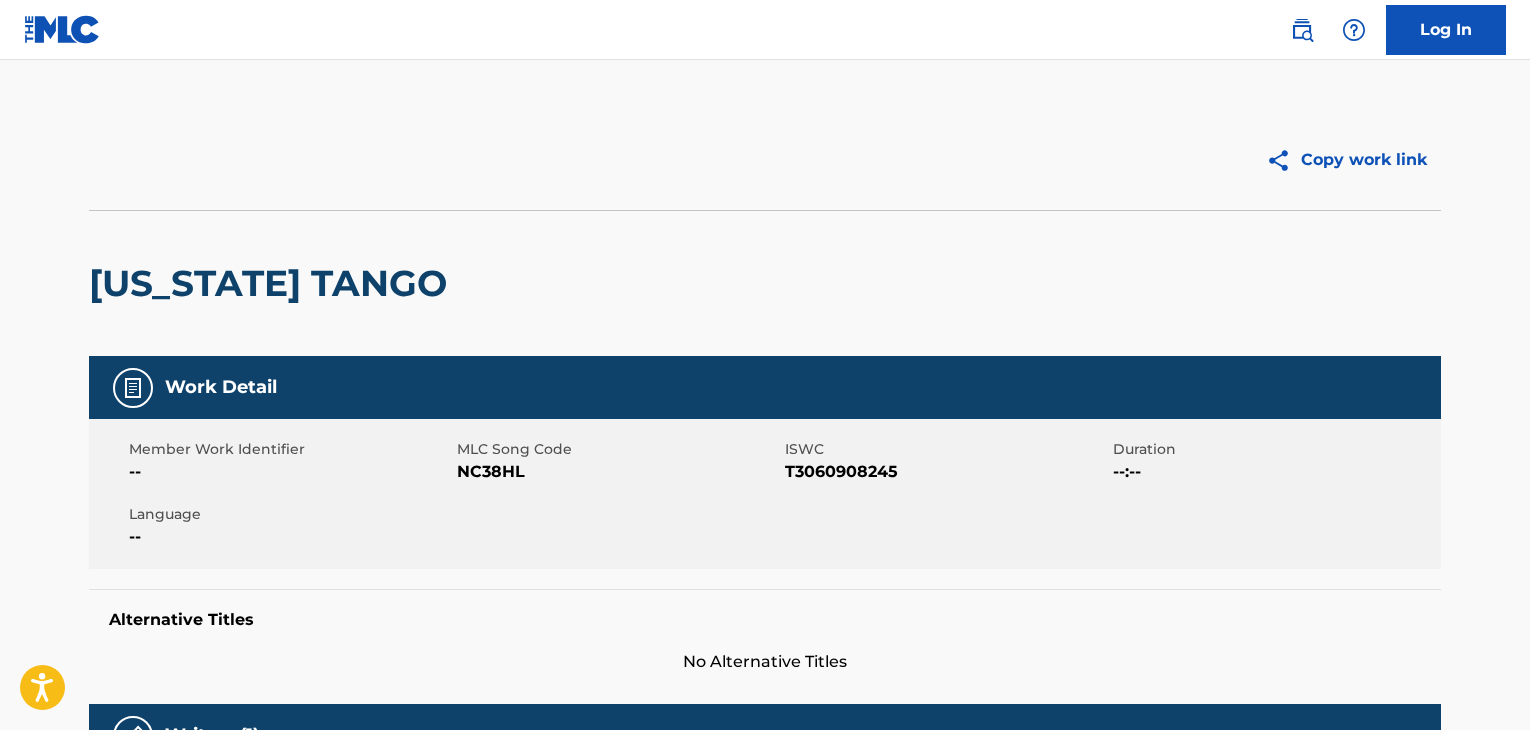 scroll, scrollTop: 0, scrollLeft: 0, axis: both 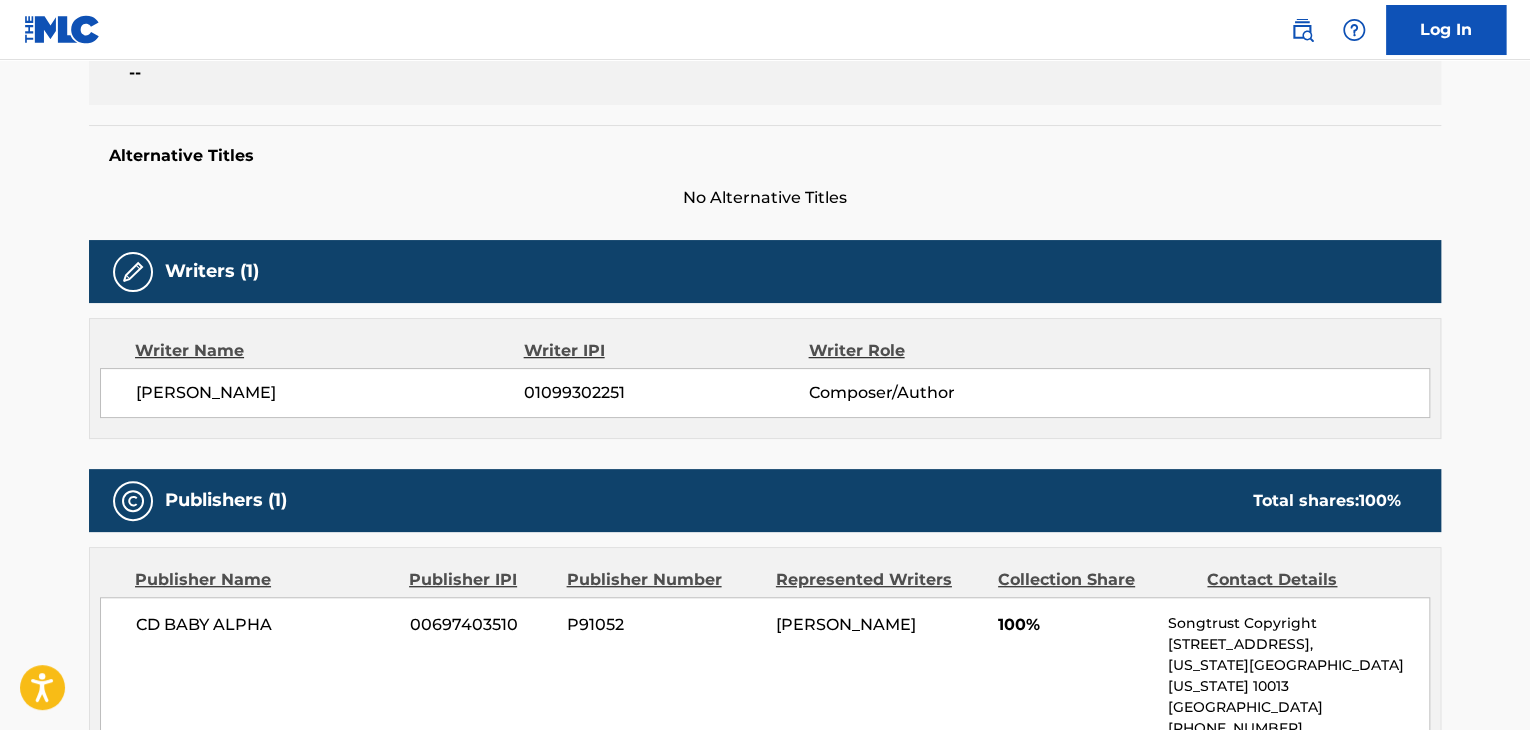 click on "[PERSON_NAME]" at bounding box center [330, 393] 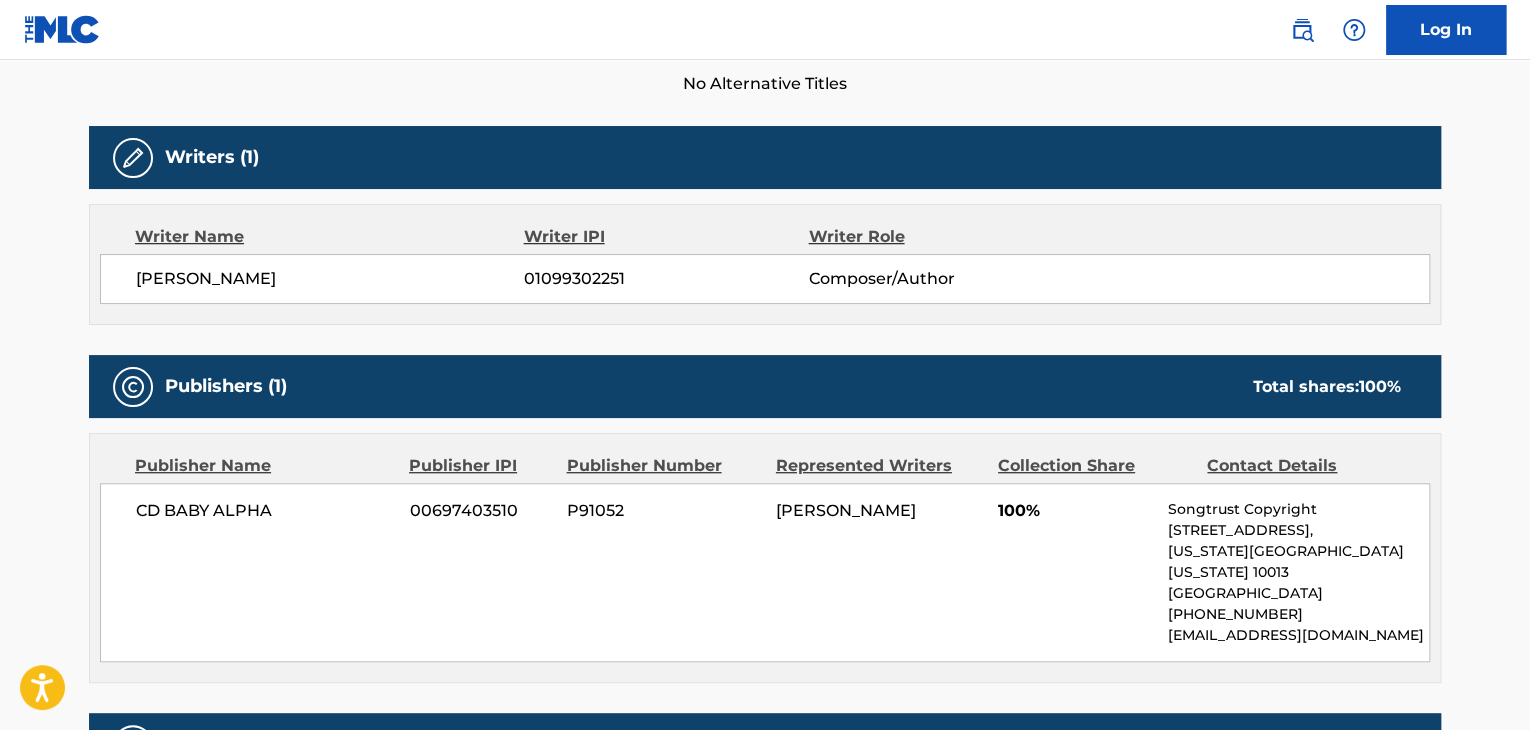 scroll, scrollTop: 579, scrollLeft: 0, axis: vertical 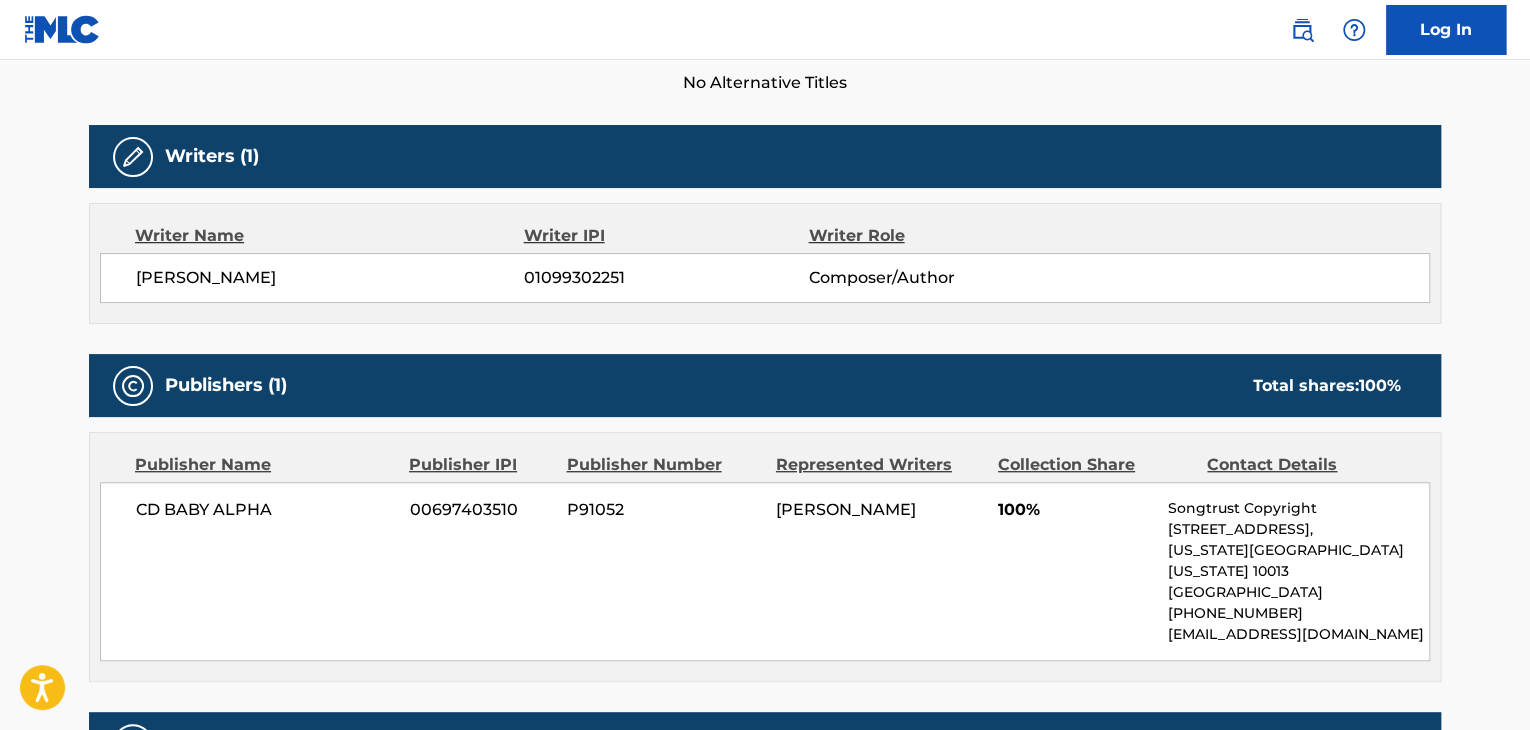 click on "01099302251" at bounding box center [666, 278] 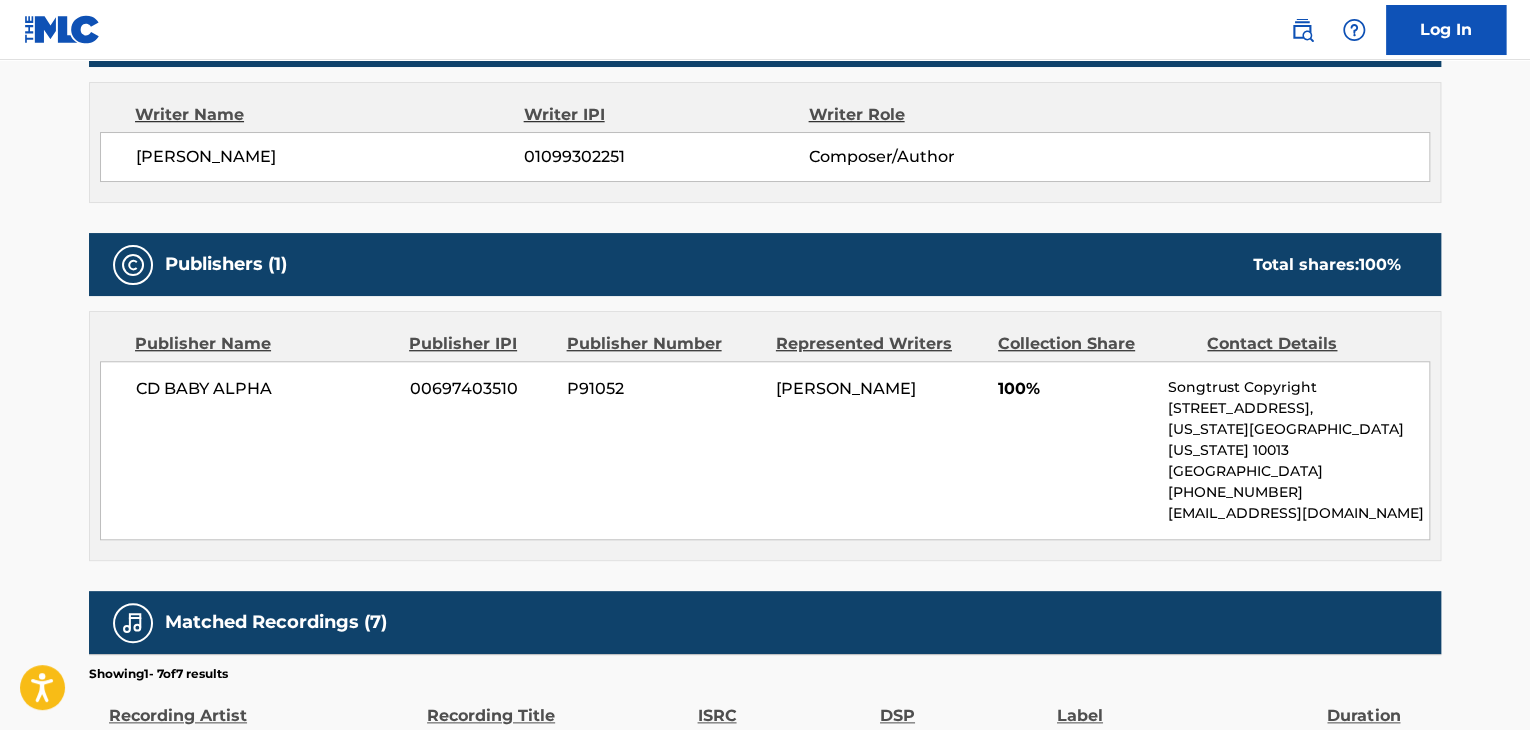 scroll, scrollTop: 708, scrollLeft: 0, axis: vertical 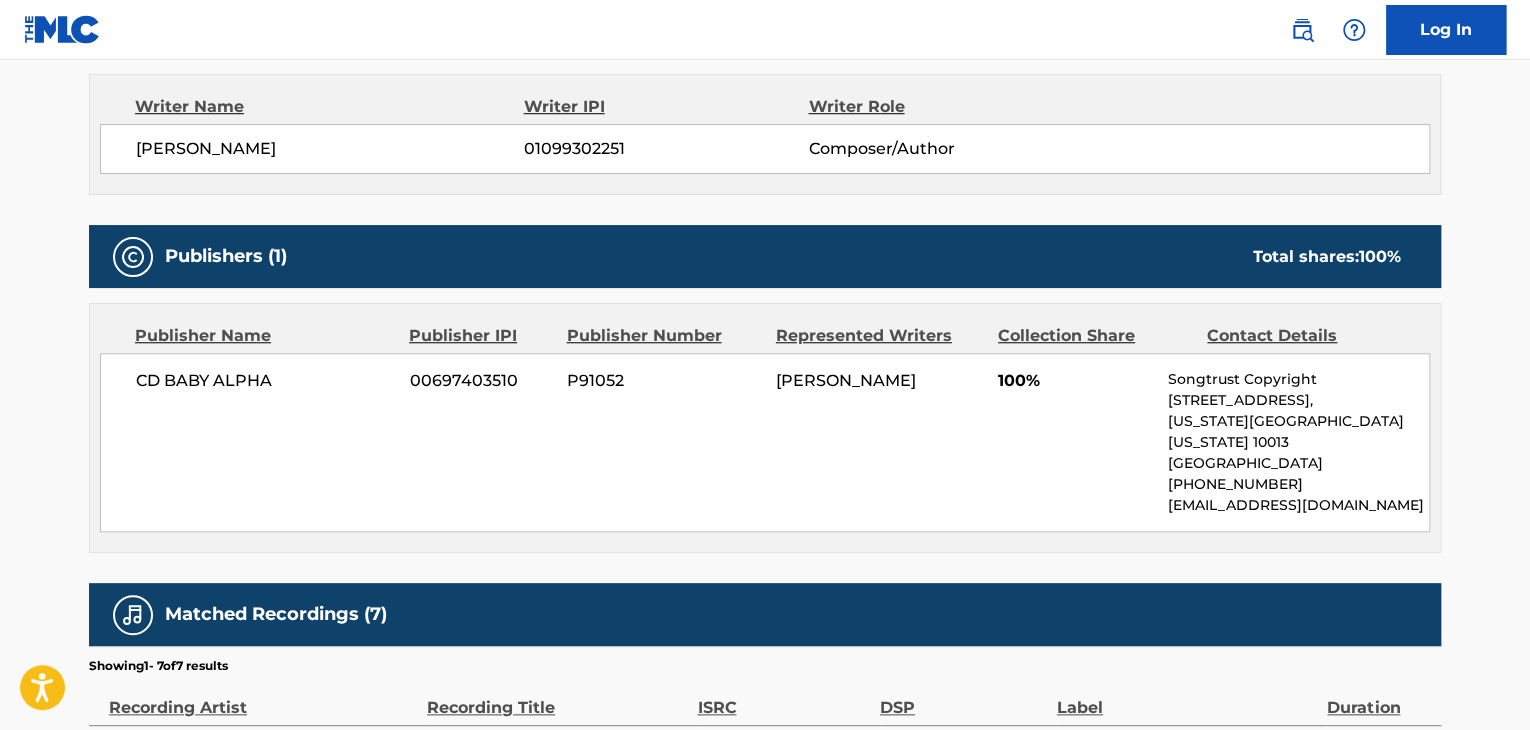 click on "[PERSON_NAME]" at bounding box center [846, 380] 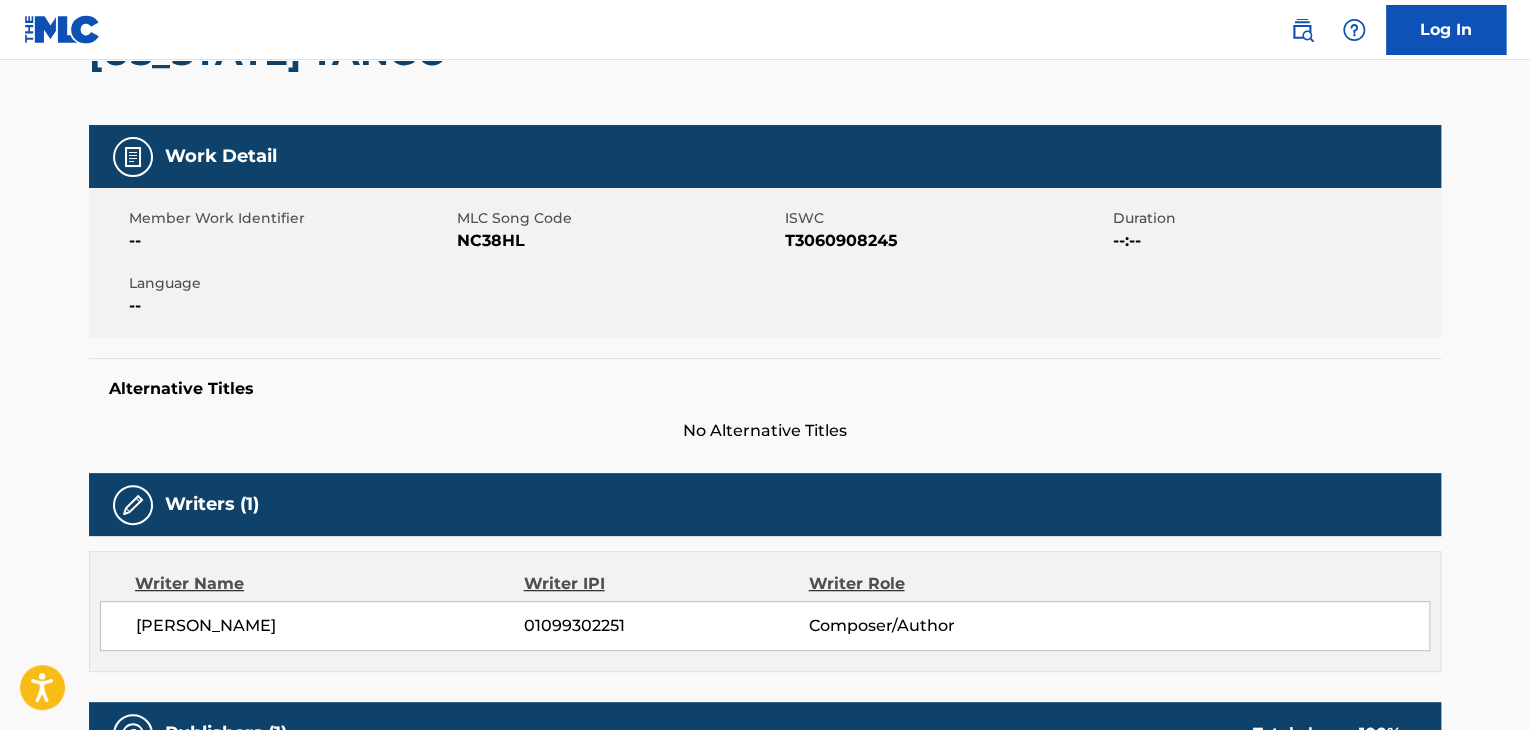 scroll, scrollTop: 0, scrollLeft: 0, axis: both 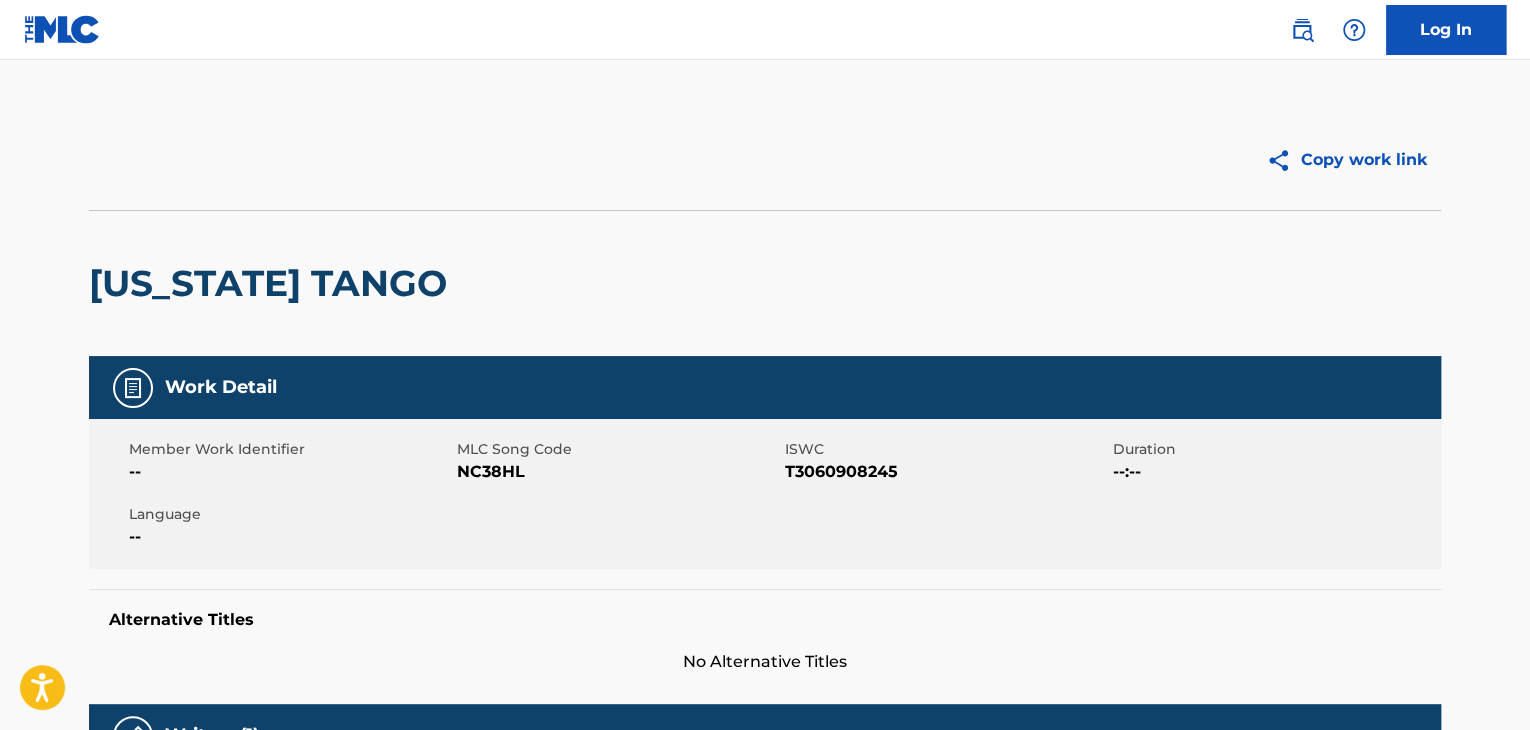 click at bounding box center [1302, 30] 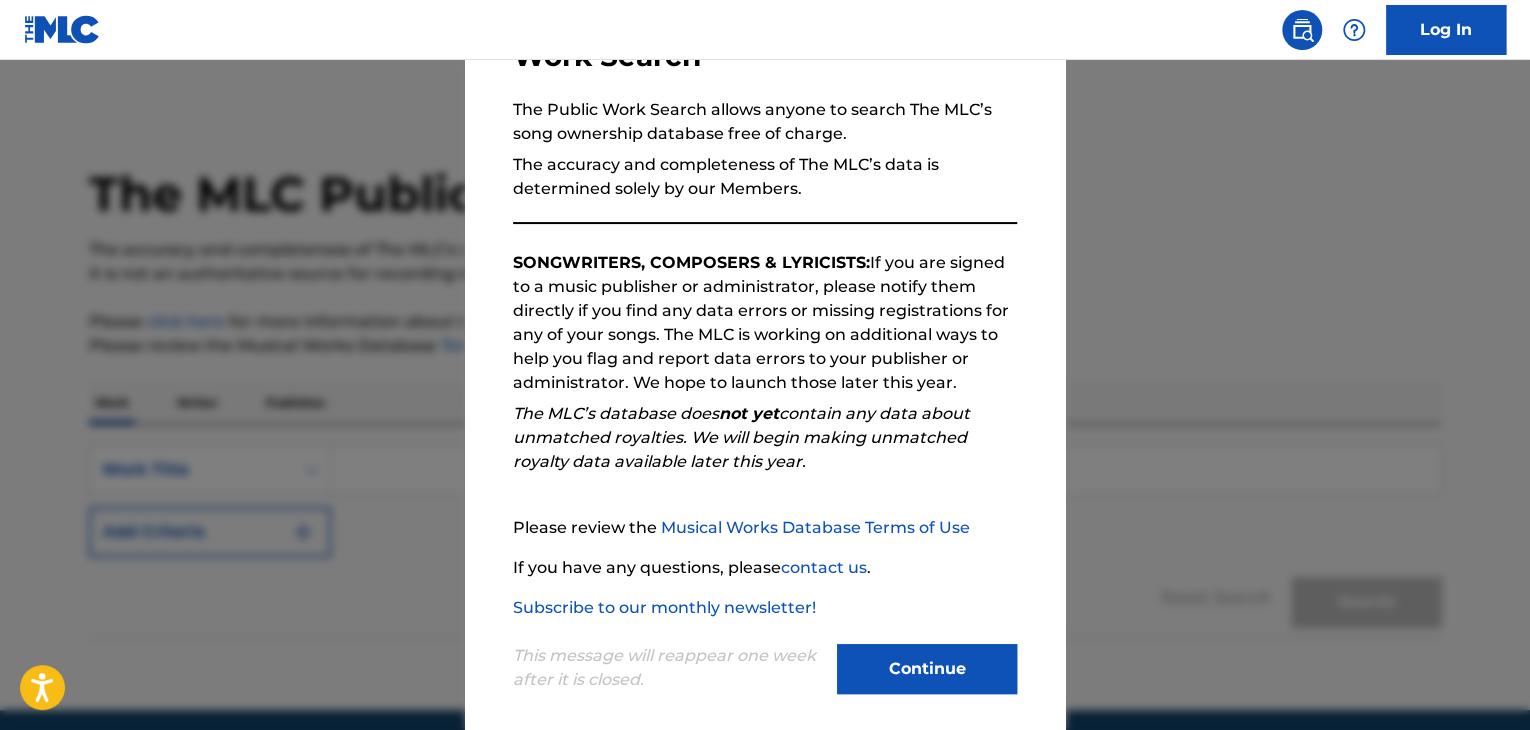 scroll, scrollTop: 185, scrollLeft: 0, axis: vertical 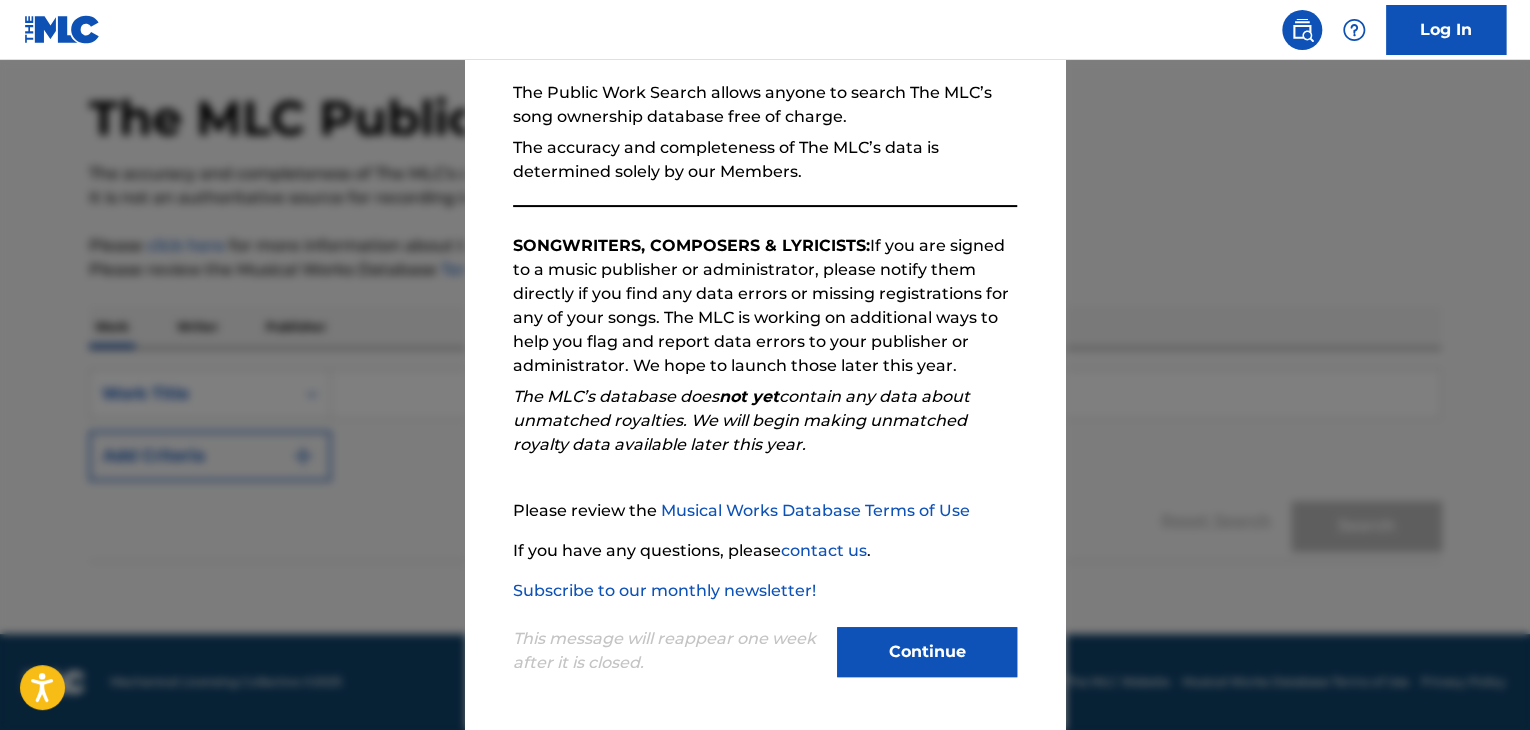 click on "Continue" at bounding box center [927, 652] 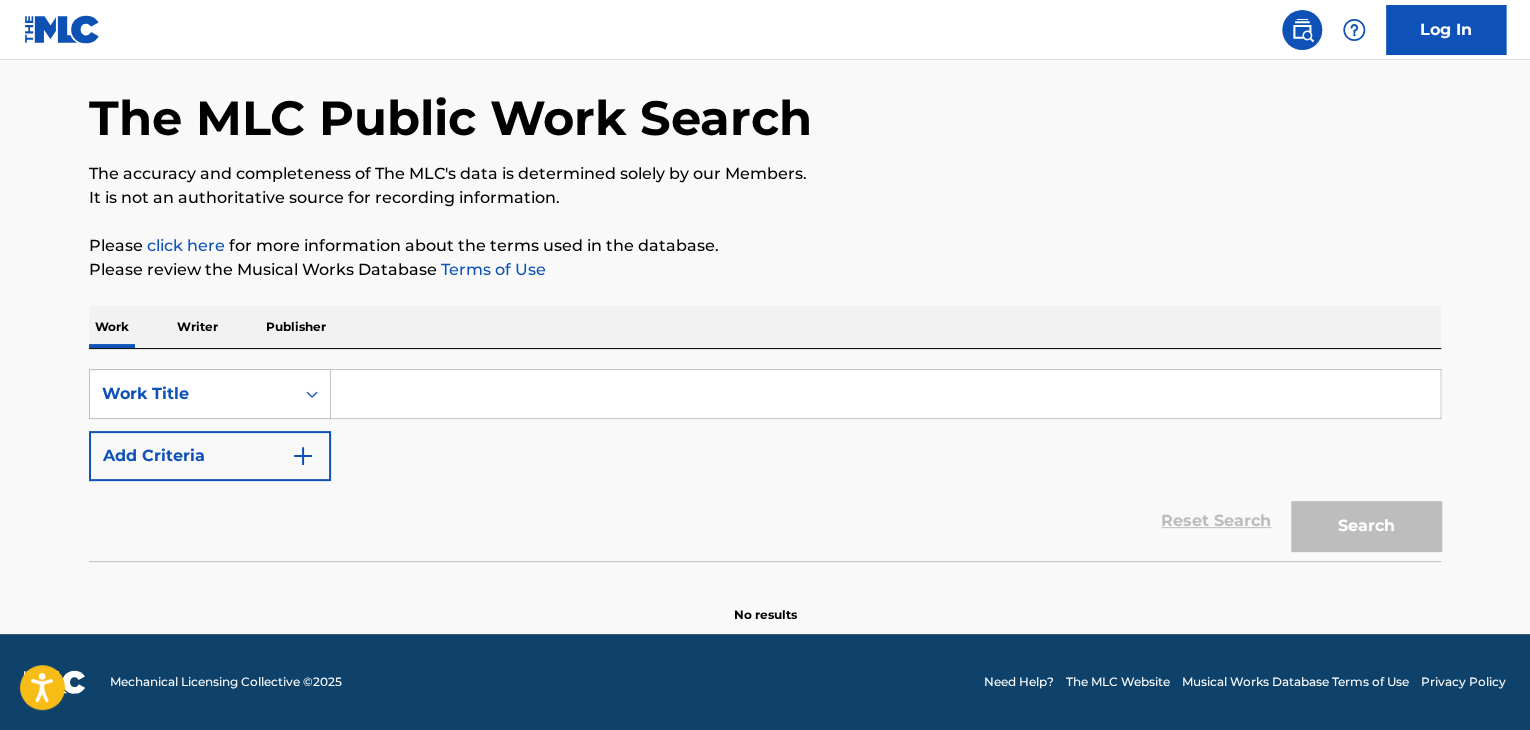 click at bounding box center [885, 394] 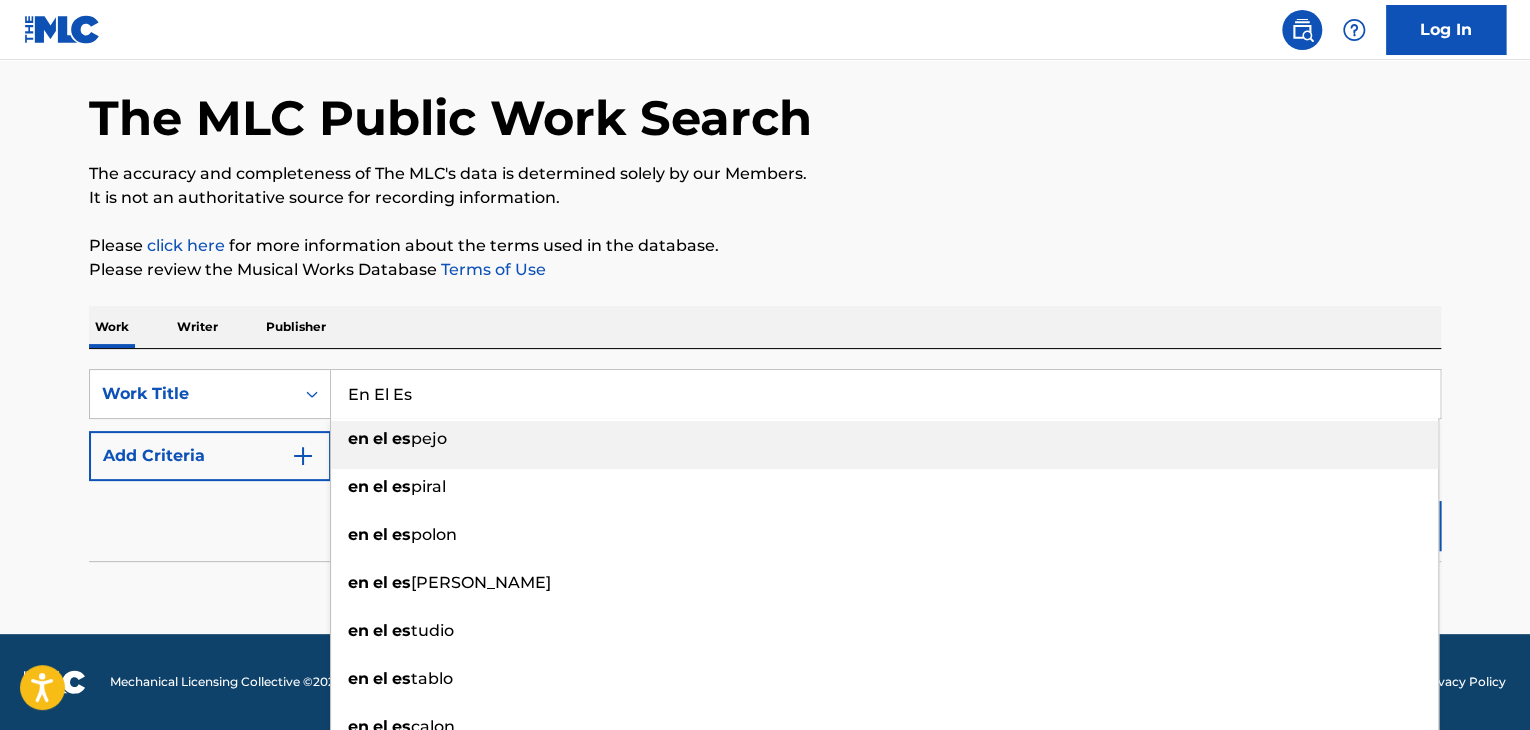 click on "en   el   es pejo" at bounding box center (884, 439) 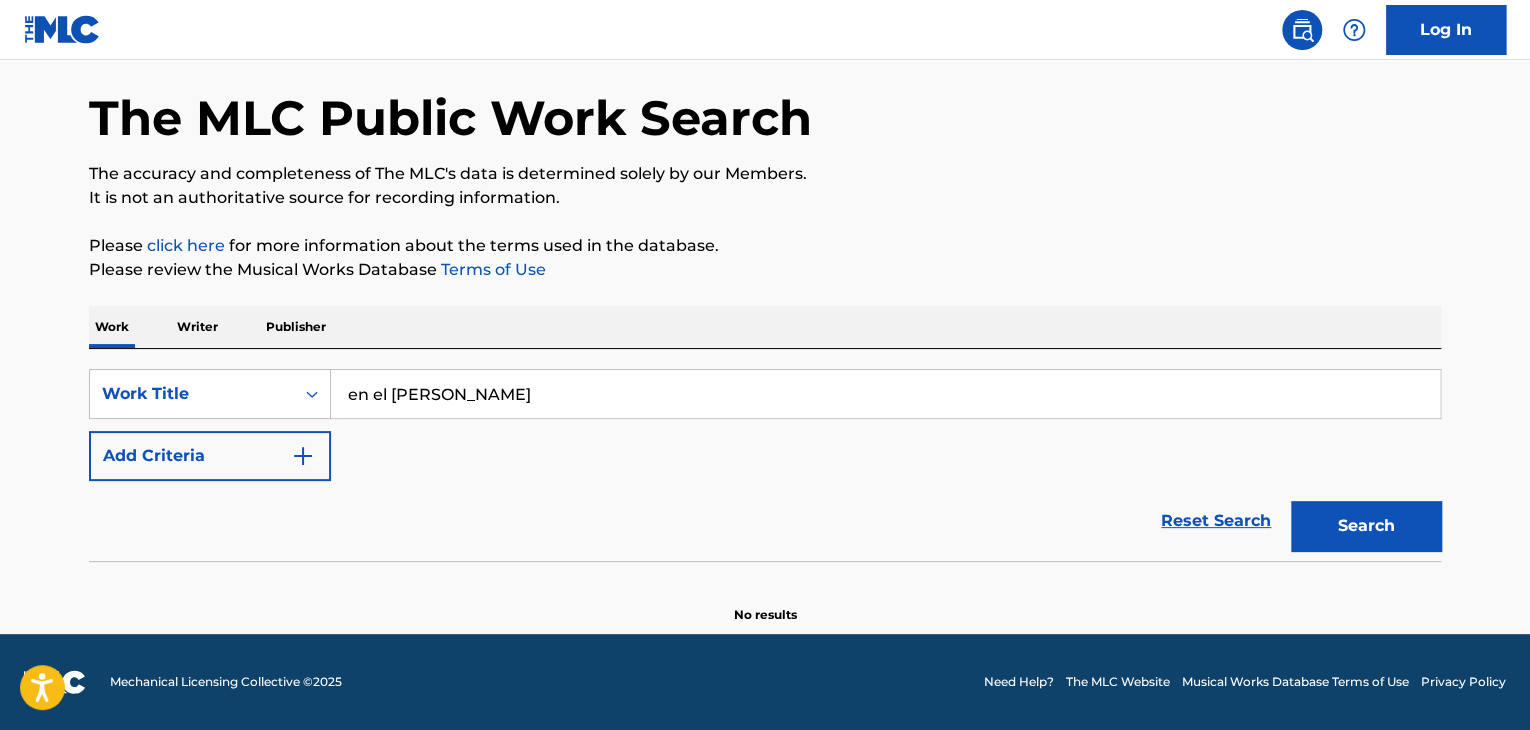 click on "Writer" at bounding box center (197, 327) 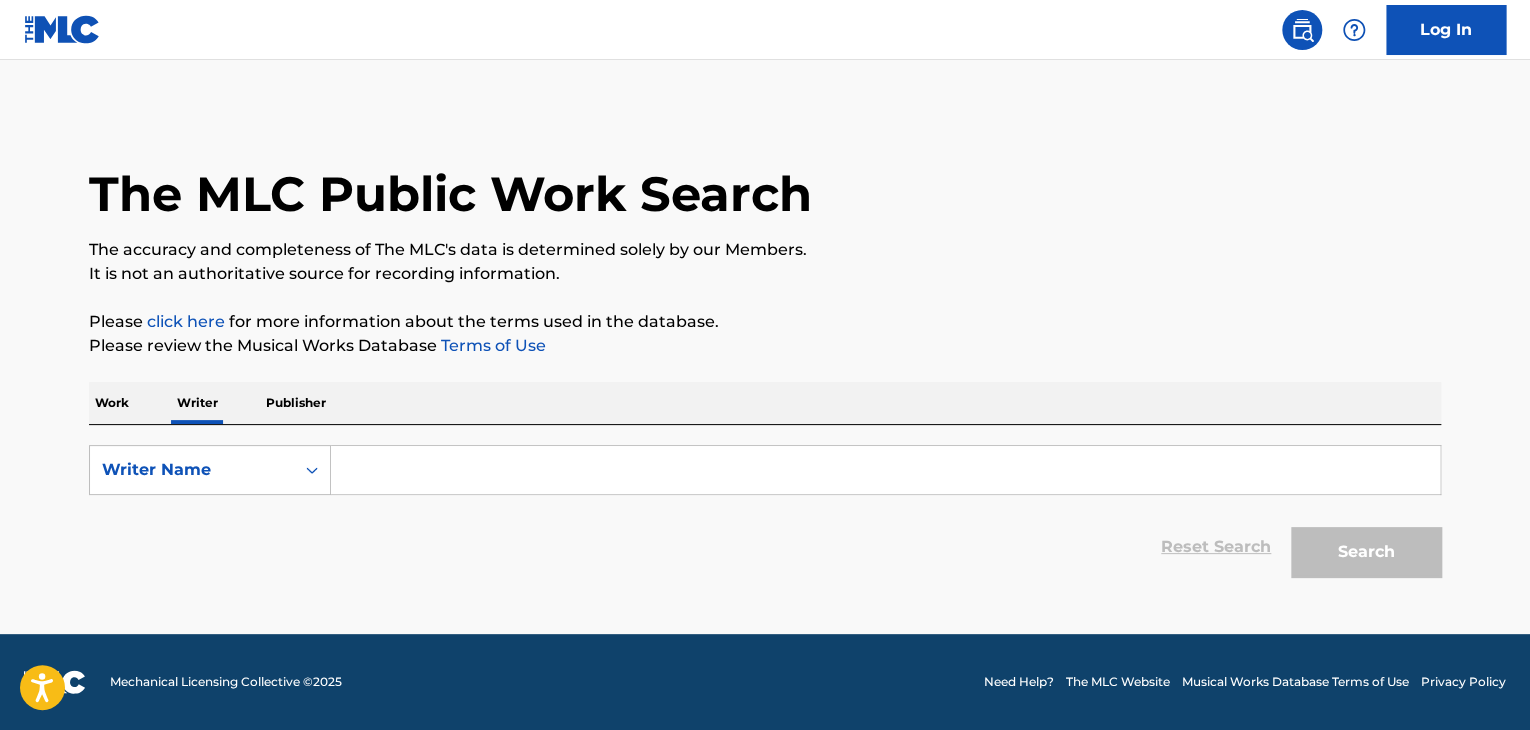 click at bounding box center [885, 470] 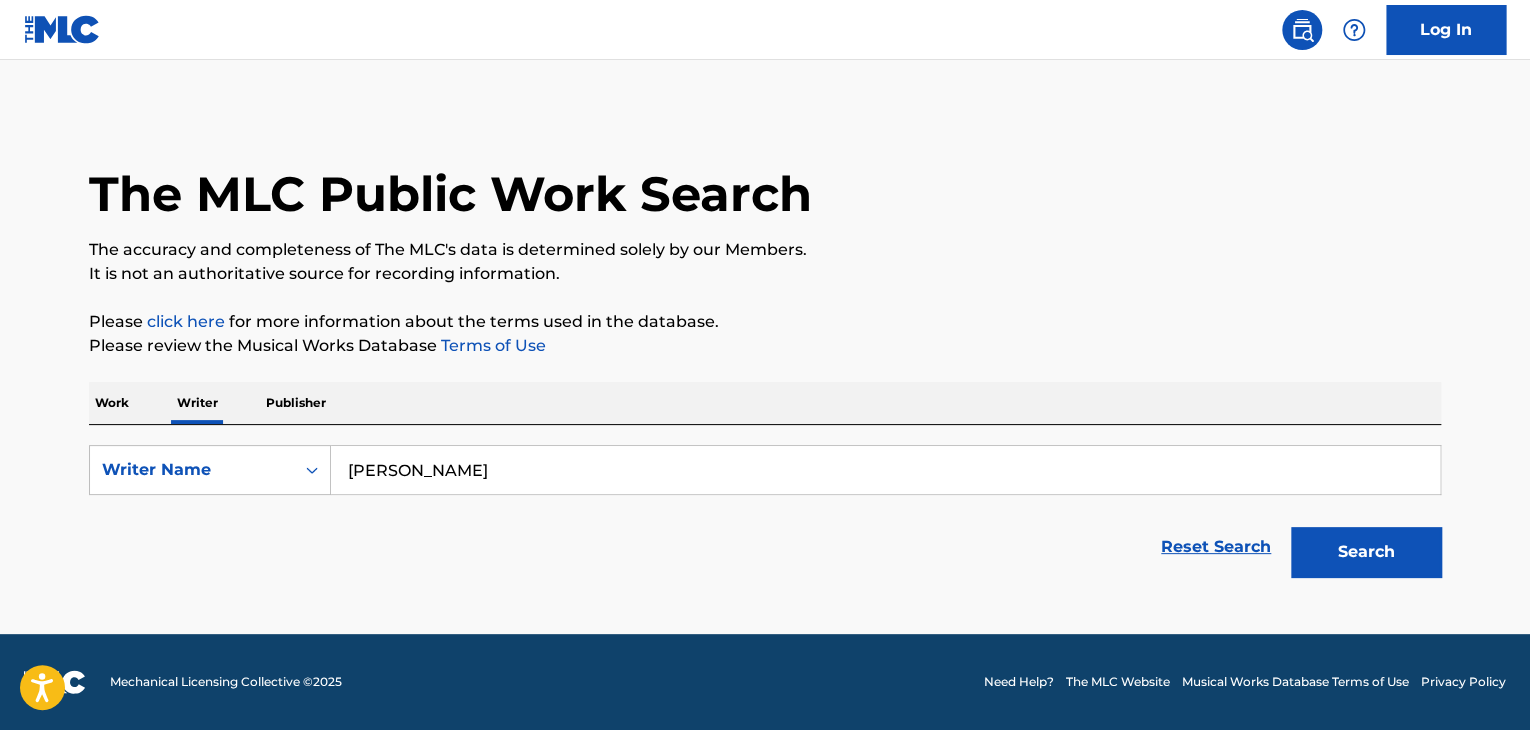 type on "[PERSON_NAME]" 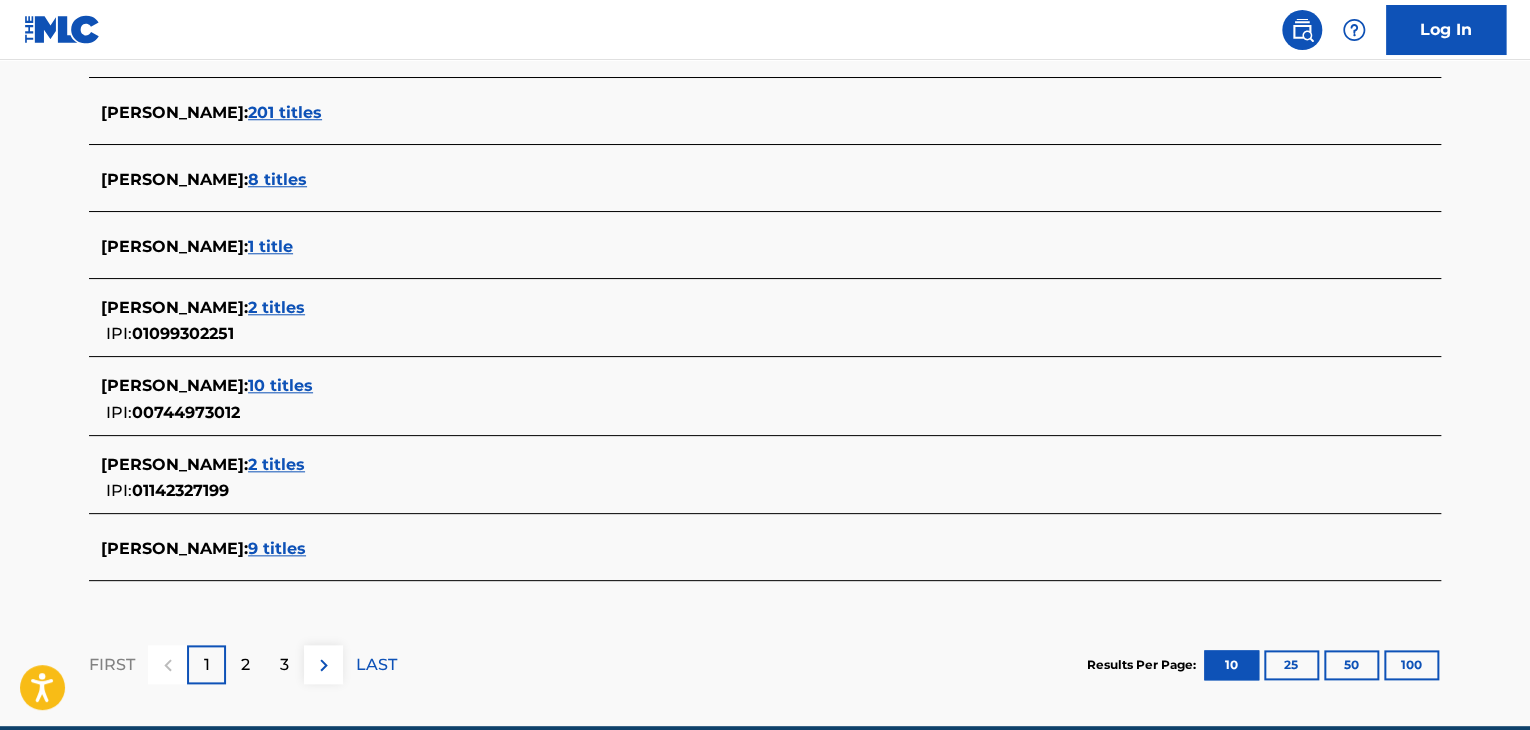 scroll, scrollTop: 804, scrollLeft: 0, axis: vertical 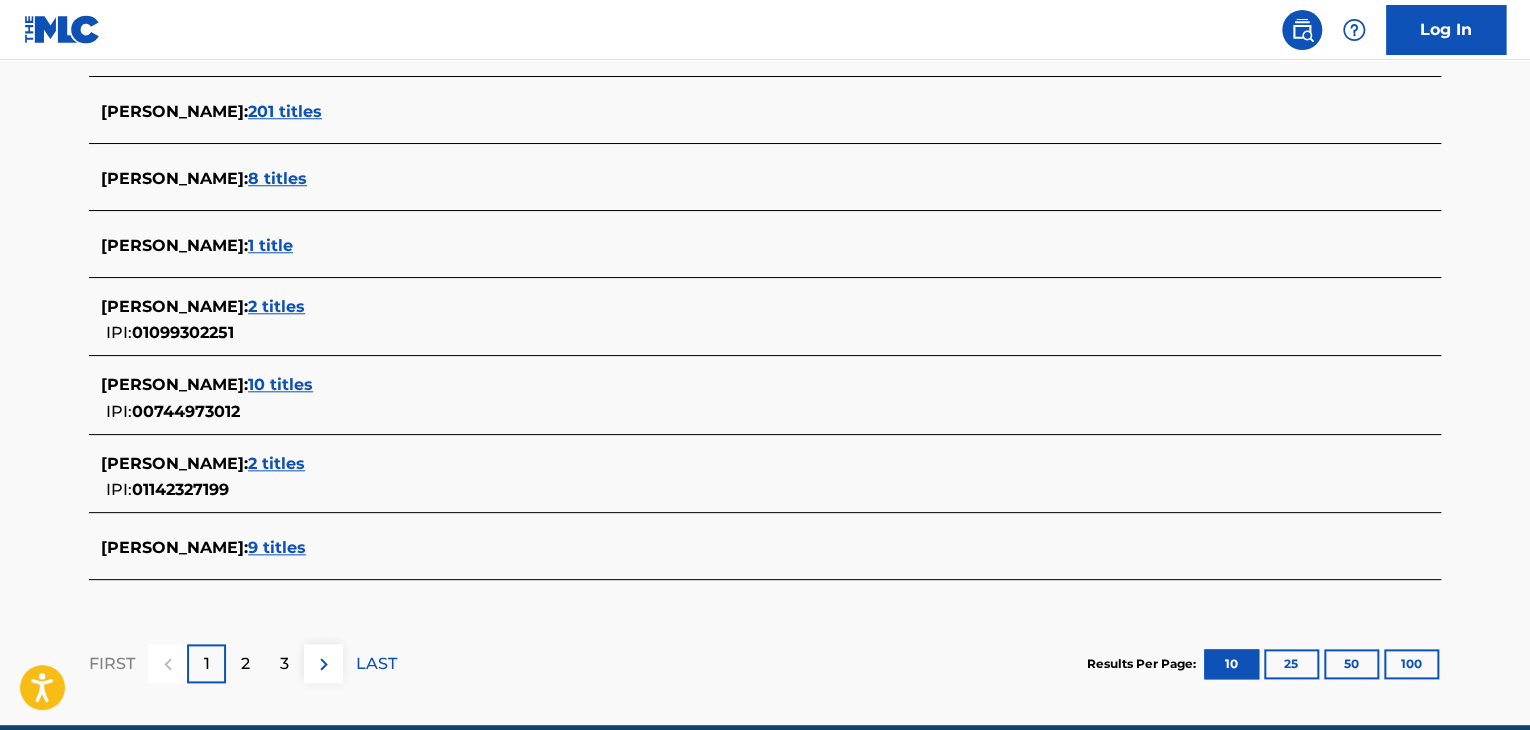 click on "2 titles" at bounding box center [276, 306] 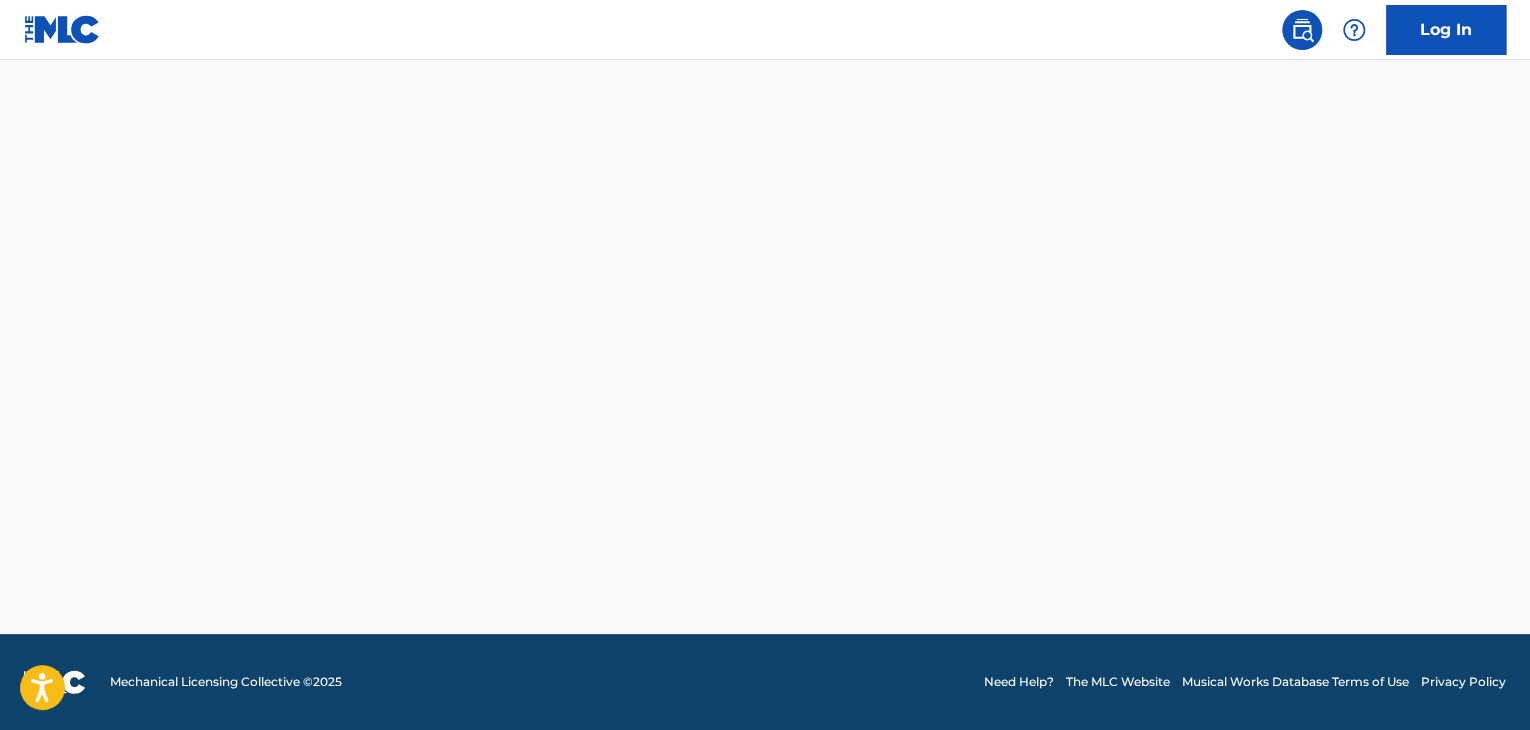 scroll, scrollTop: 533, scrollLeft: 0, axis: vertical 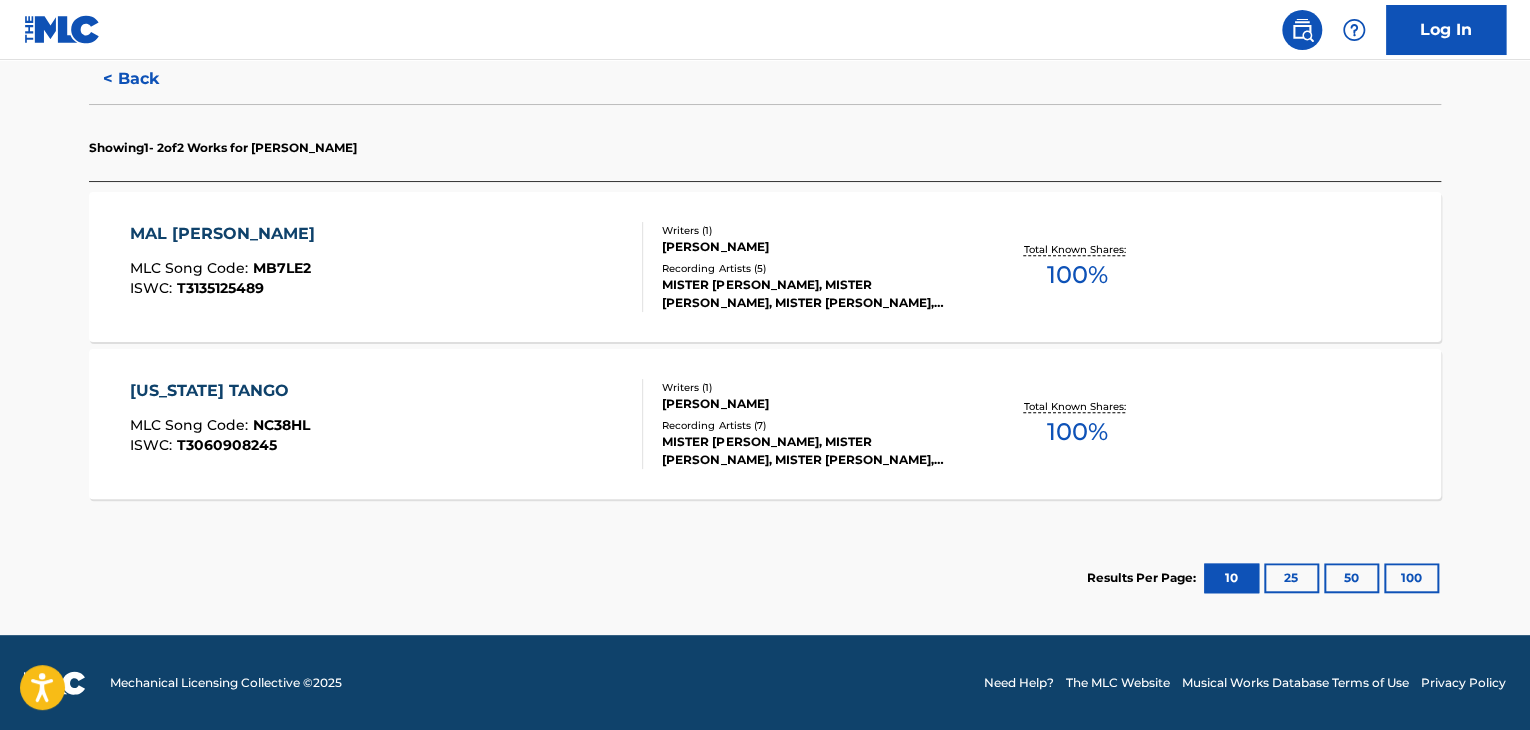 click on "MAL AMANDO MLC Song Code : MB7LE2 ISWC : T3135125489" at bounding box center (387, 267) 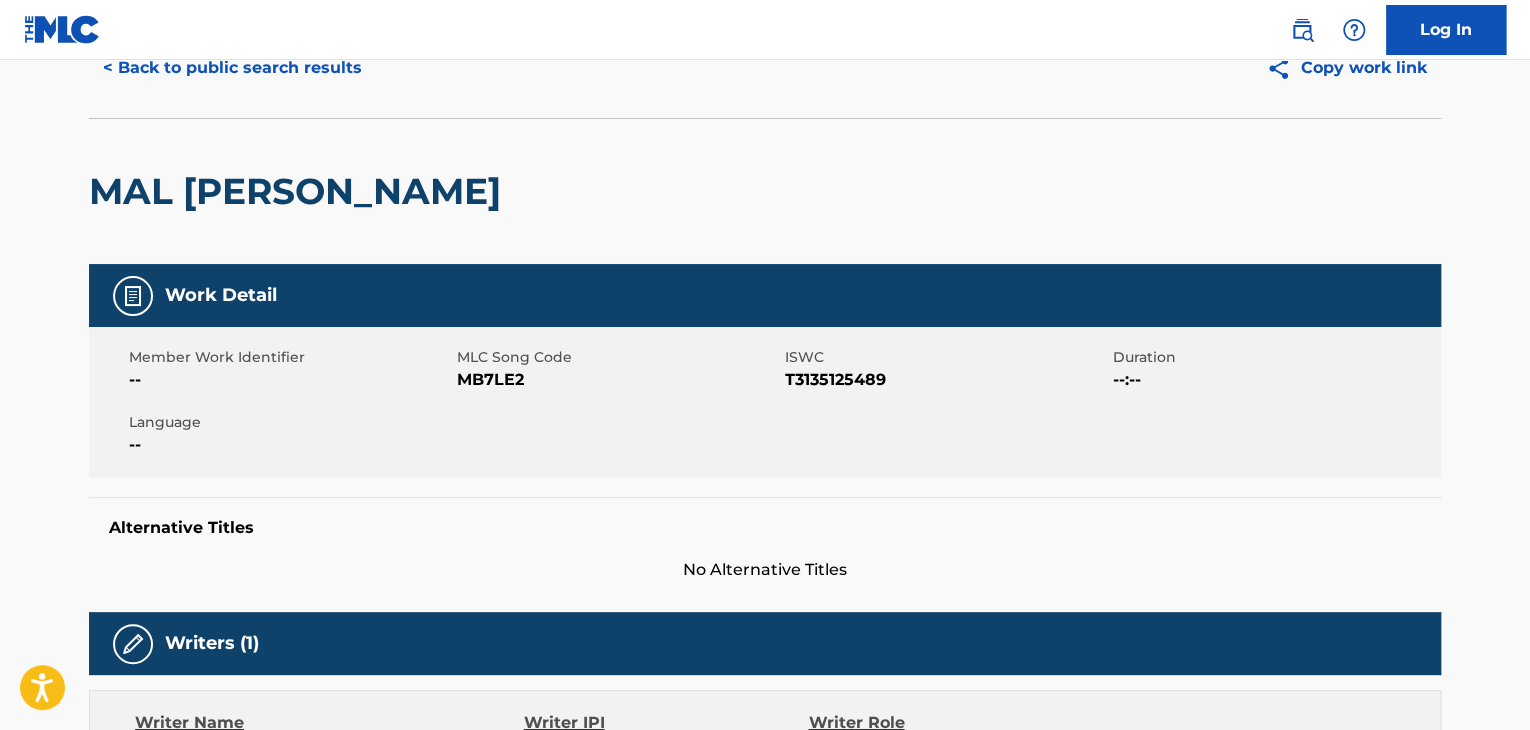 scroll, scrollTop: 0, scrollLeft: 0, axis: both 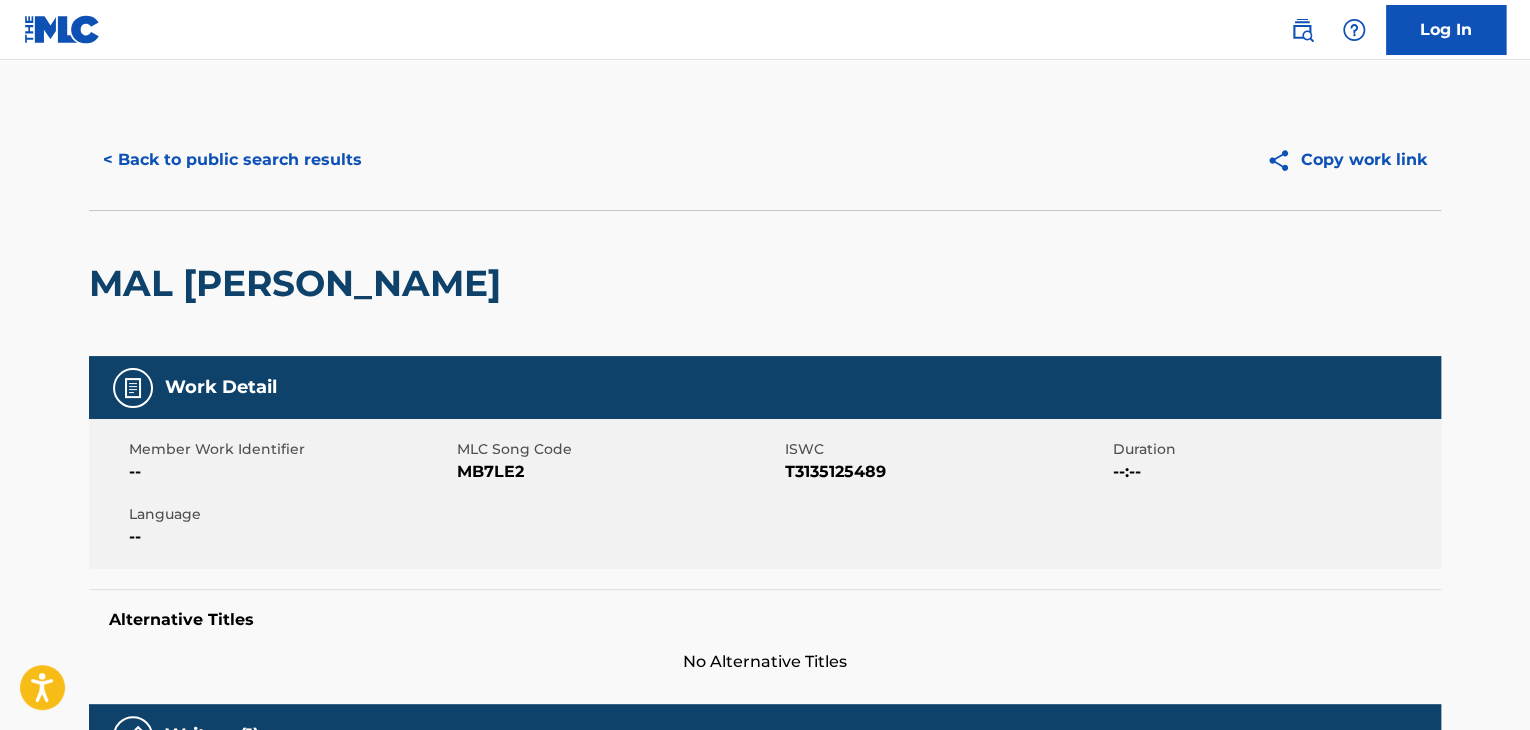 click on "Log In" at bounding box center [1446, 30] 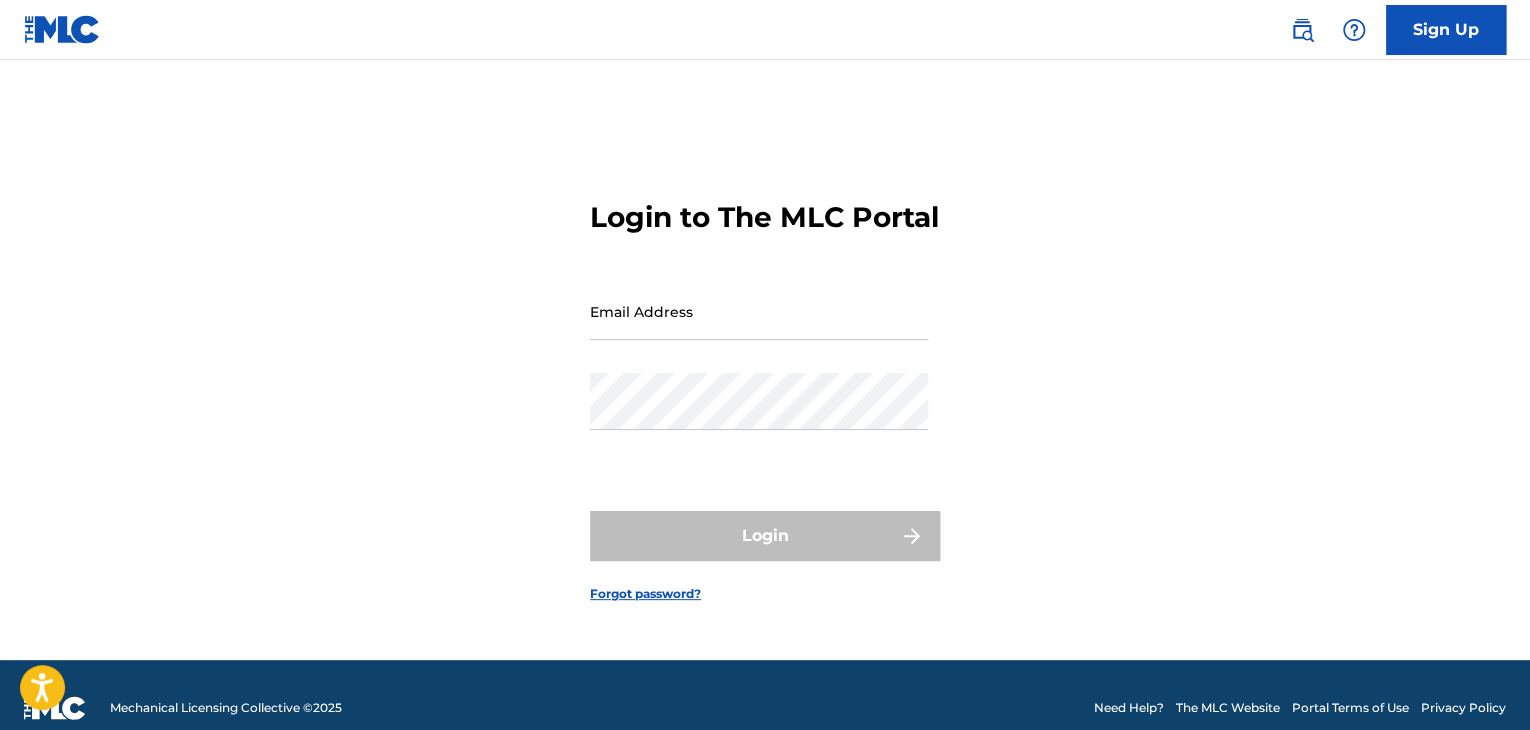 click on "Sign Up" at bounding box center [1446, 30] 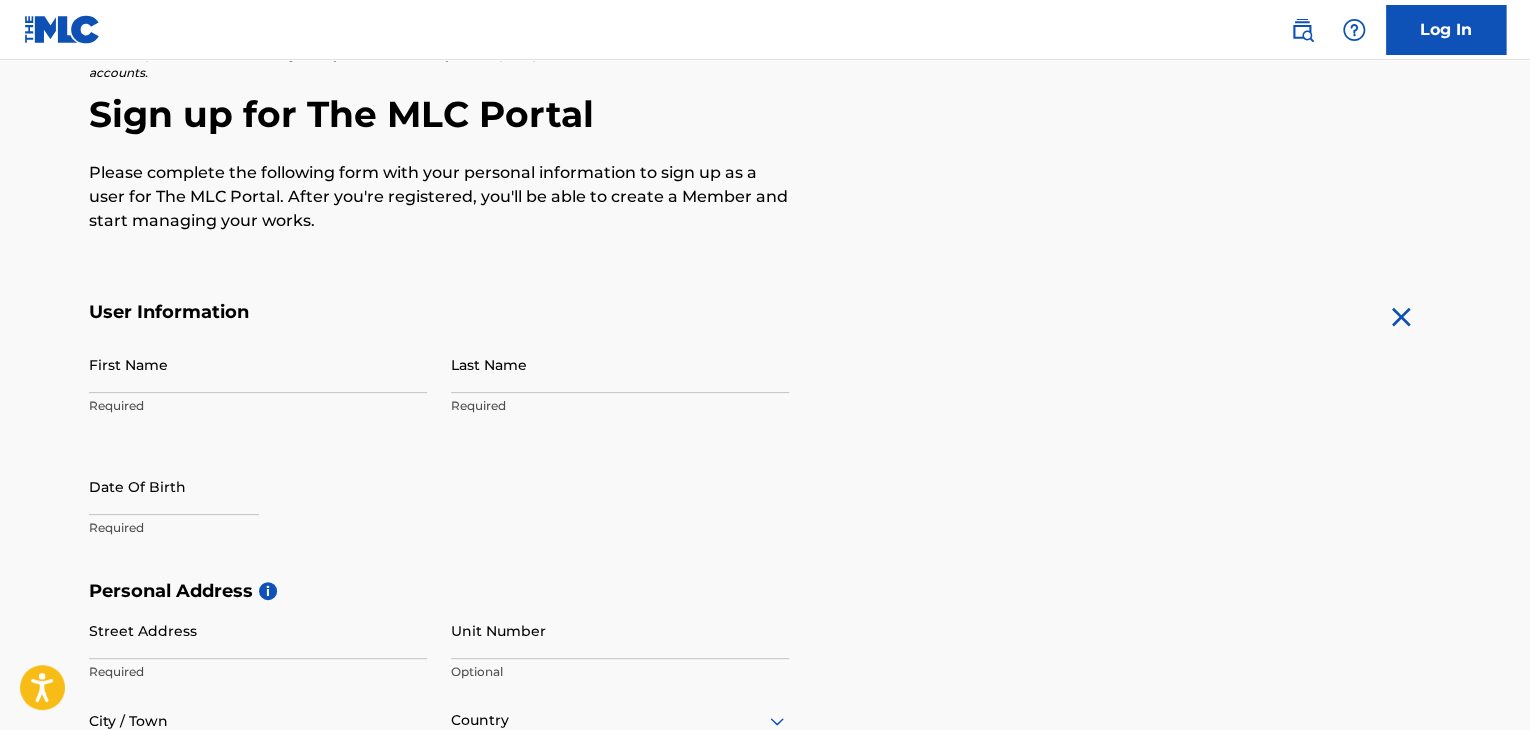 scroll, scrollTop: 164, scrollLeft: 0, axis: vertical 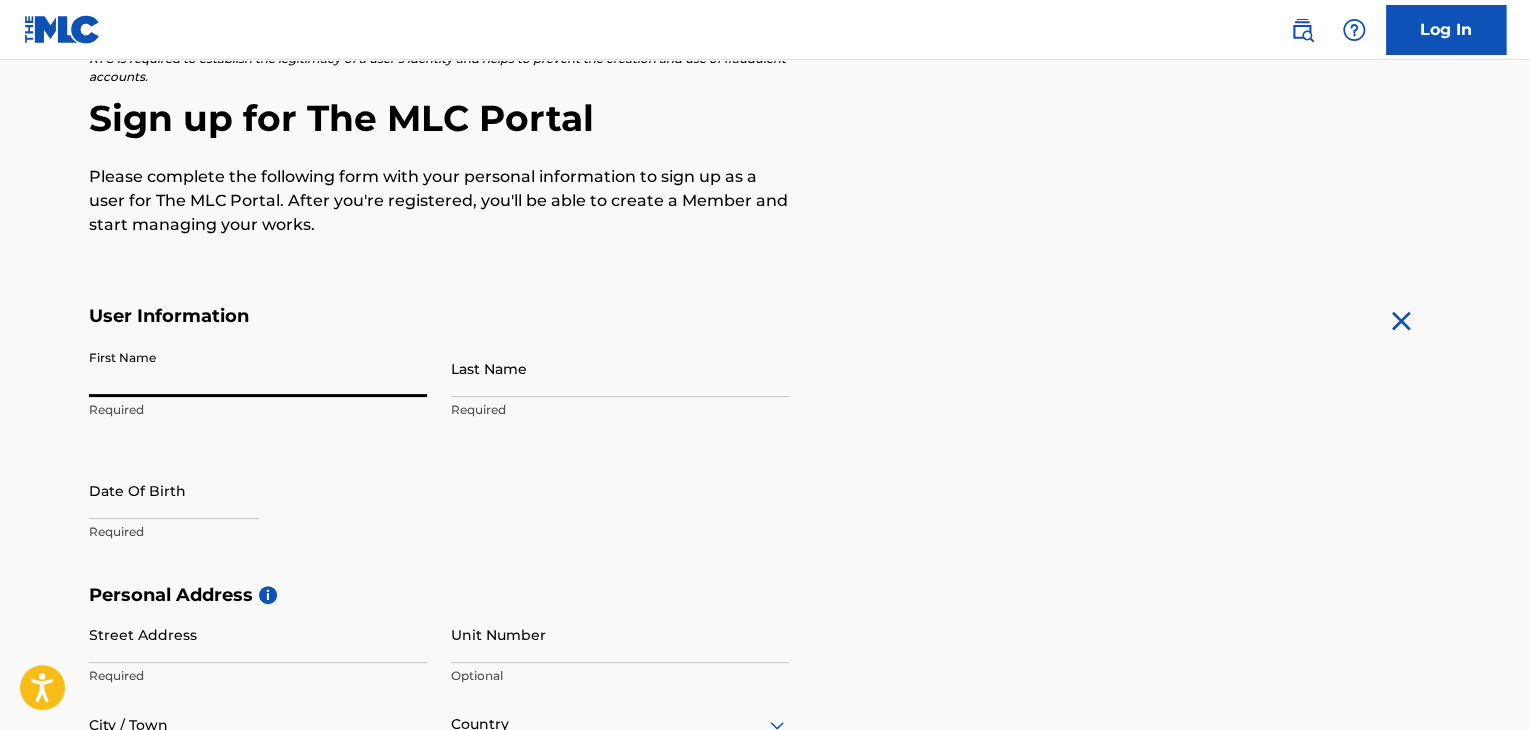 click on "First Name" at bounding box center [258, 368] 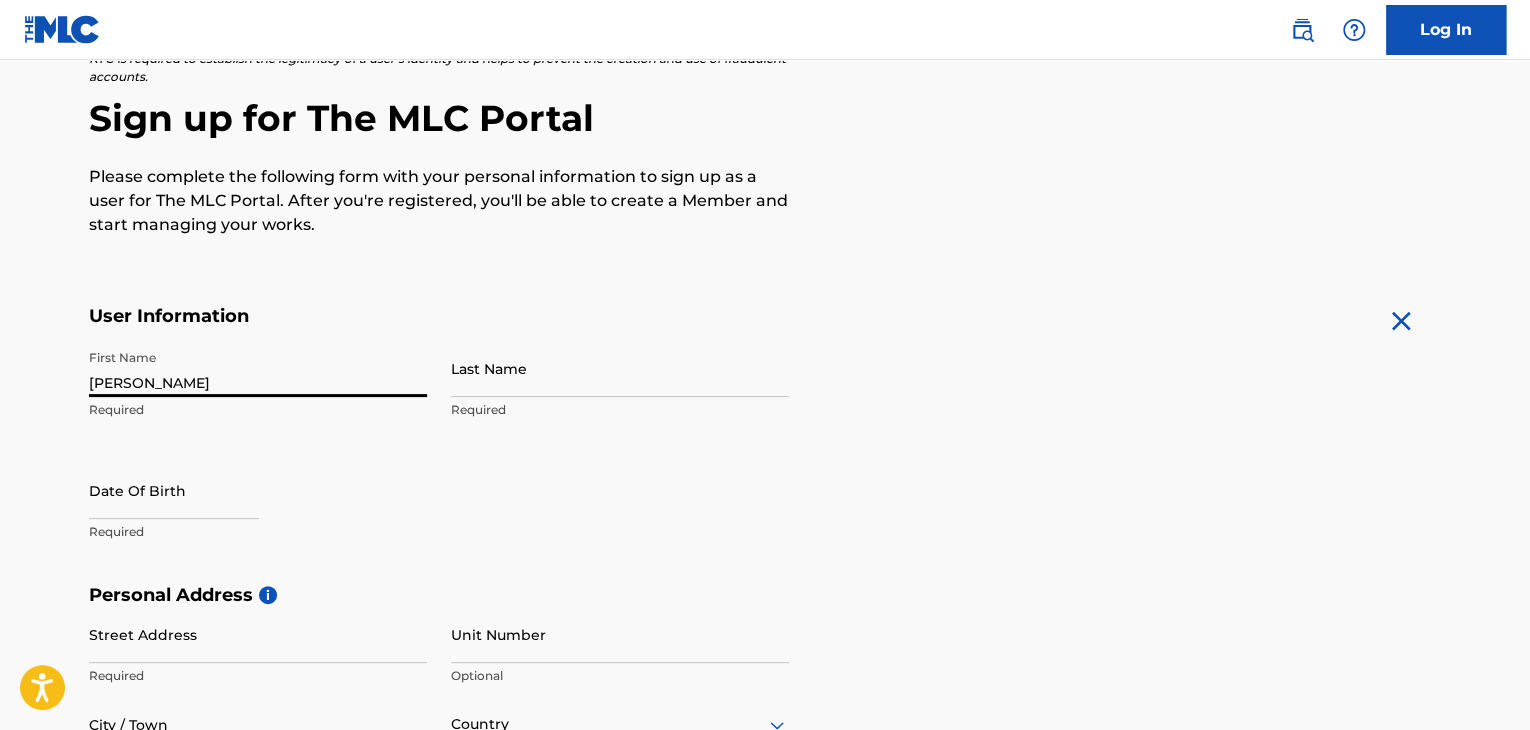 click on "Last Name" at bounding box center (620, 368) 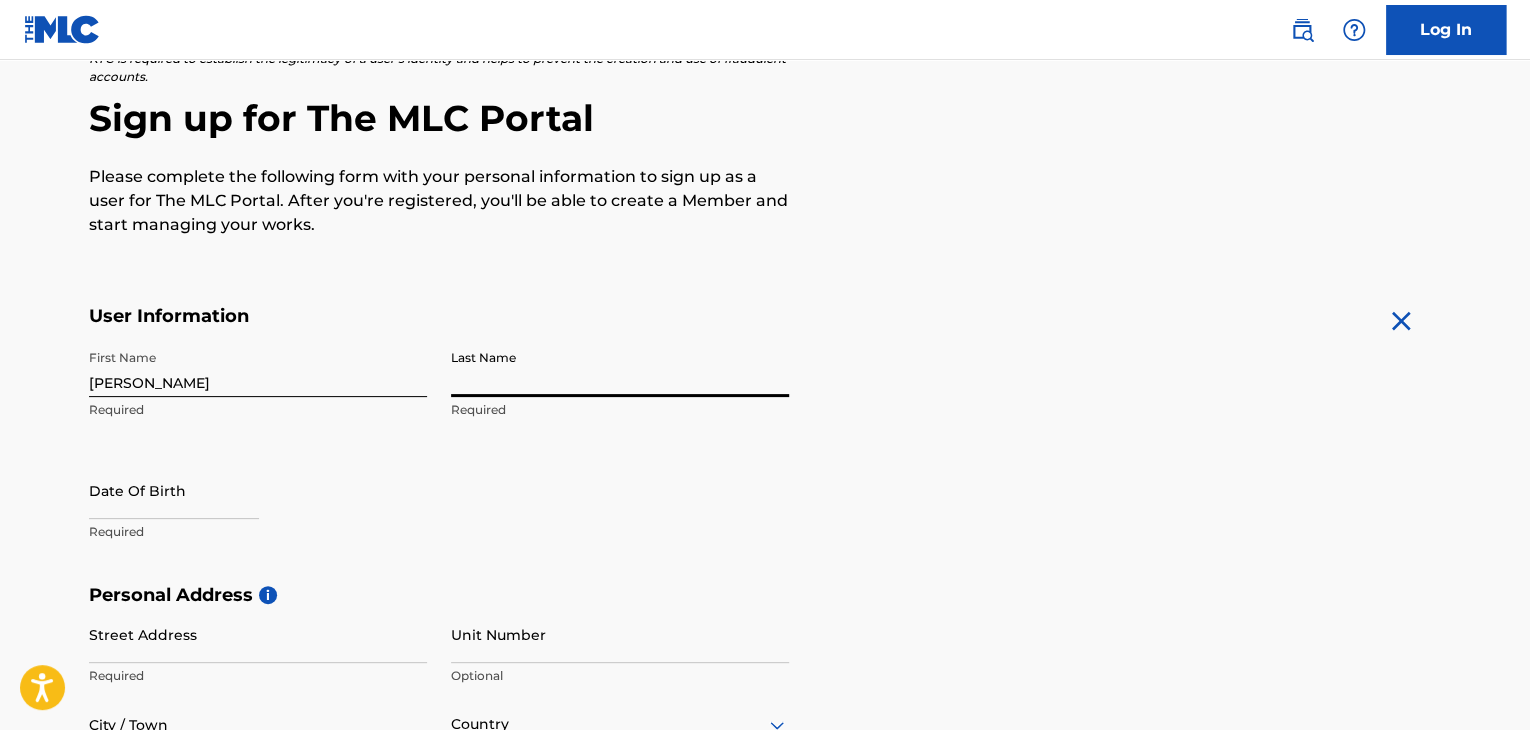 type on "Beracochea" 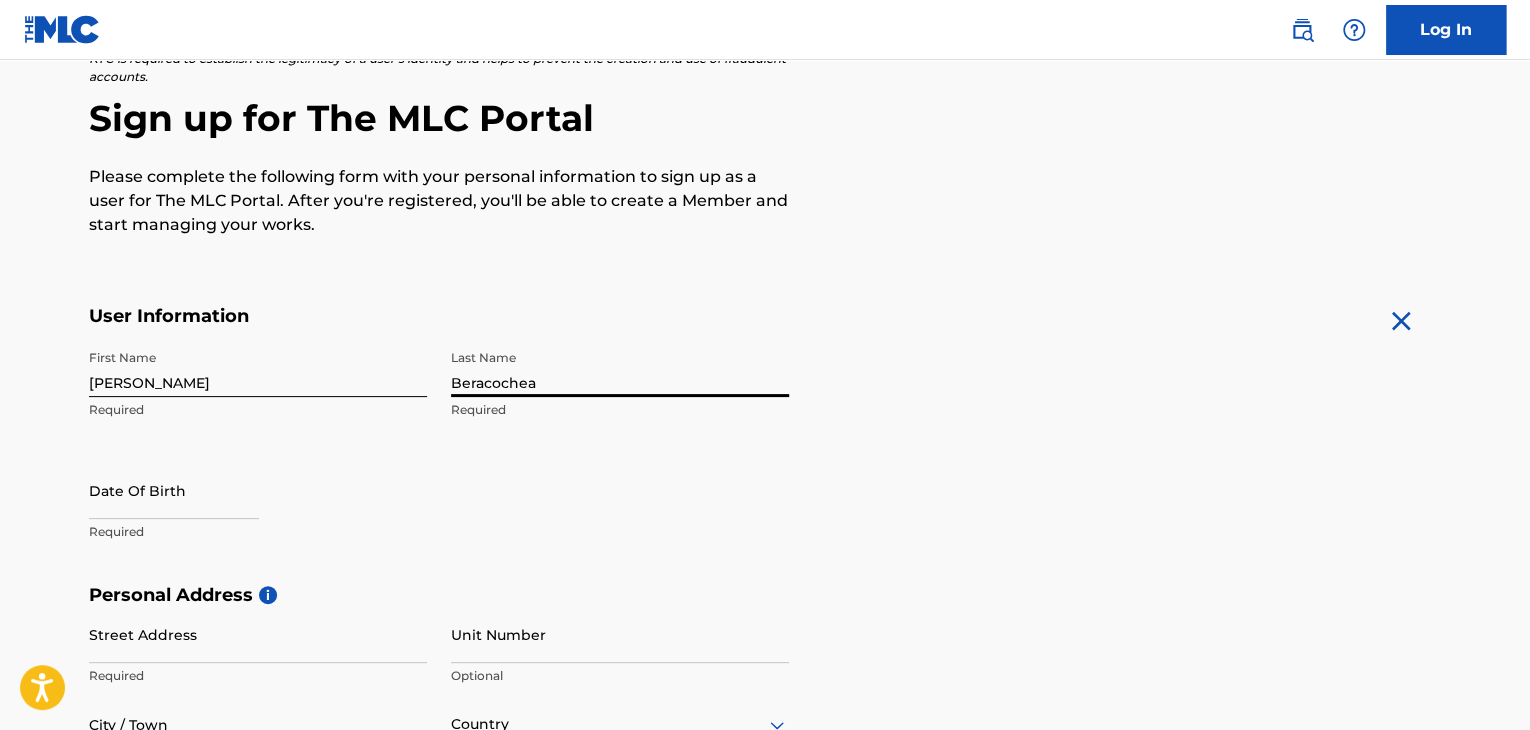 select on "6" 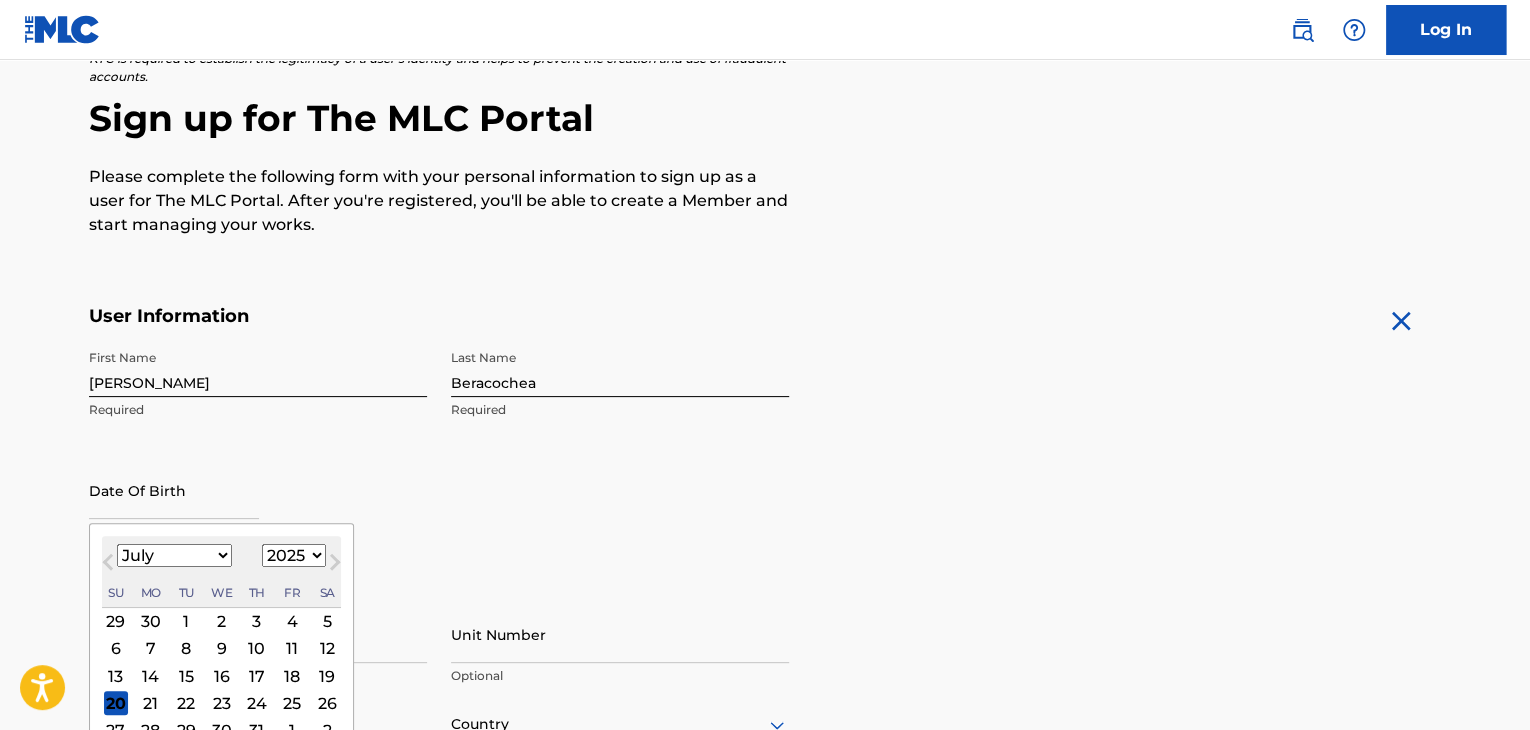 click at bounding box center [174, 490] 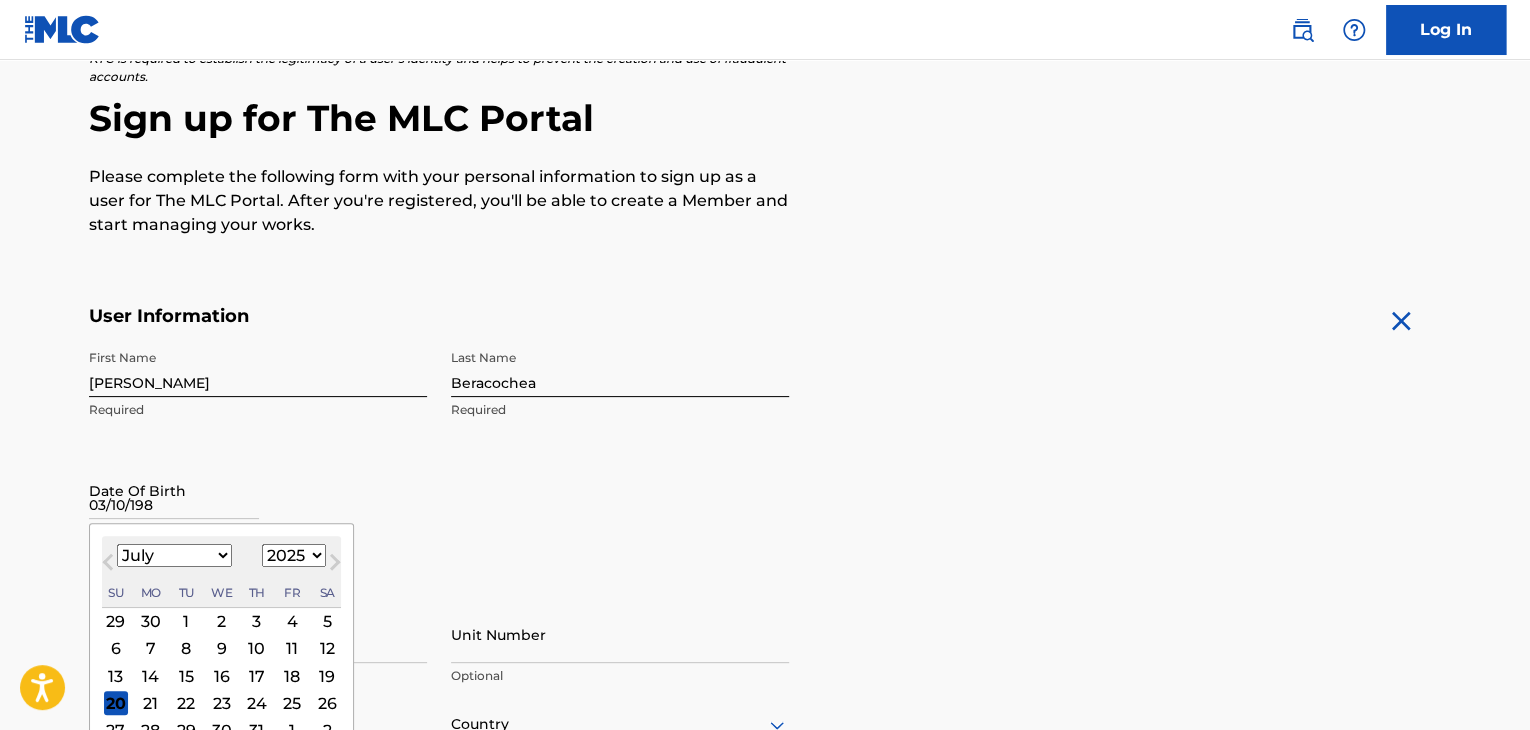type on "03/10/1984" 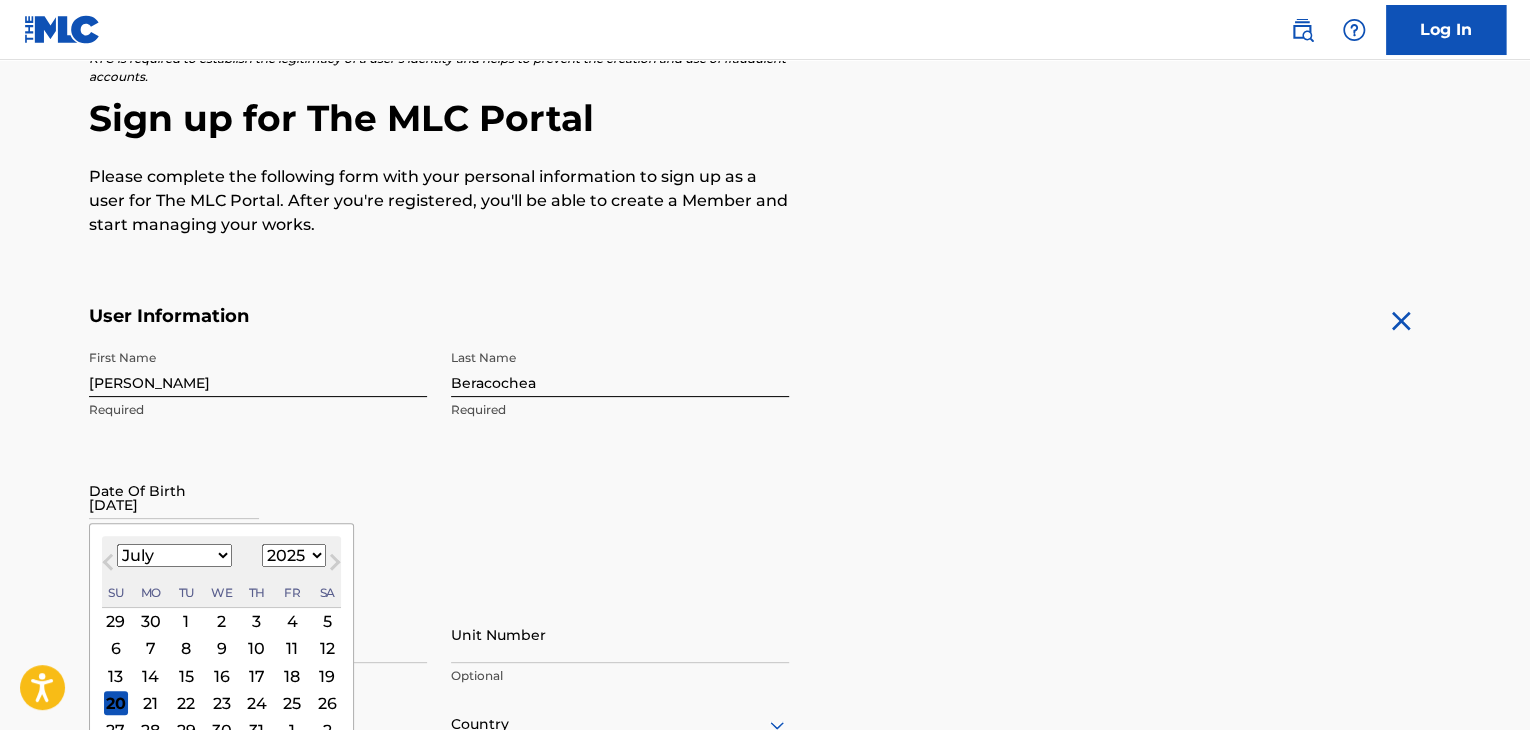 type 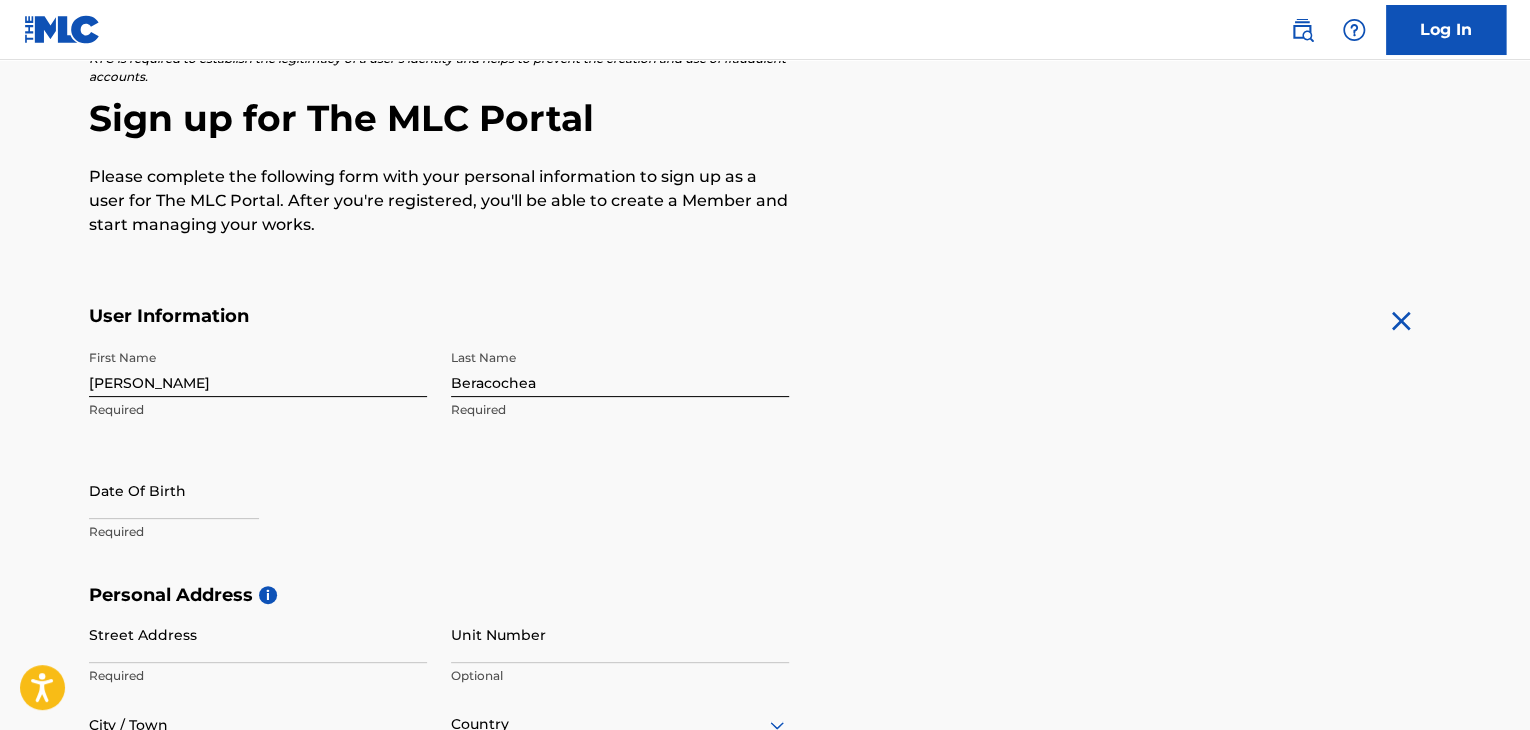 click on "First Name Pablo Required Last Name Beracochea Required Date Of Birth Required" at bounding box center [439, 462] 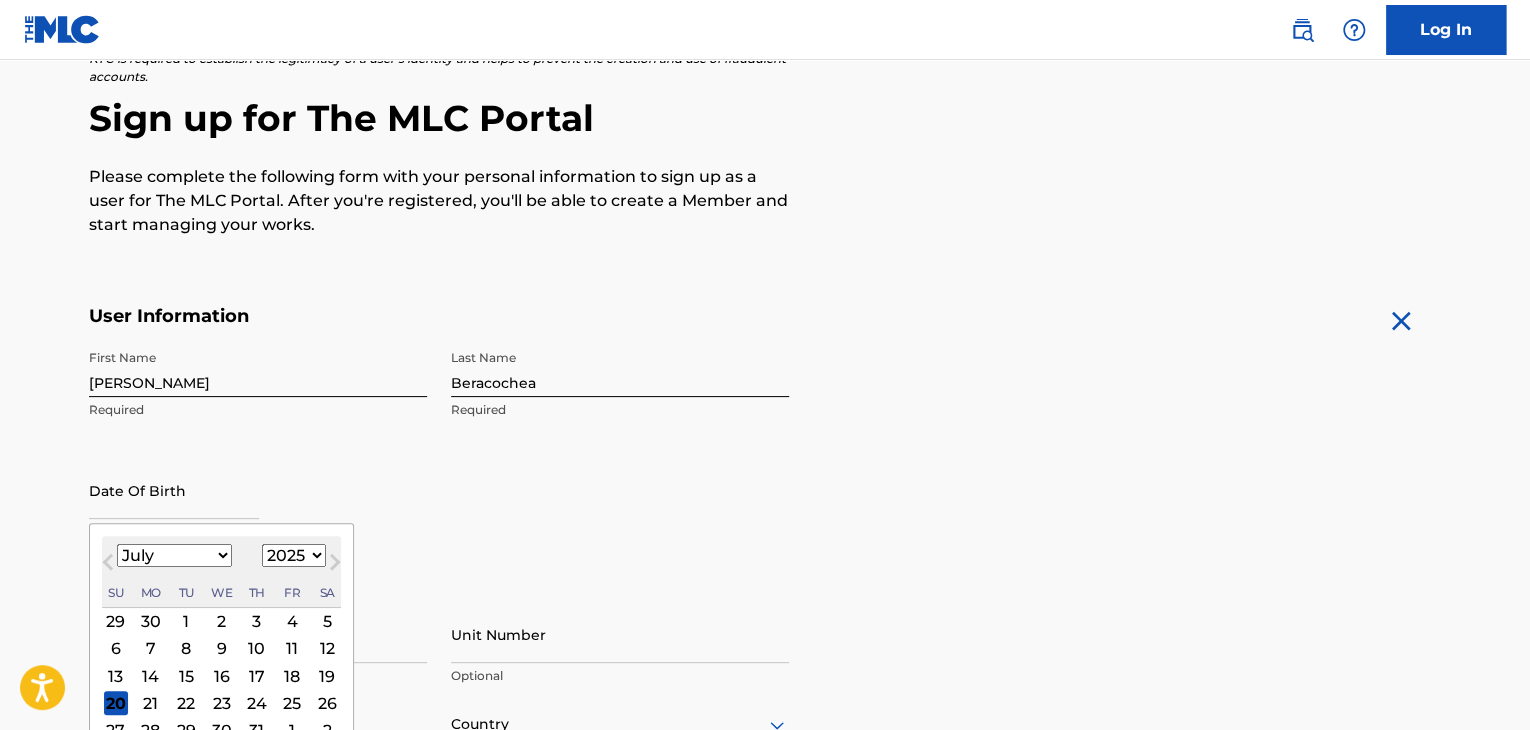 click on "January February March April May June July August September October November December" at bounding box center [174, 555] 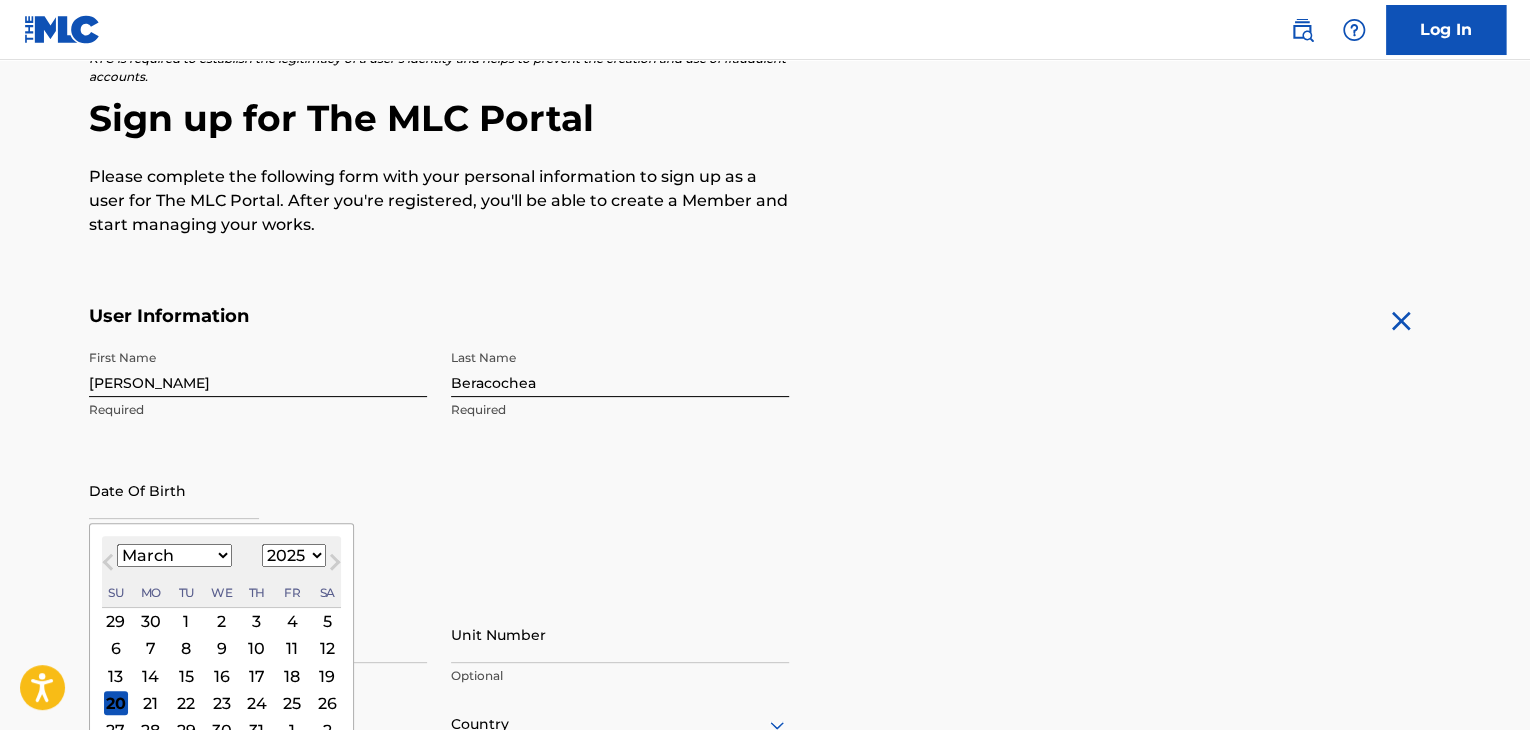 click on "January February March April May June July August September October November December" at bounding box center [174, 555] 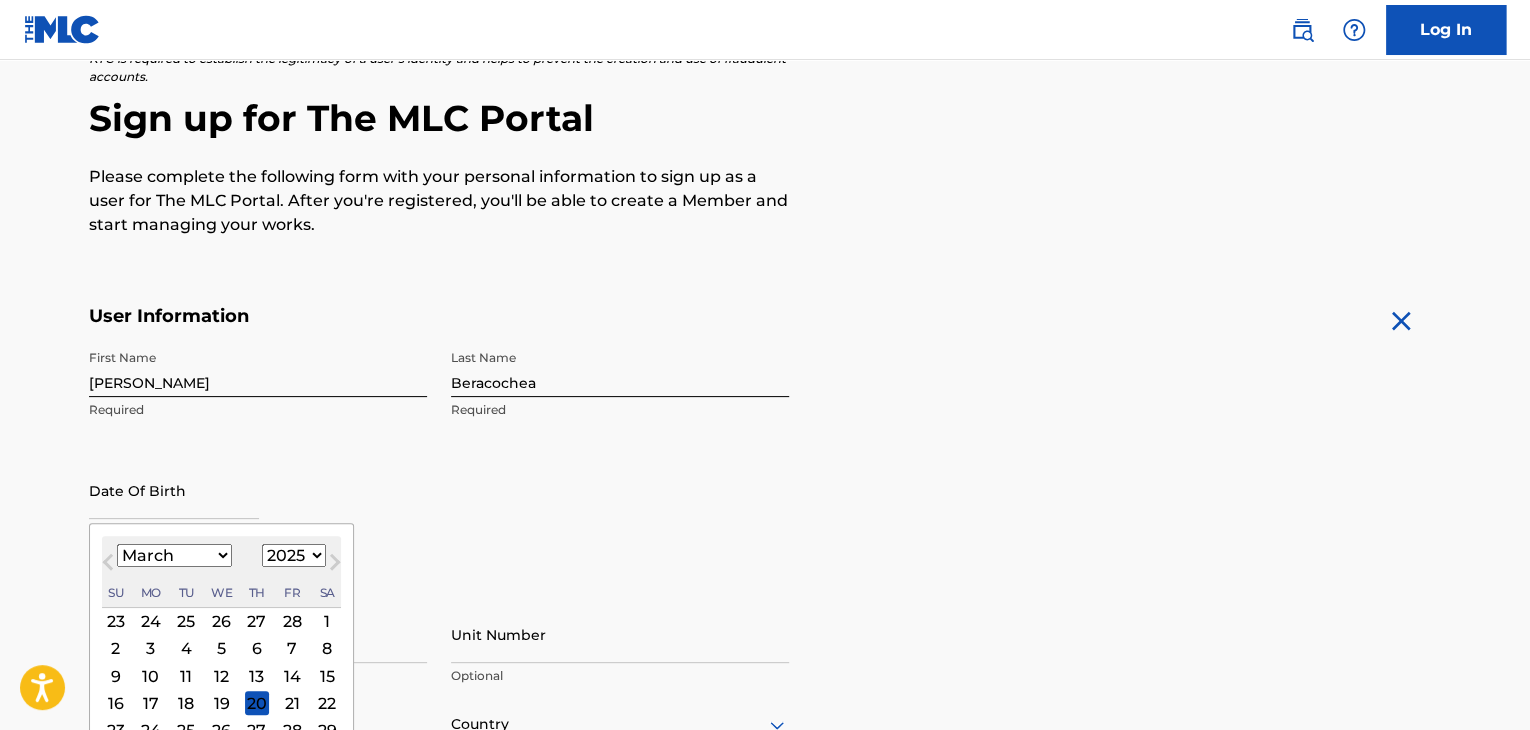 click on "1899 1900 1901 1902 1903 1904 1905 1906 1907 1908 1909 1910 1911 1912 1913 1914 1915 1916 1917 1918 1919 1920 1921 1922 1923 1924 1925 1926 1927 1928 1929 1930 1931 1932 1933 1934 1935 1936 1937 1938 1939 1940 1941 1942 1943 1944 1945 1946 1947 1948 1949 1950 1951 1952 1953 1954 1955 1956 1957 1958 1959 1960 1961 1962 1963 1964 1965 1966 1967 1968 1969 1970 1971 1972 1973 1974 1975 1976 1977 1978 1979 1980 1981 1982 1983 1984 1985 1986 1987 1988 1989 1990 1991 1992 1993 1994 1995 1996 1997 1998 1999 2000 2001 2002 2003 2004 2005 2006 2007 2008 2009 2010 2011 2012 2013 2014 2015 2016 2017 2018 2019 2020 2021 2022 2023 2024 2025 2026 2027 2028 2029 2030 2031 2032 2033 2034 2035 2036 2037 2038 2039 2040 2041 2042 2043 2044 2045 2046 2047 2048 2049 2050 2051 2052 2053 2054 2055 2056 2057 2058 2059 2060 2061 2062 2063 2064 2065 2066 2067 2068 2069 2070 2071 2072 2073 2074 2075 2076 2077 2078 2079 2080 2081 2082 2083 2084 2085 2086 2087 2088 2089 2090 2091 2092 2093 2094 2095 2096 2097 2098 2099 2100" at bounding box center [294, 555] 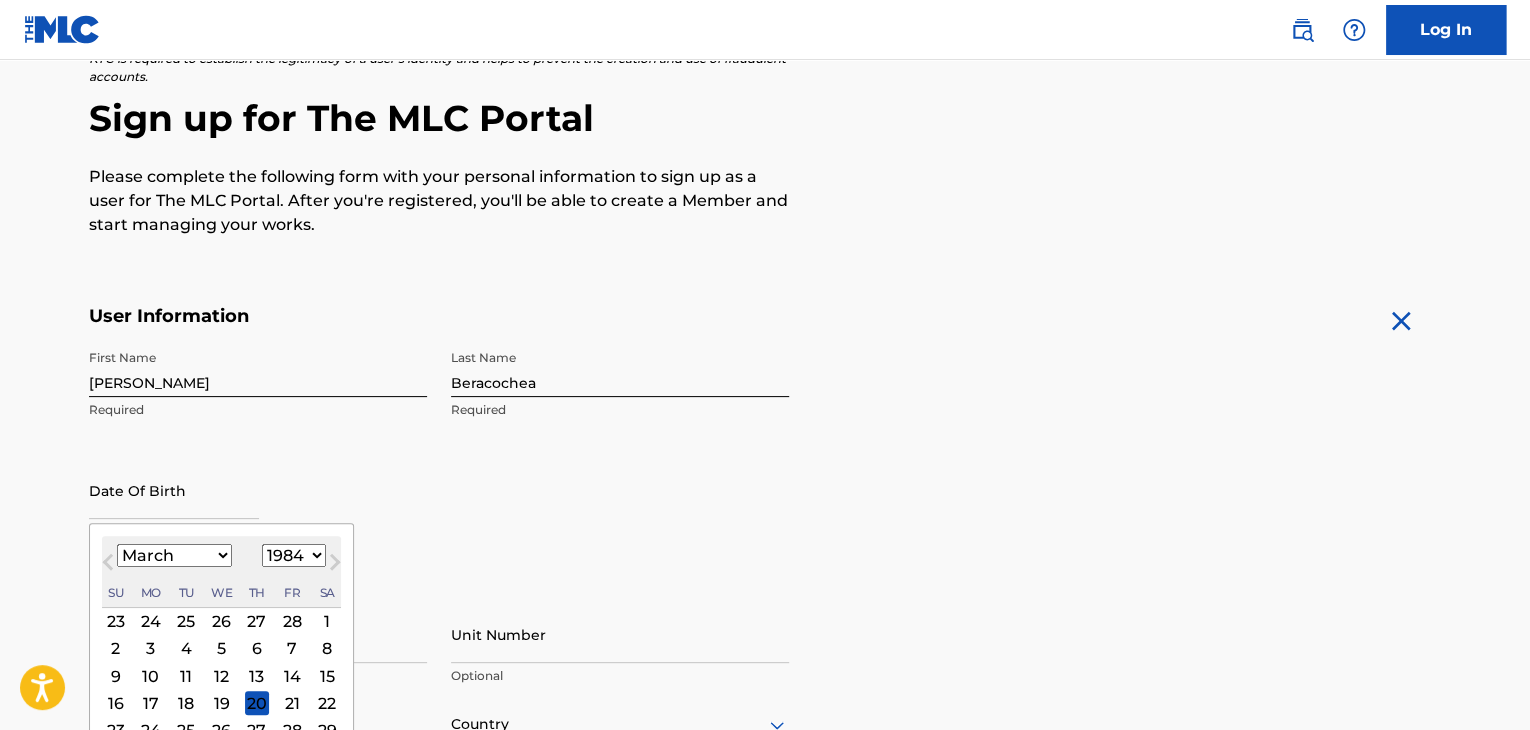 click on "1899 1900 1901 1902 1903 1904 1905 1906 1907 1908 1909 1910 1911 1912 1913 1914 1915 1916 1917 1918 1919 1920 1921 1922 1923 1924 1925 1926 1927 1928 1929 1930 1931 1932 1933 1934 1935 1936 1937 1938 1939 1940 1941 1942 1943 1944 1945 1946 1947 1948 1949 1950 1951 1952 1953 1954 1955 1956 1957 1958 1959 1960 1961 1962 1963 1964 1965 1966 1967 1968 1969 1970 1971 1972 1973 1974 1975 1976 1977 1978 1979 1980 1981 1982 1983 1984 1985 1986 1987 1988 1989 1990 1991 1992 1993 1994 1995 1996 1997 1998 1999 2000 2001 2002 2003 2004 2005 2006 2007 2008 2009 2010 2011 2012 2013 2014 2015 2016 2017 2018 2019 2020 2021 2022 2023 2024 2025 2026 2027 2028 2029 2030 2031 2032 2033 2034 2035 2036 2037 2038 2039 2040 2041 2042 2043 2044 2045 2046 2047 2048 2049 2050 2051 2052 2053 2054 2055 2056 2057 2058 2059 2060 2061 2062 2063 2064 2065 2066 2067 2068 2069 2070 2071 2072 2073 2074 2075 2076 2077 2078 2079 2080 2081 2082 2083 2084 2085 2086 2087 2088 2089 2090 2091 2092 2093 2094 2095 2096 2097 2098 2099 2100" at bounding box center (294, 555) 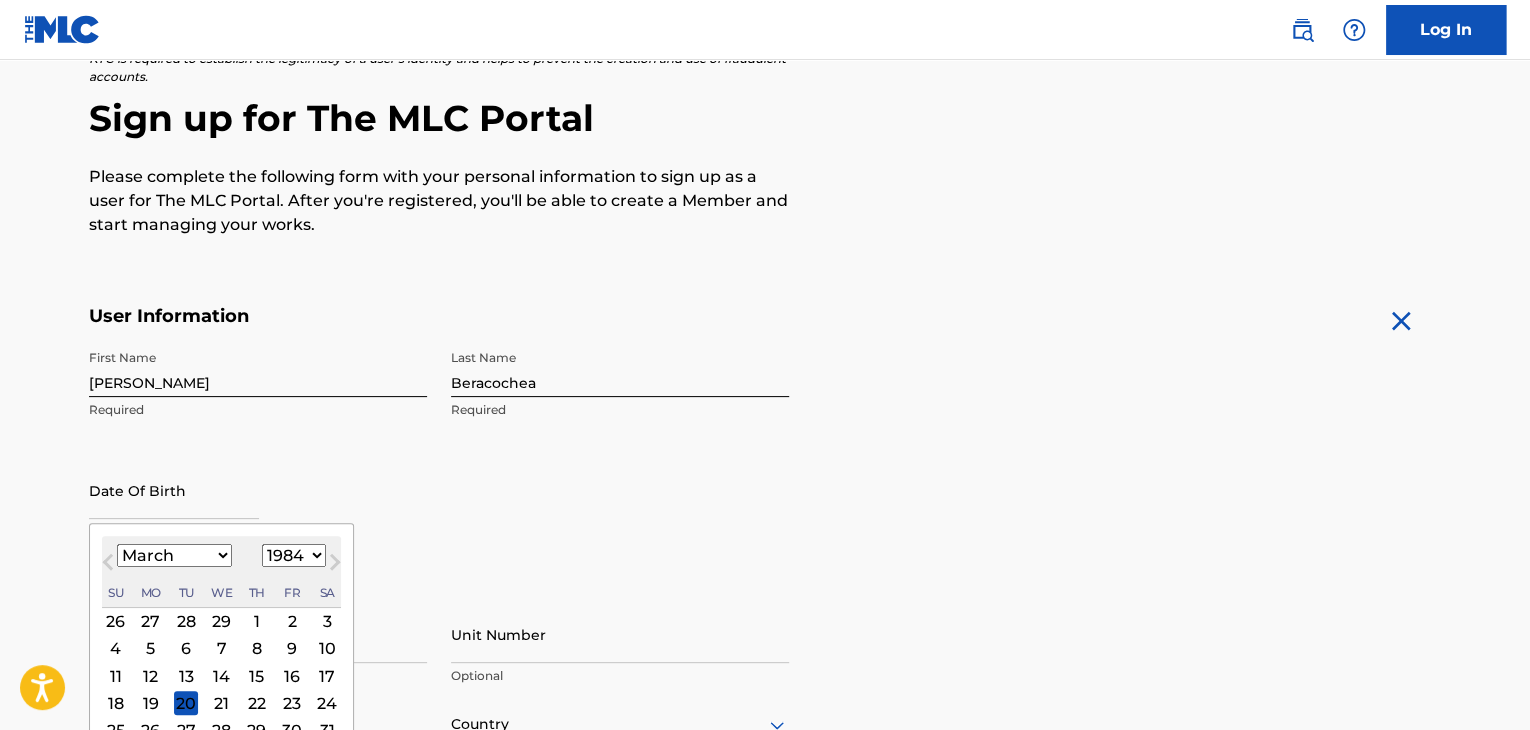 click on "10" at bounding box center (327, 649) 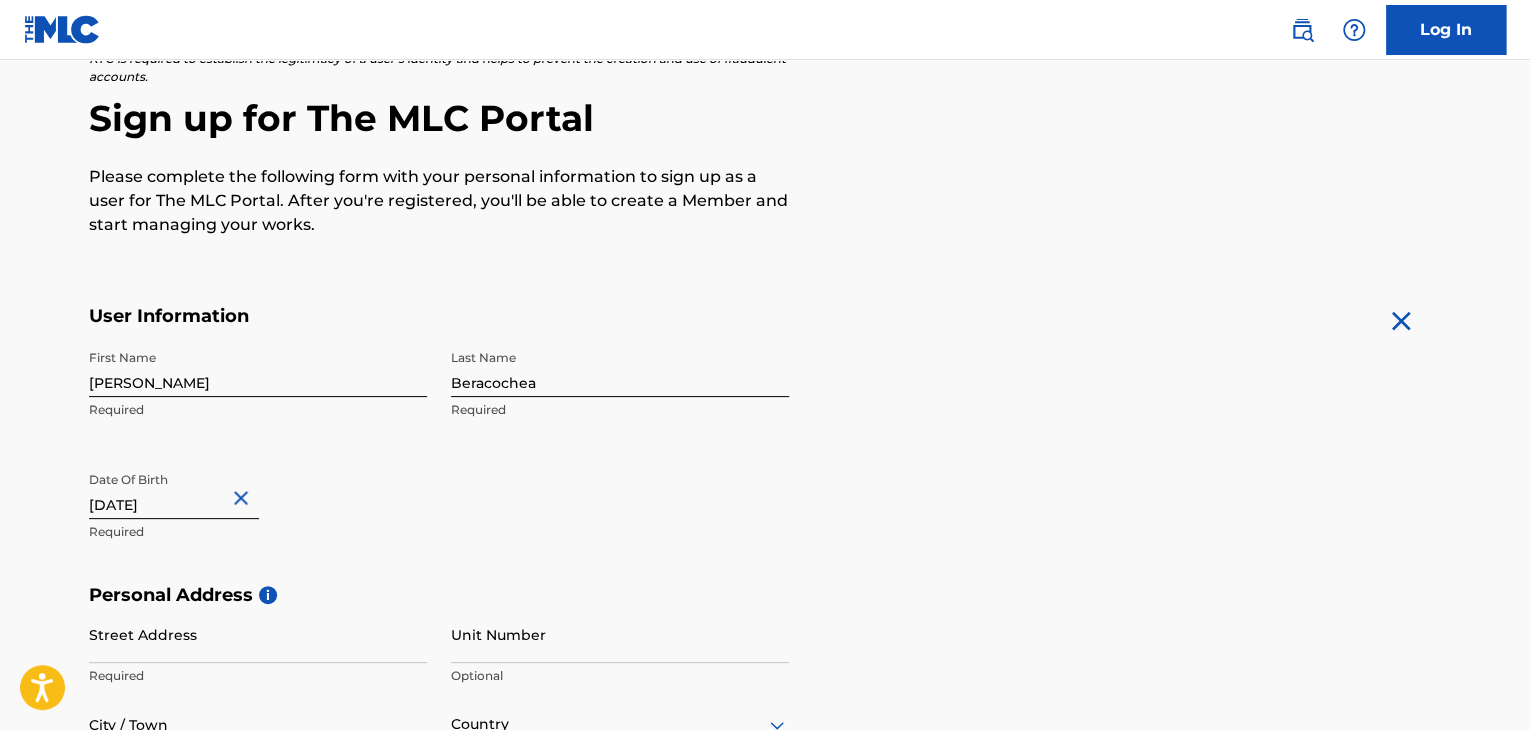 click on "First Name Pablo Required Last Name Beracochea Required Date Of Birth March 10 1984 Required" at bounding box center [439, 462] 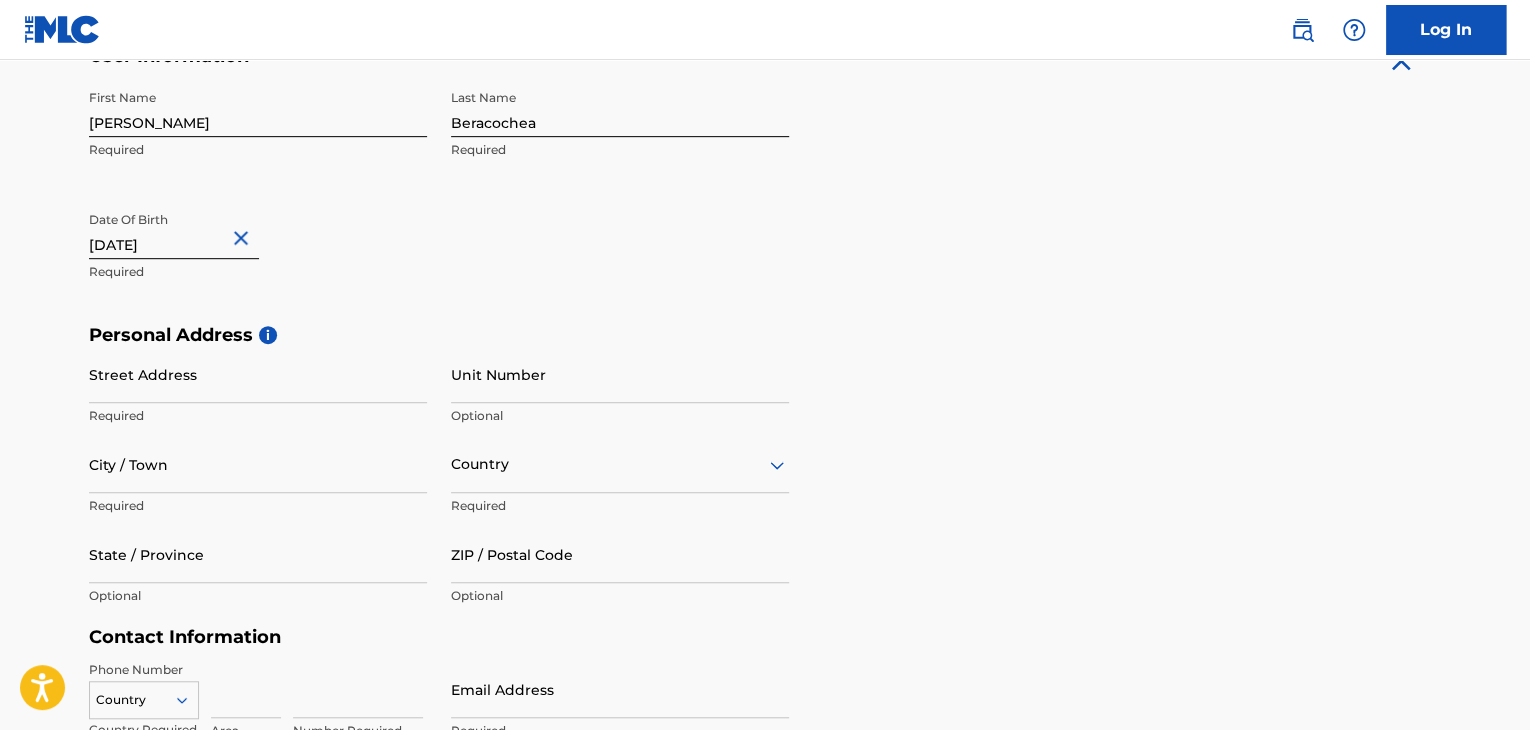 scroll, scrollTop: 424, scrollLeft: 0, axis: vertical 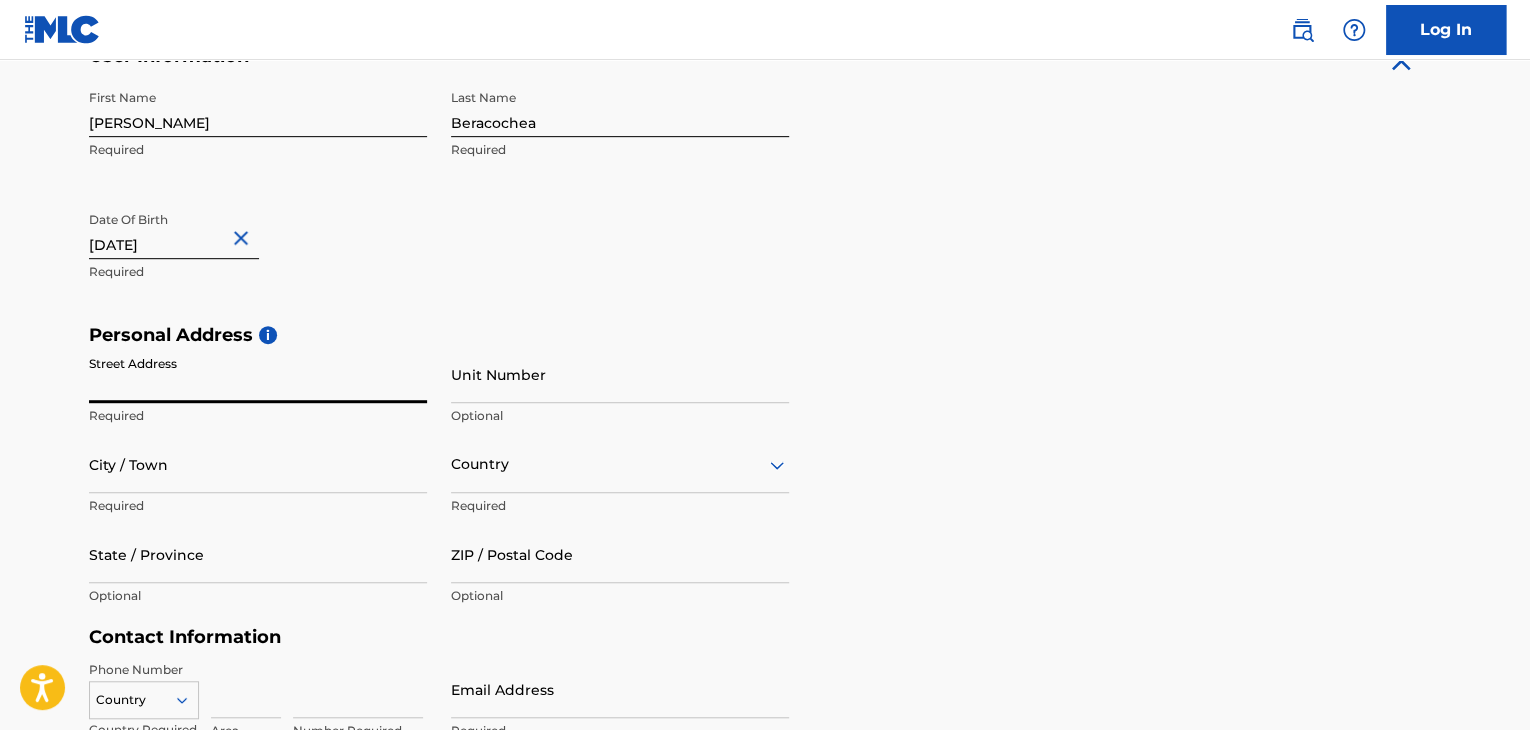 type on "336 E 5TH STREET" 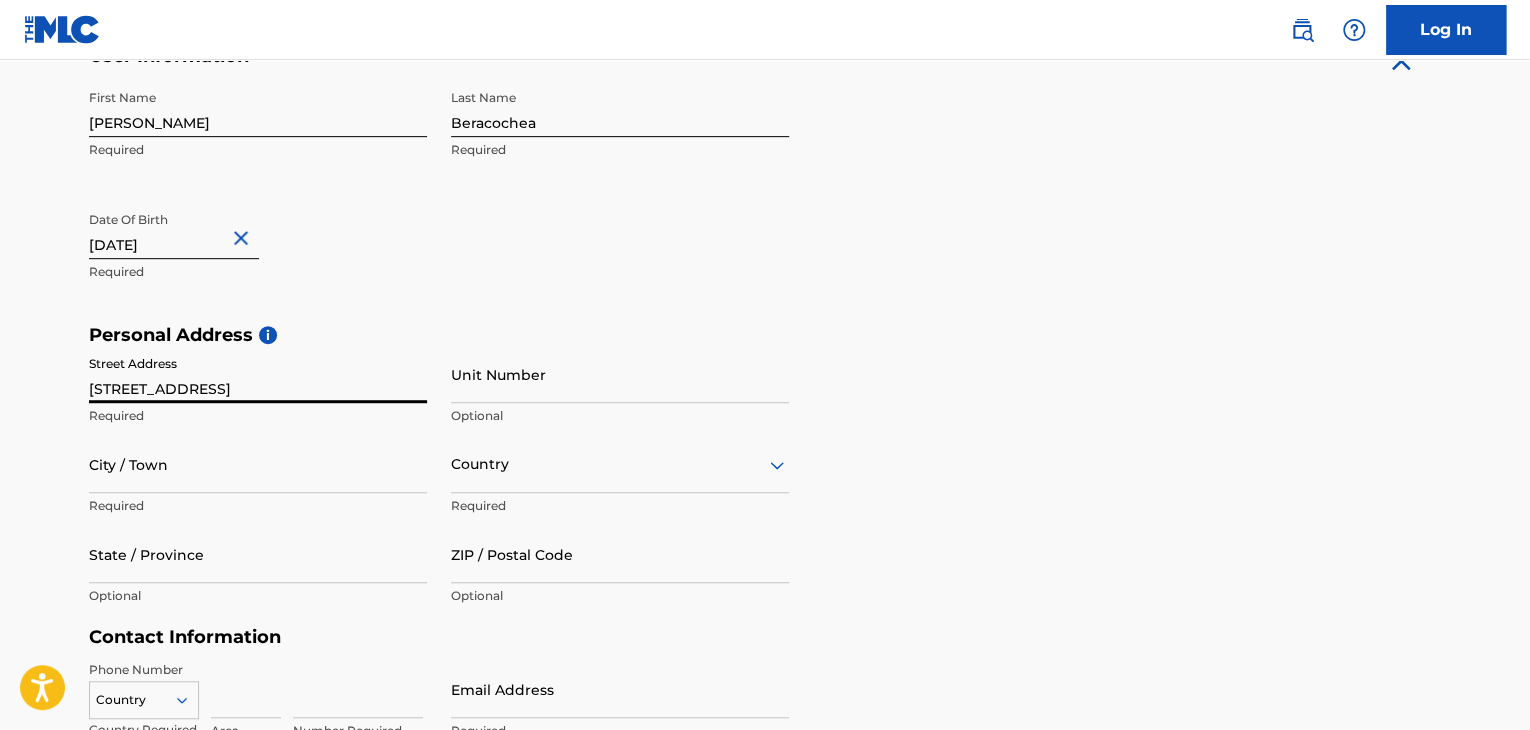 type on "NEW YORK" 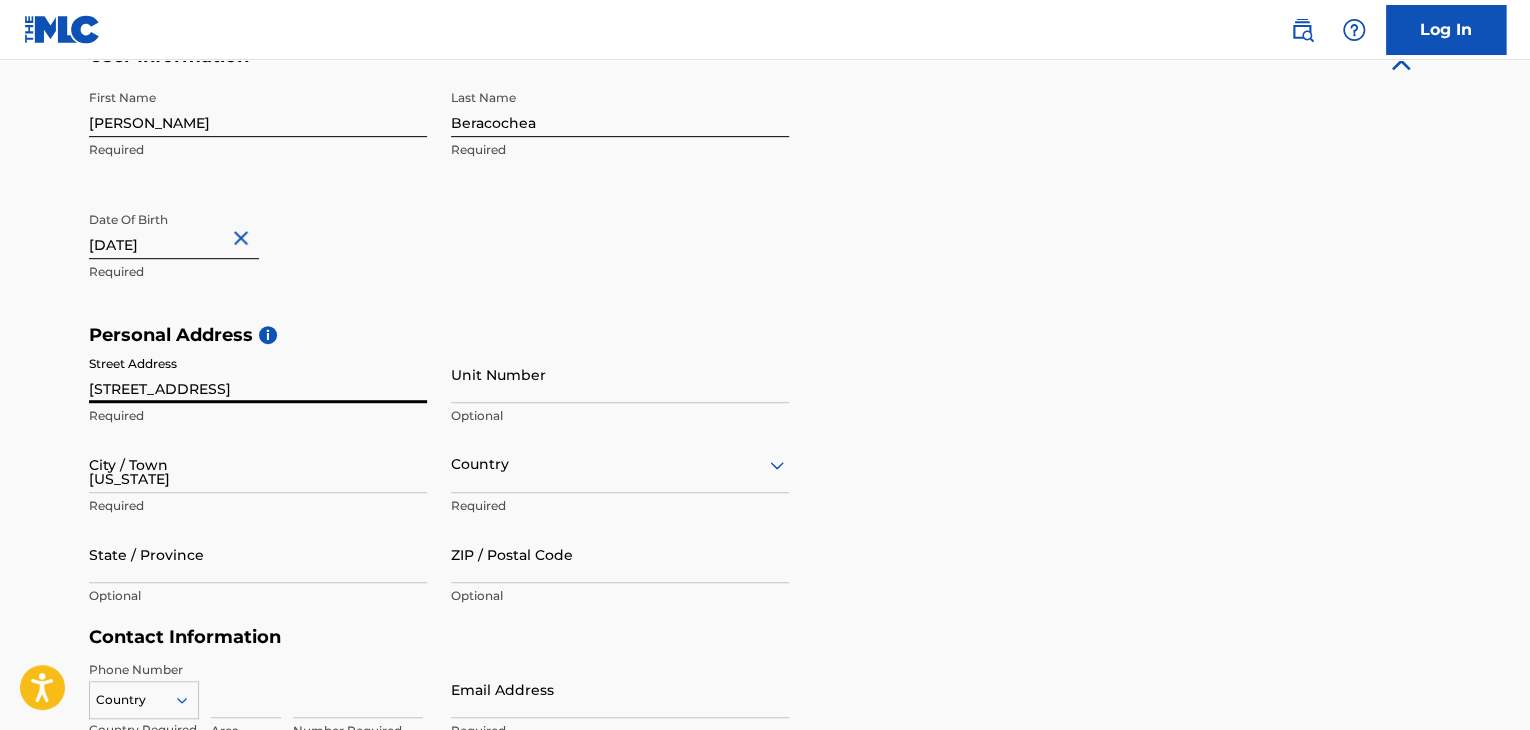type on "New York" 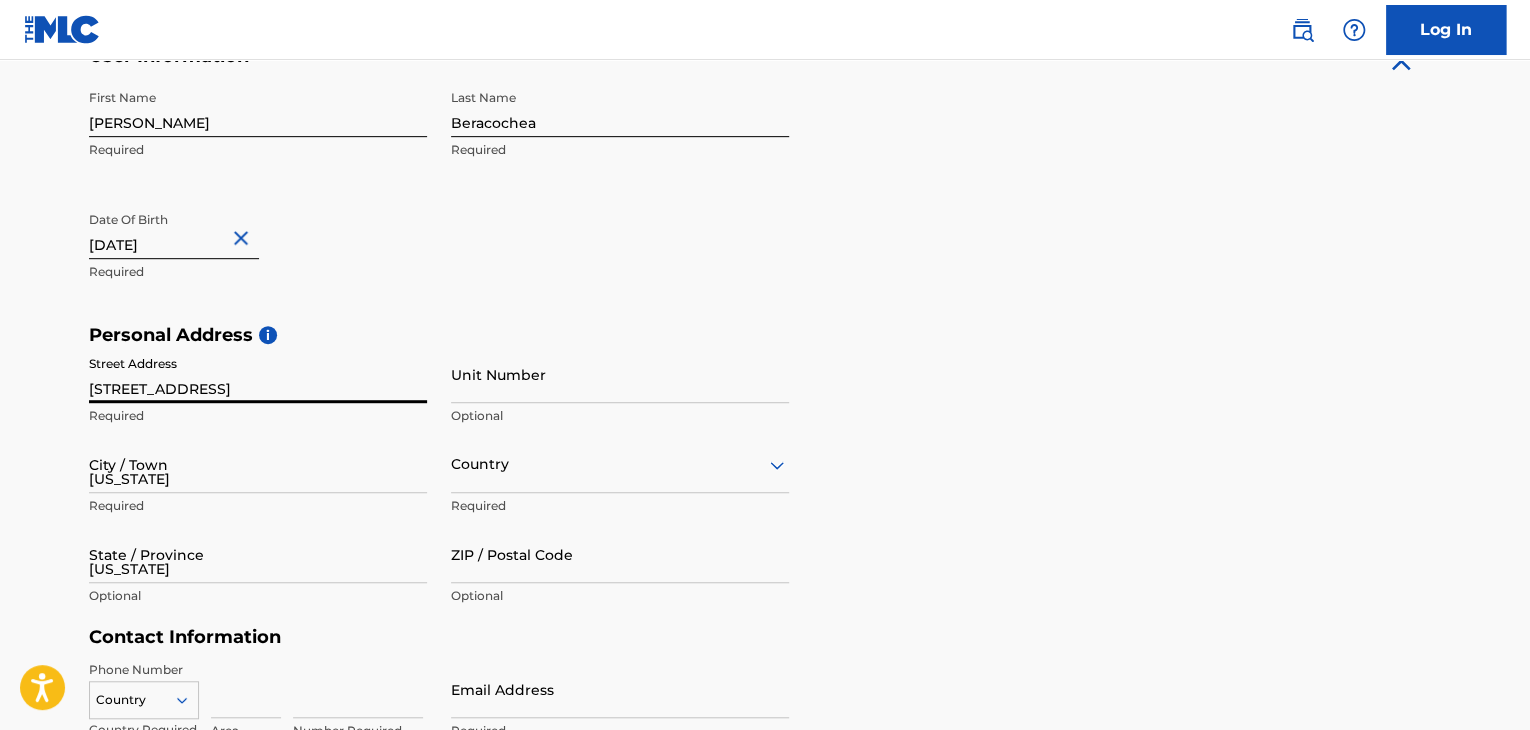 type on "10003" 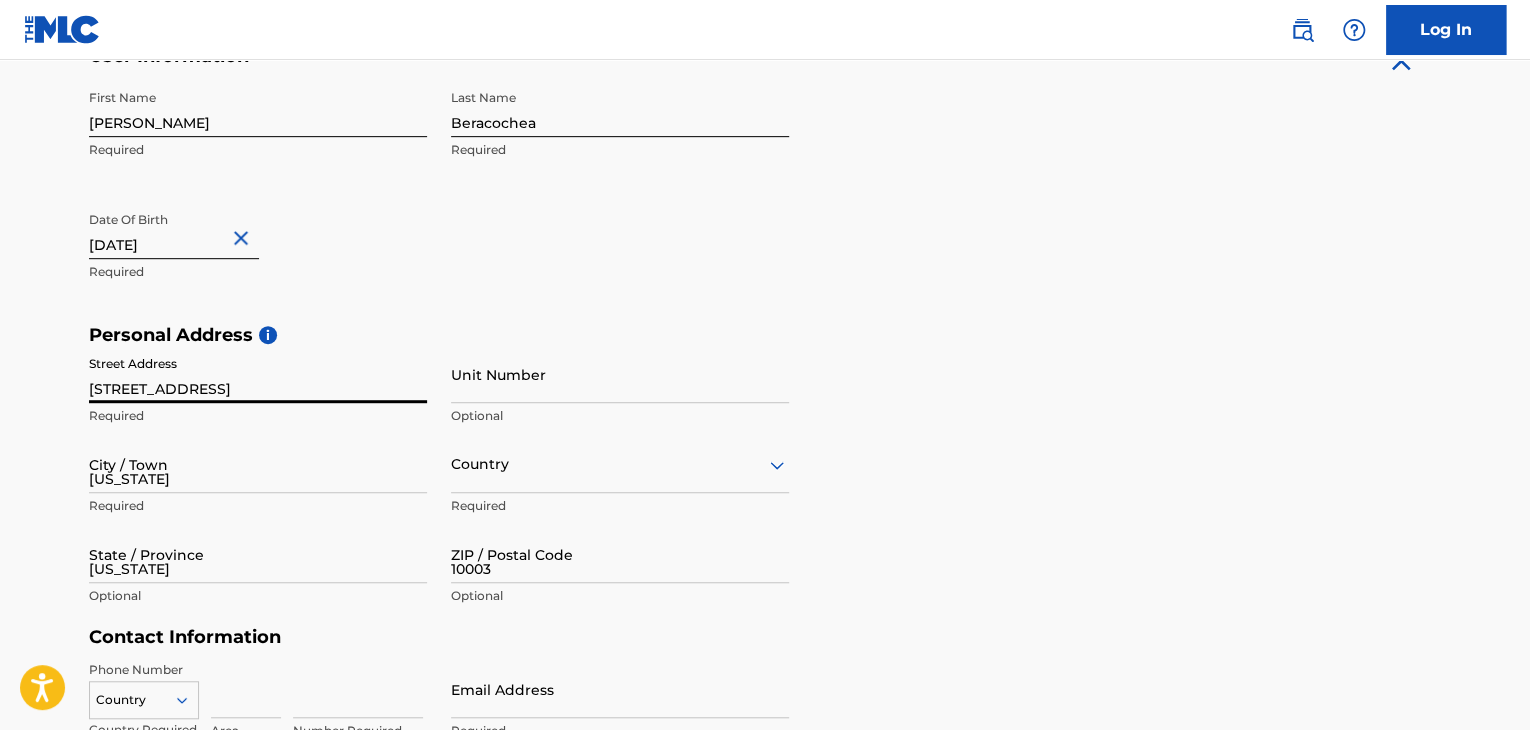 type on "[EMAIL_ADDRESS][DOMAIN_NAME]" 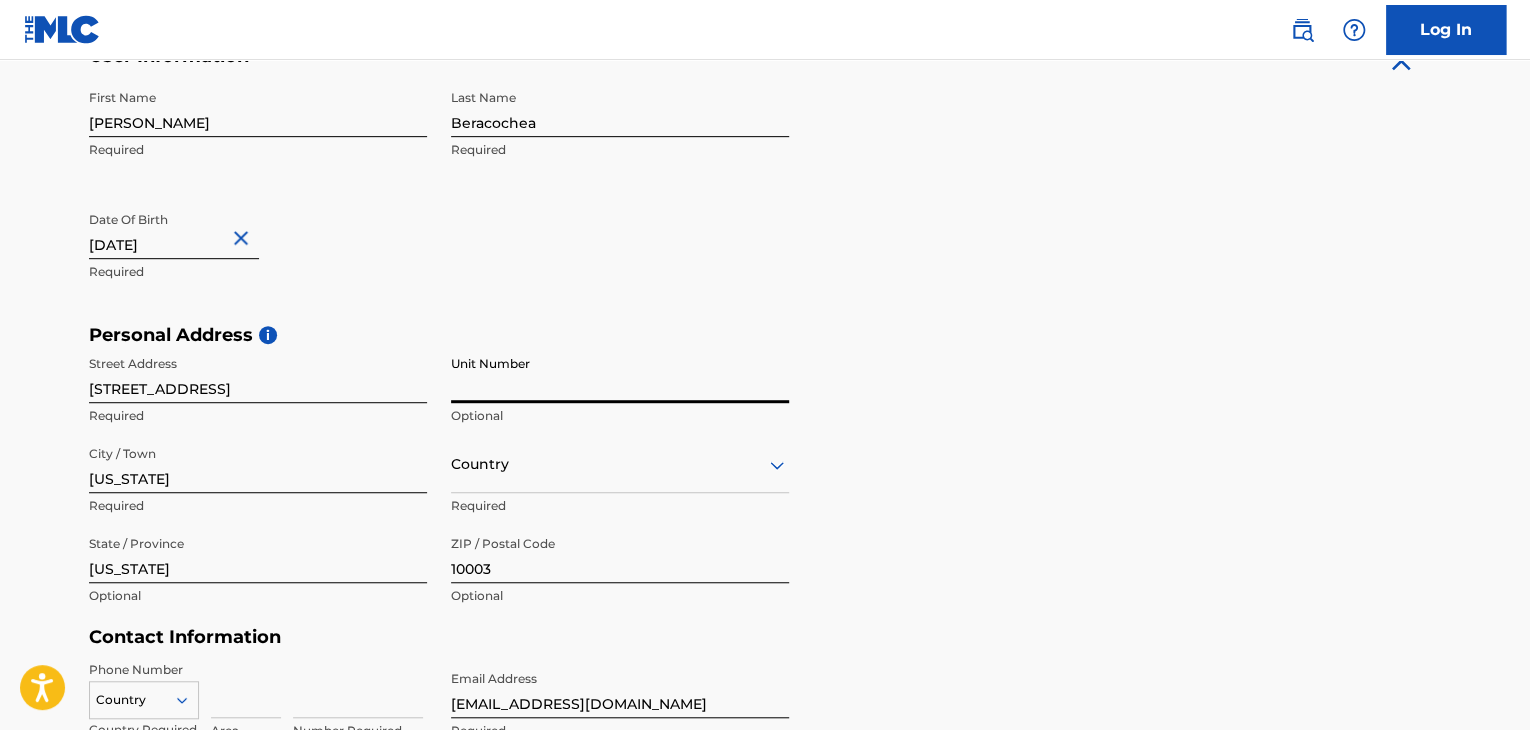 click on "Unit Number" at bounding box center [620, 374] 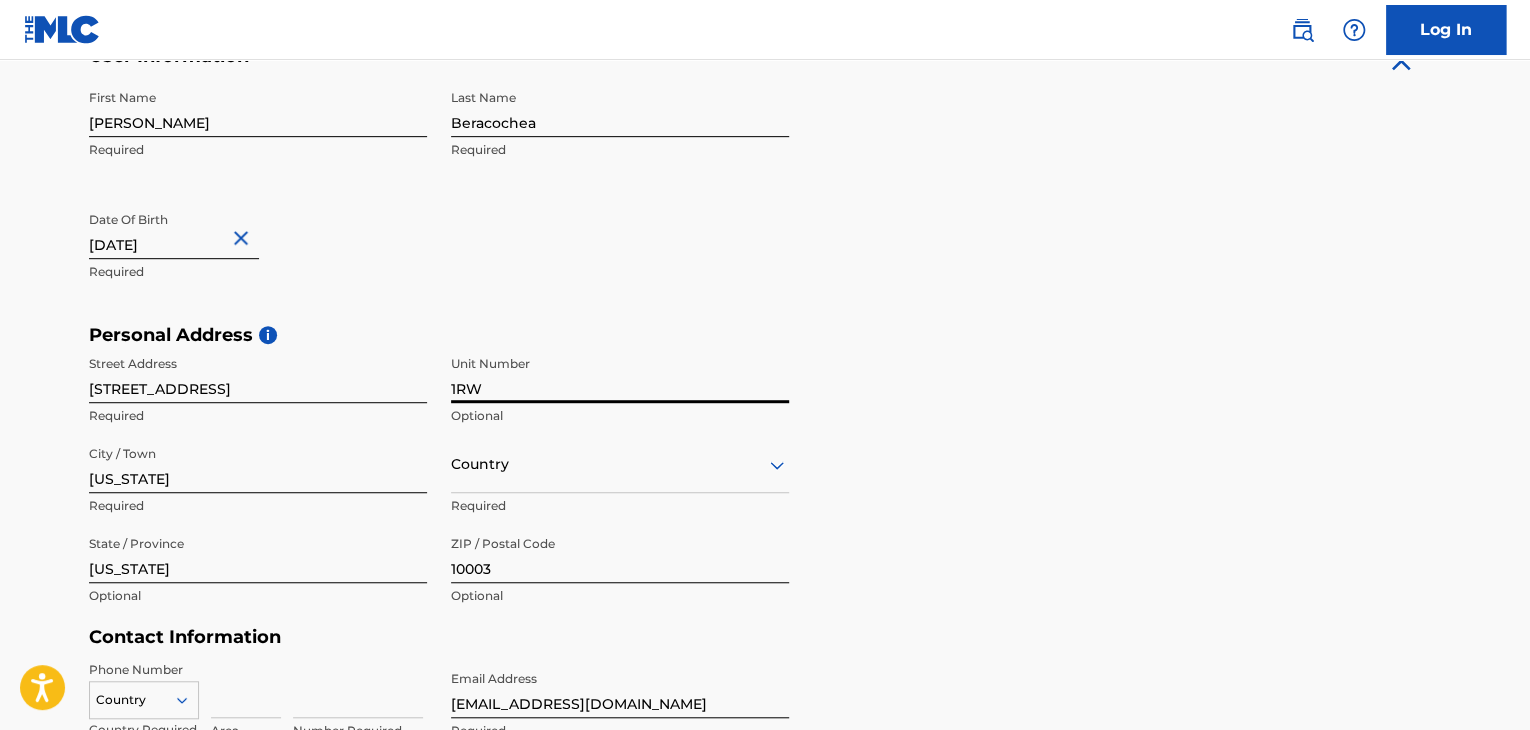 type on "1RW" 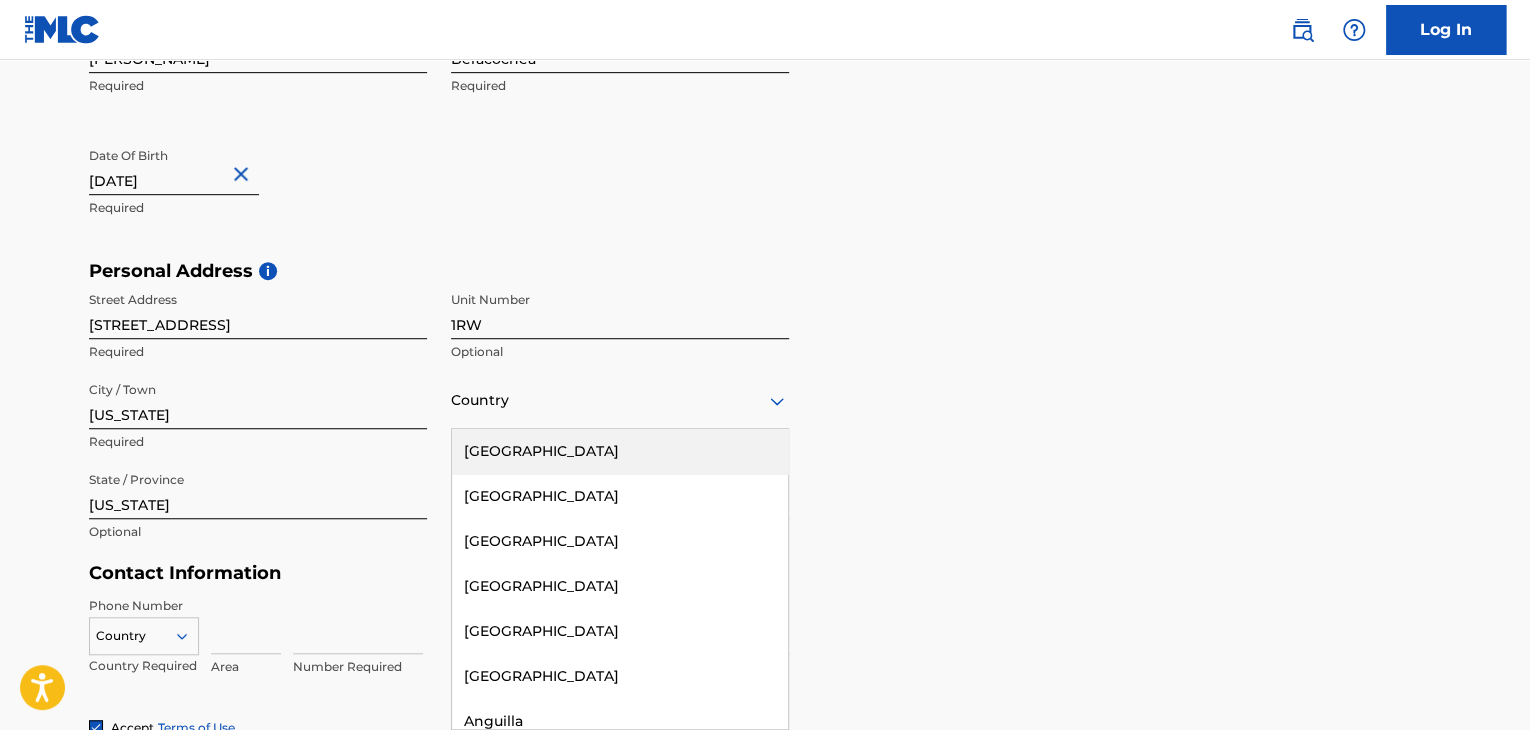 click on "United States" at bounding box center (620, 451) 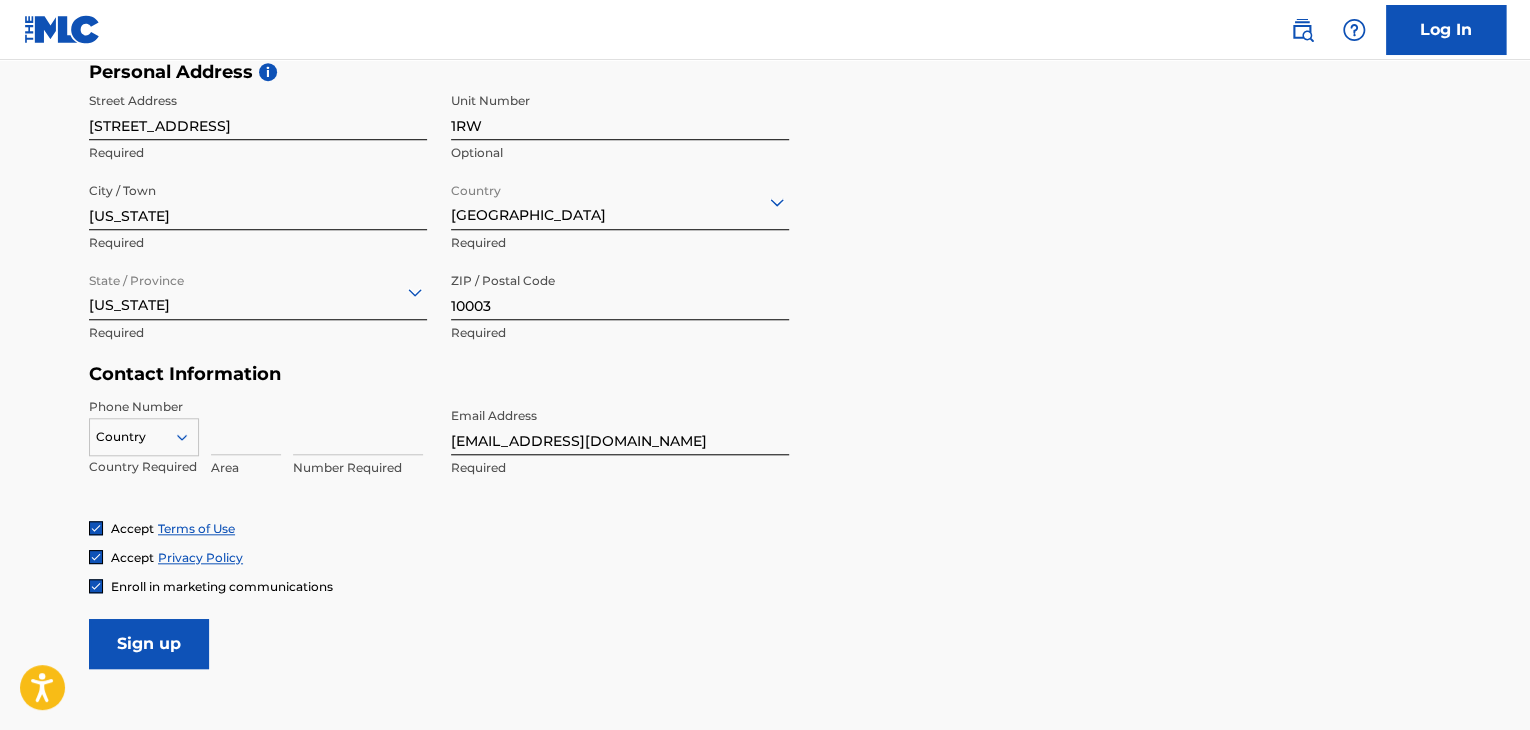 scroll, scrollTop: 688, scrollLeft: 0, axis: vertical 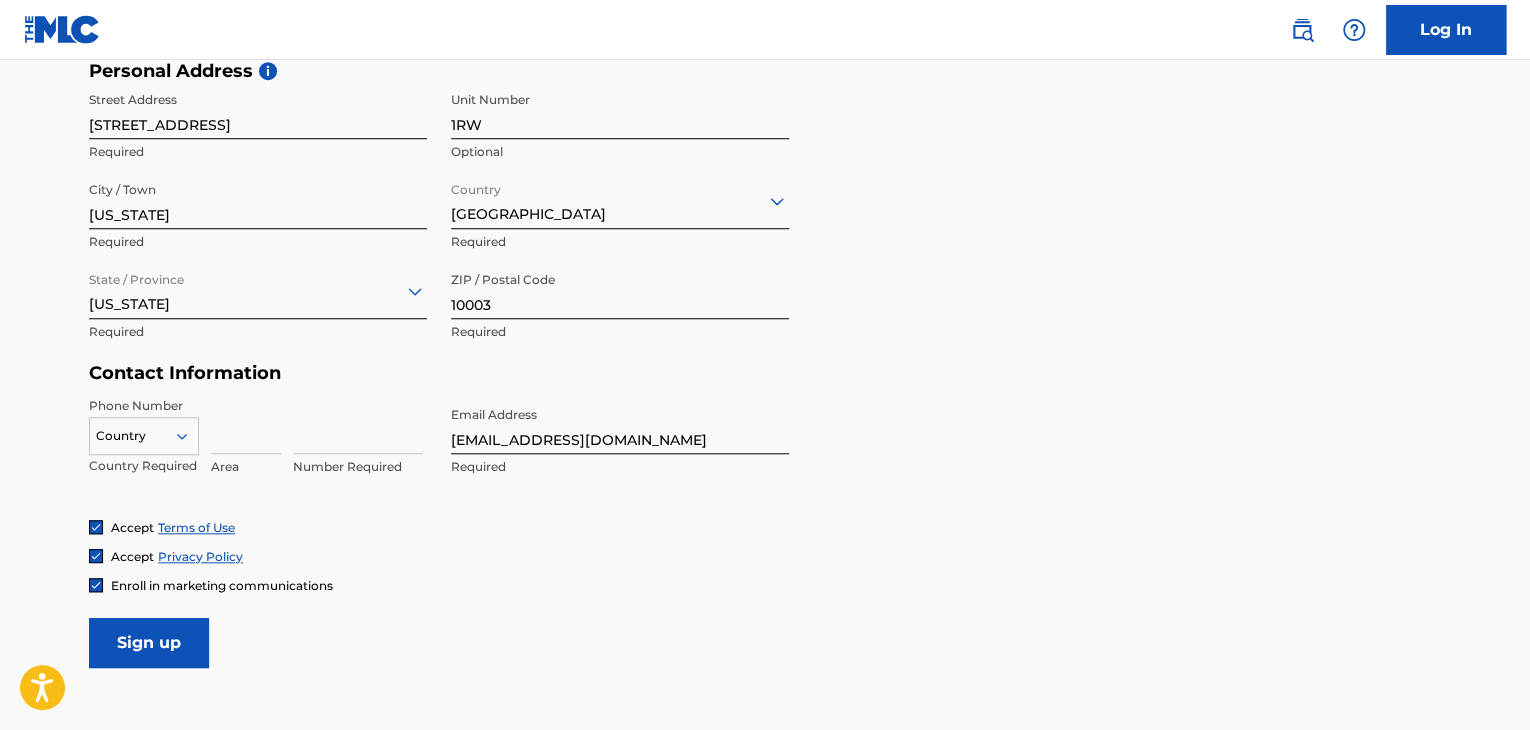 click on "Phone Number Country Country Required Area Number Required Email Address maquinamono@gmail.com Required" at bounding box center (439, 458) 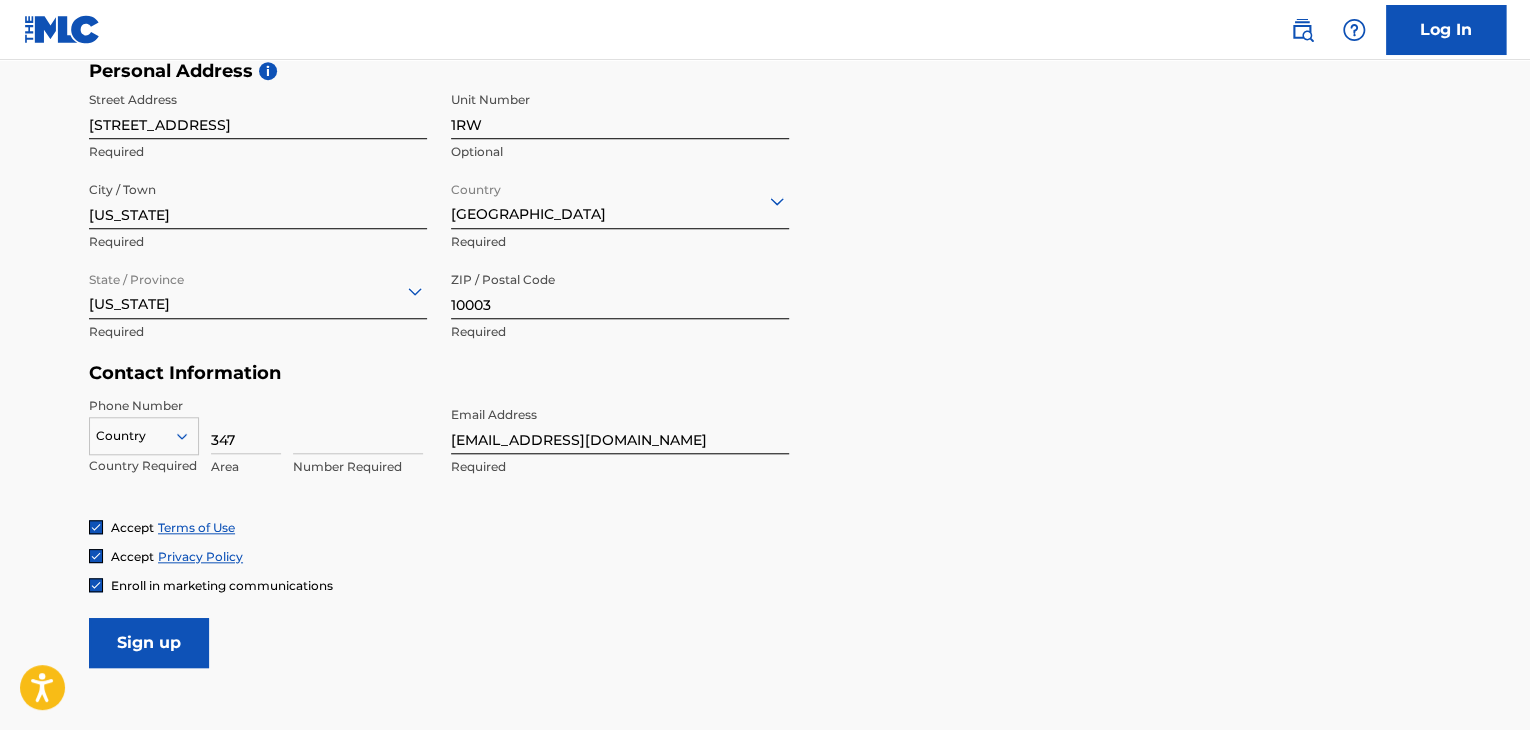 type on "347" 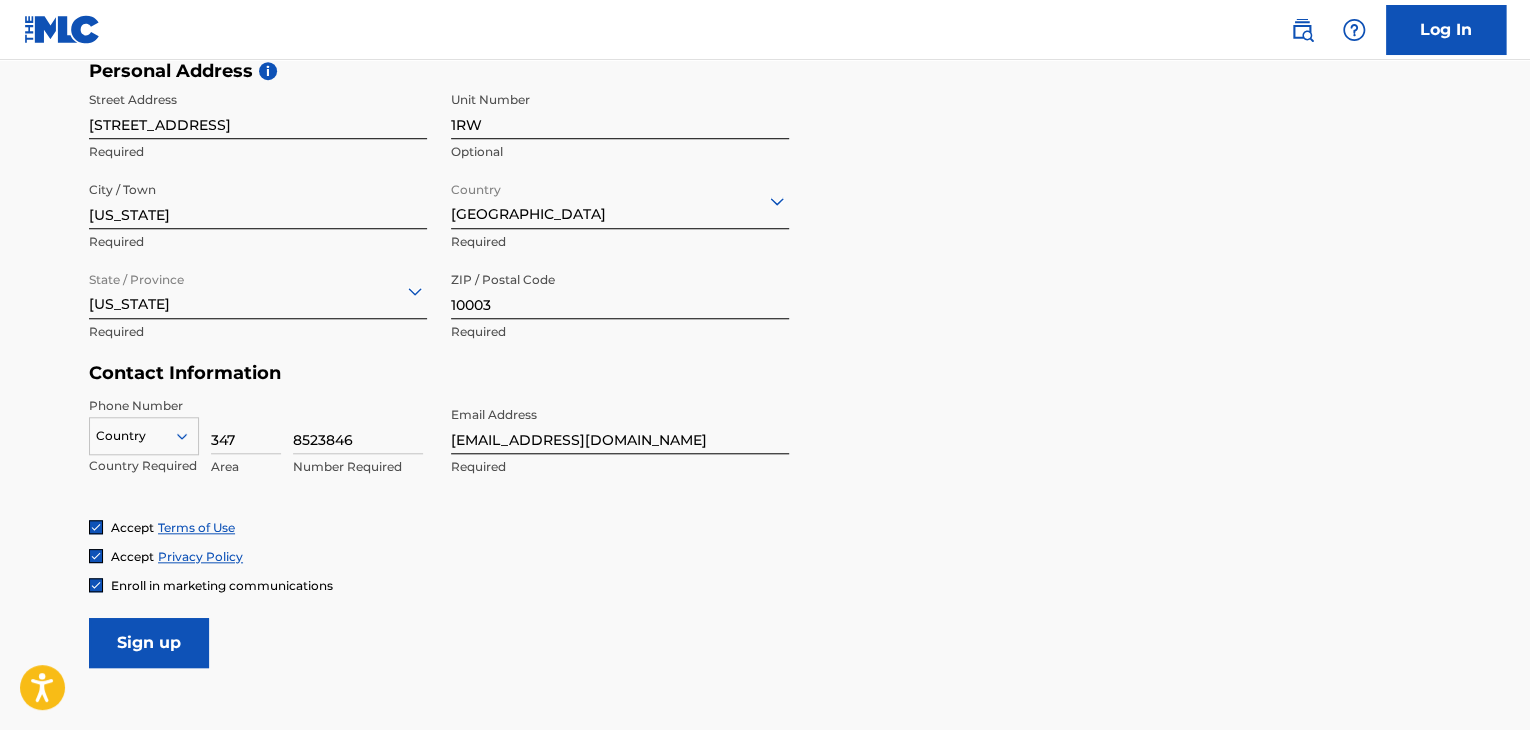 type on "8523846" 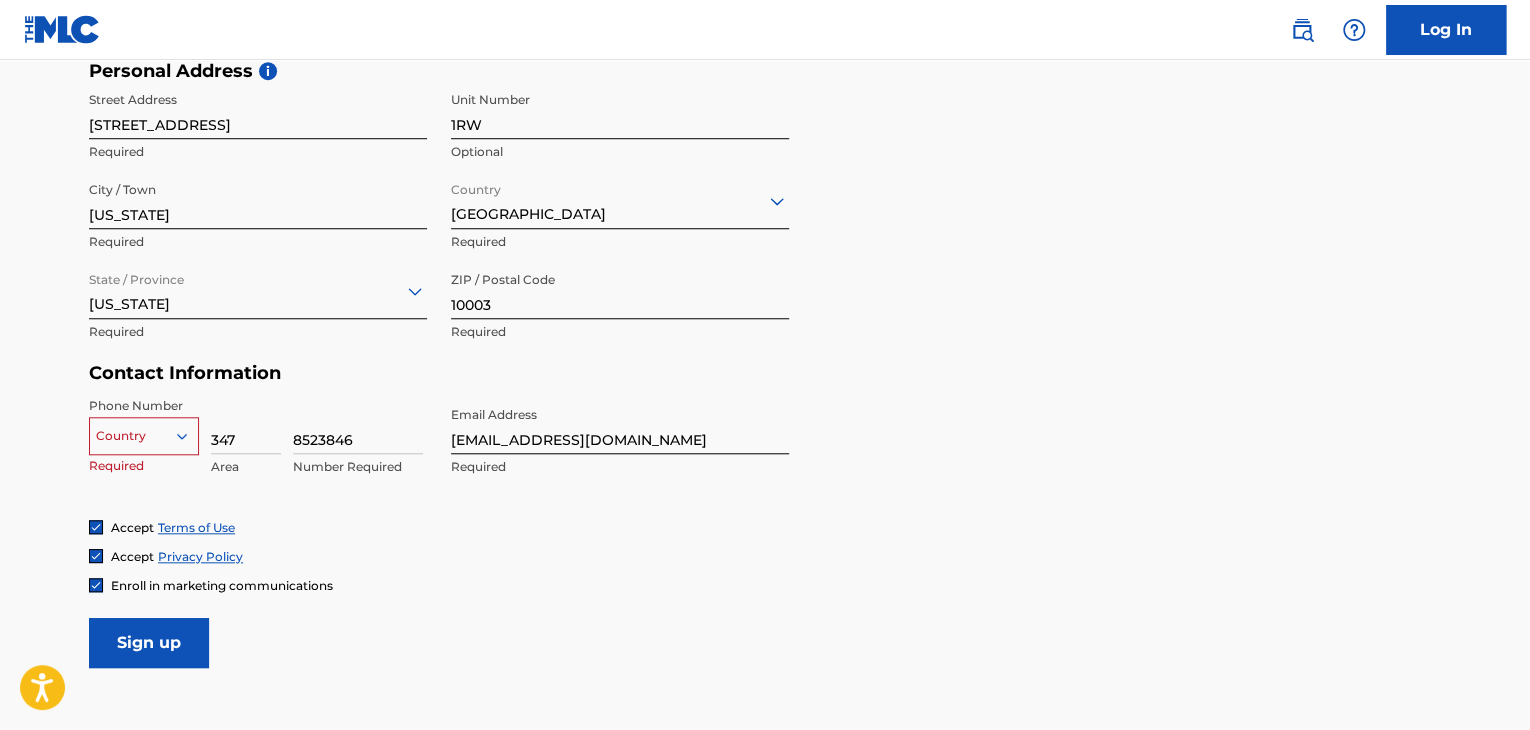 click on "option , selected. Select is focused ,type to refine list, press Down to open the menu,  Country" at bounding box center [144, 432] 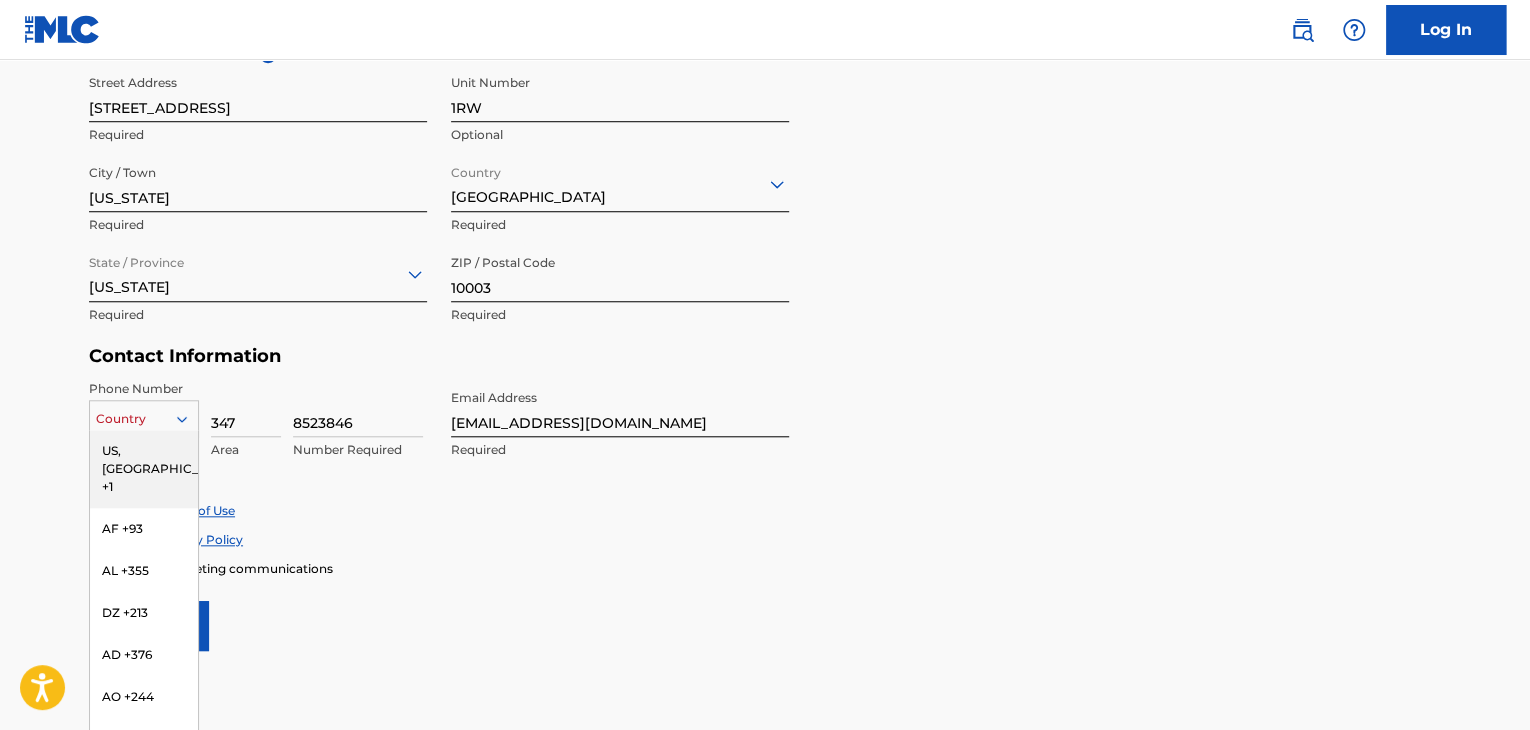 click on "US, [GEOGRAPHIC_DATA] +1" at bounding box center [144, 469] 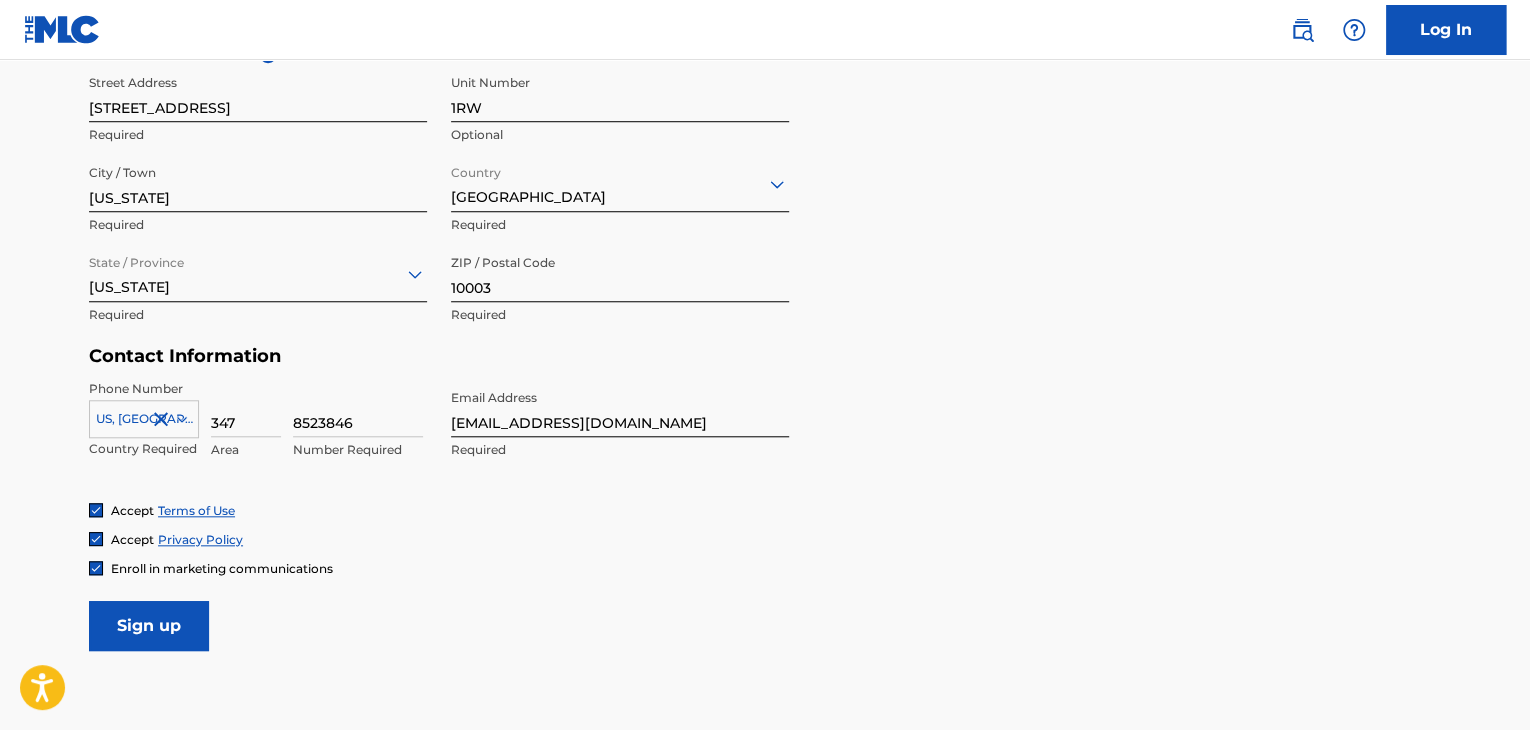 click on "Sign up" at bounding box center (149, 626) 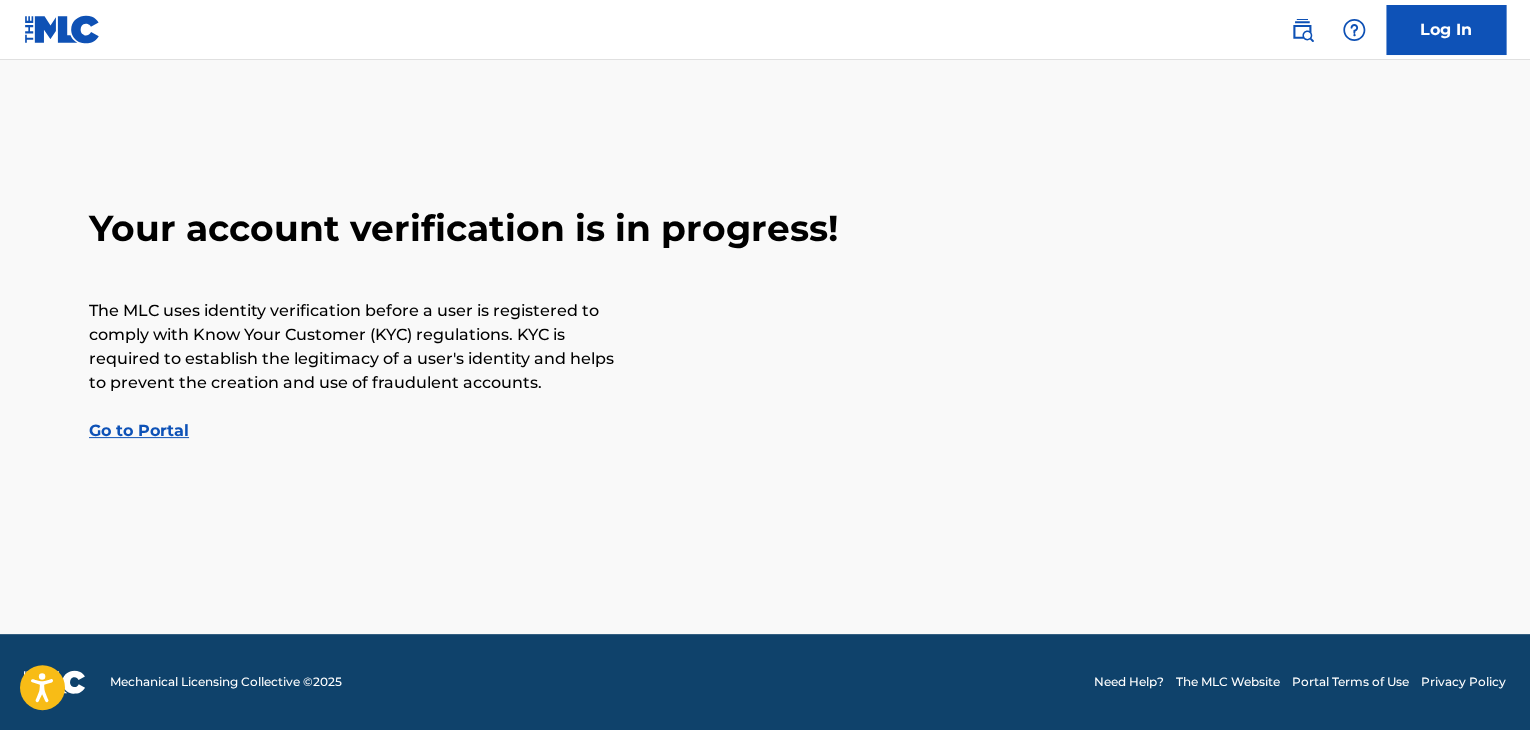 scroll, scrollTop: 0, scrollLeft: 0, axis: both 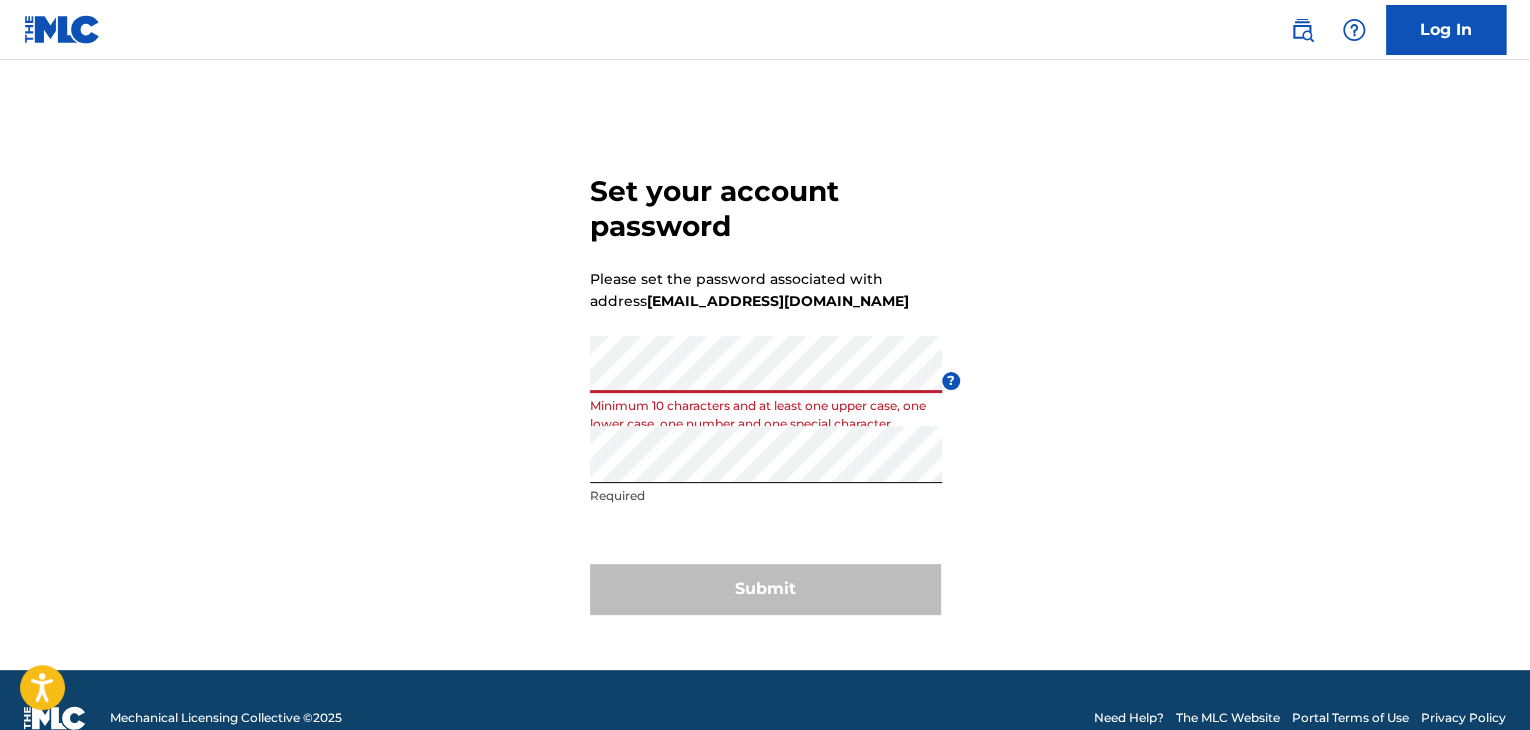 click on "Set your account password Please set the password associated with   address  [EMAIL_ADDRESS][DOMAIN_NAME] Password   Minimum 10 characters and at least one upper case, one lower case, one number and one special character ? Re enter password   Required Submit" at bounding box center [765, 390] 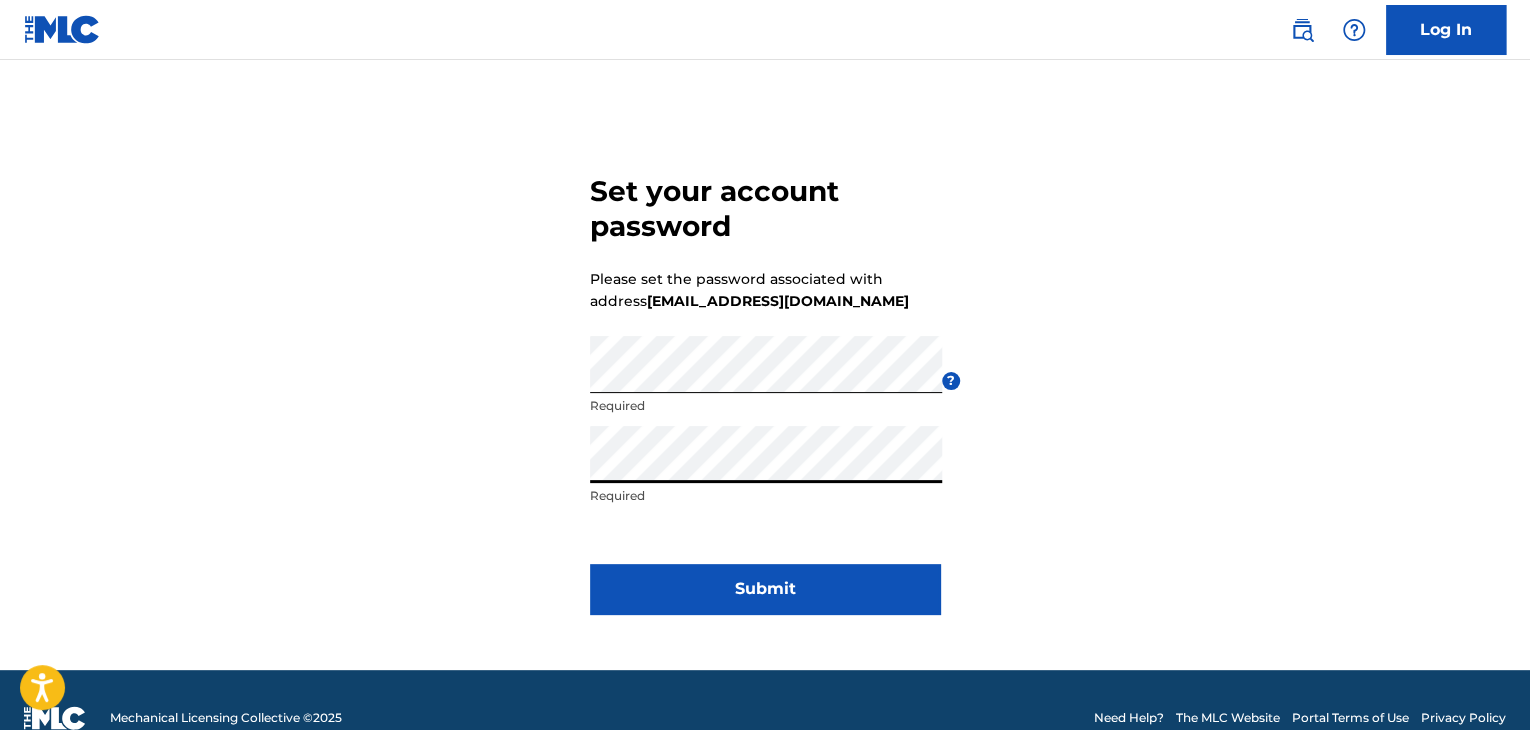 click on "Submit" at bounding box center [765, 589] 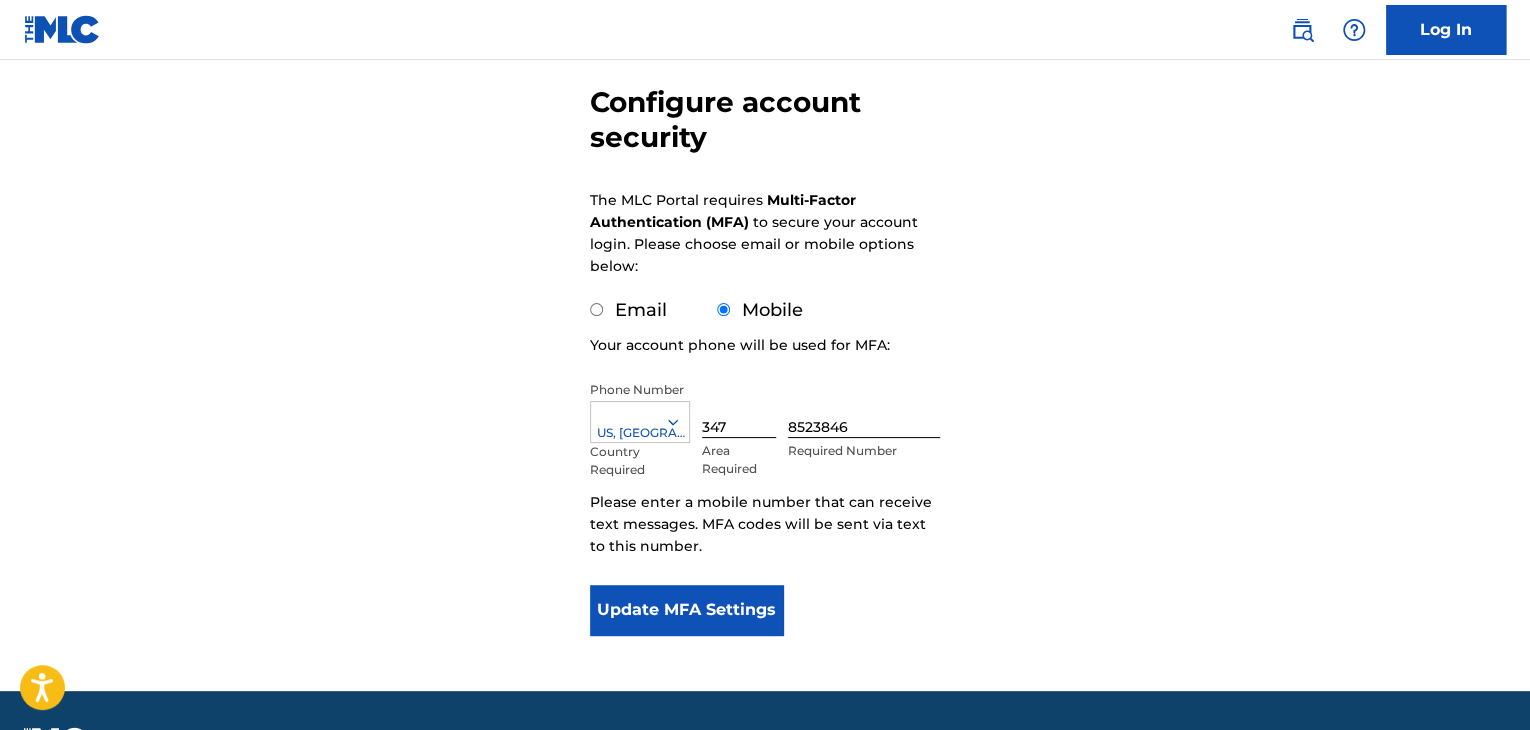 scroll, scrollTop: 178, scrollLeft: 0, axis: vertical 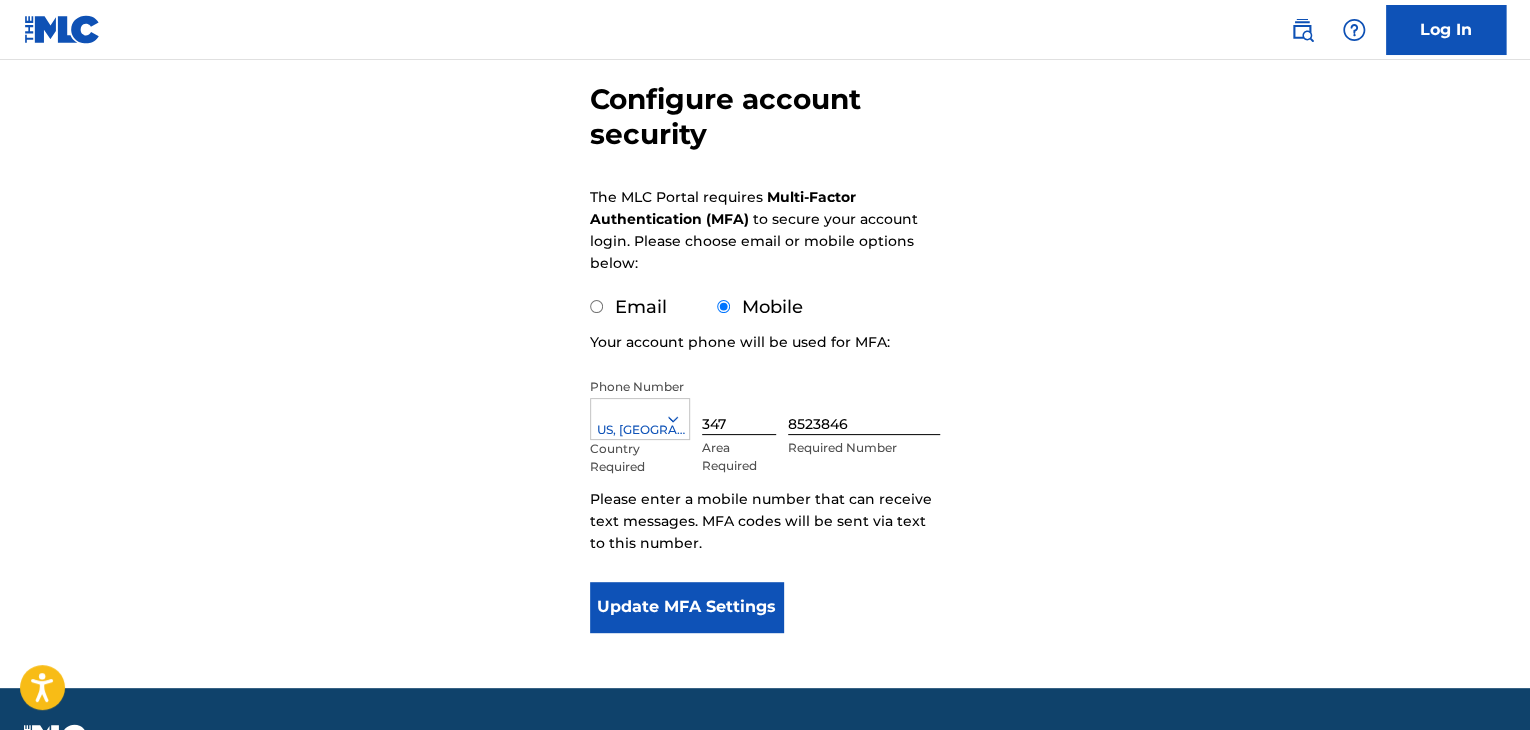 click on "Email" at bounding box center (596, 306) 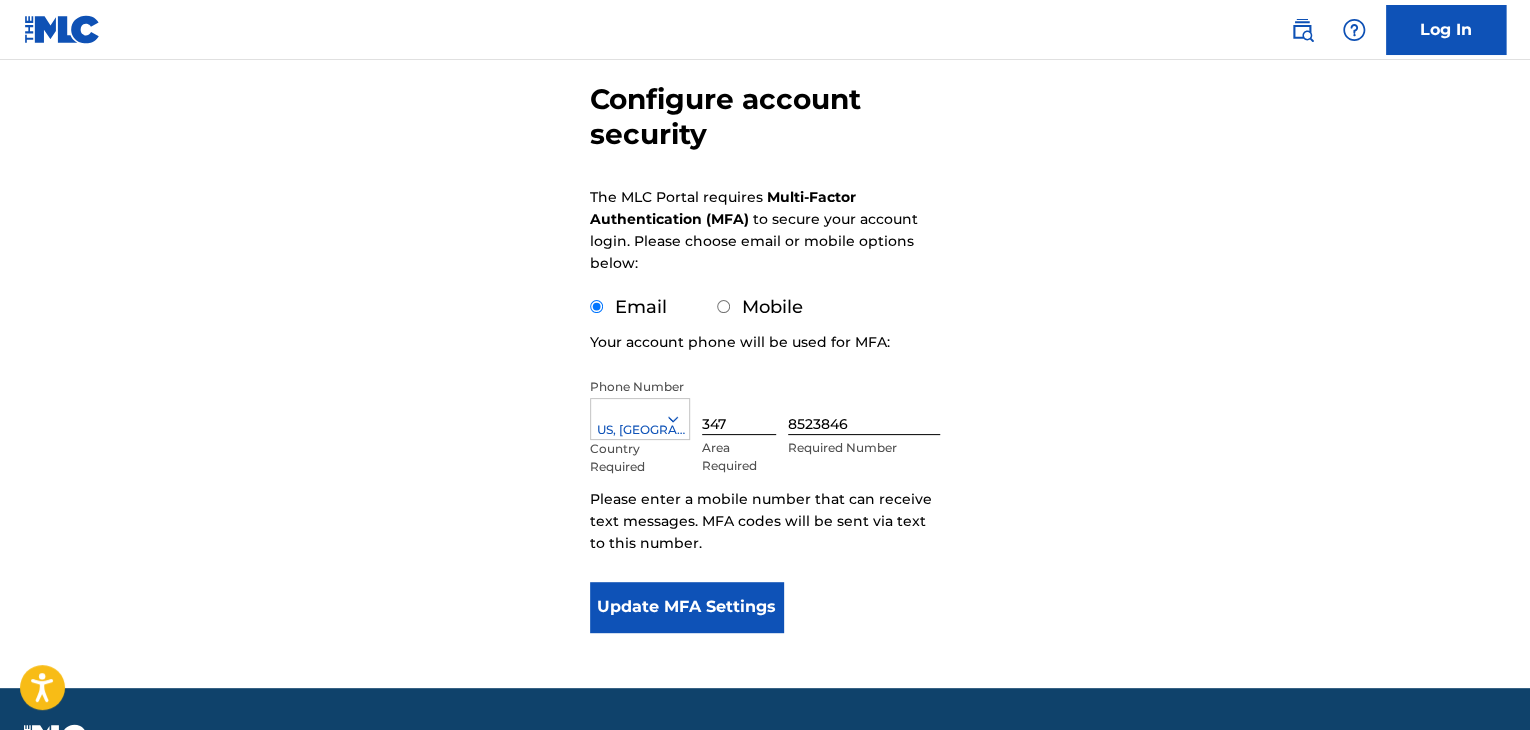 scroll, scrollTop: 53, scrollLeft: 0, axis: vertical 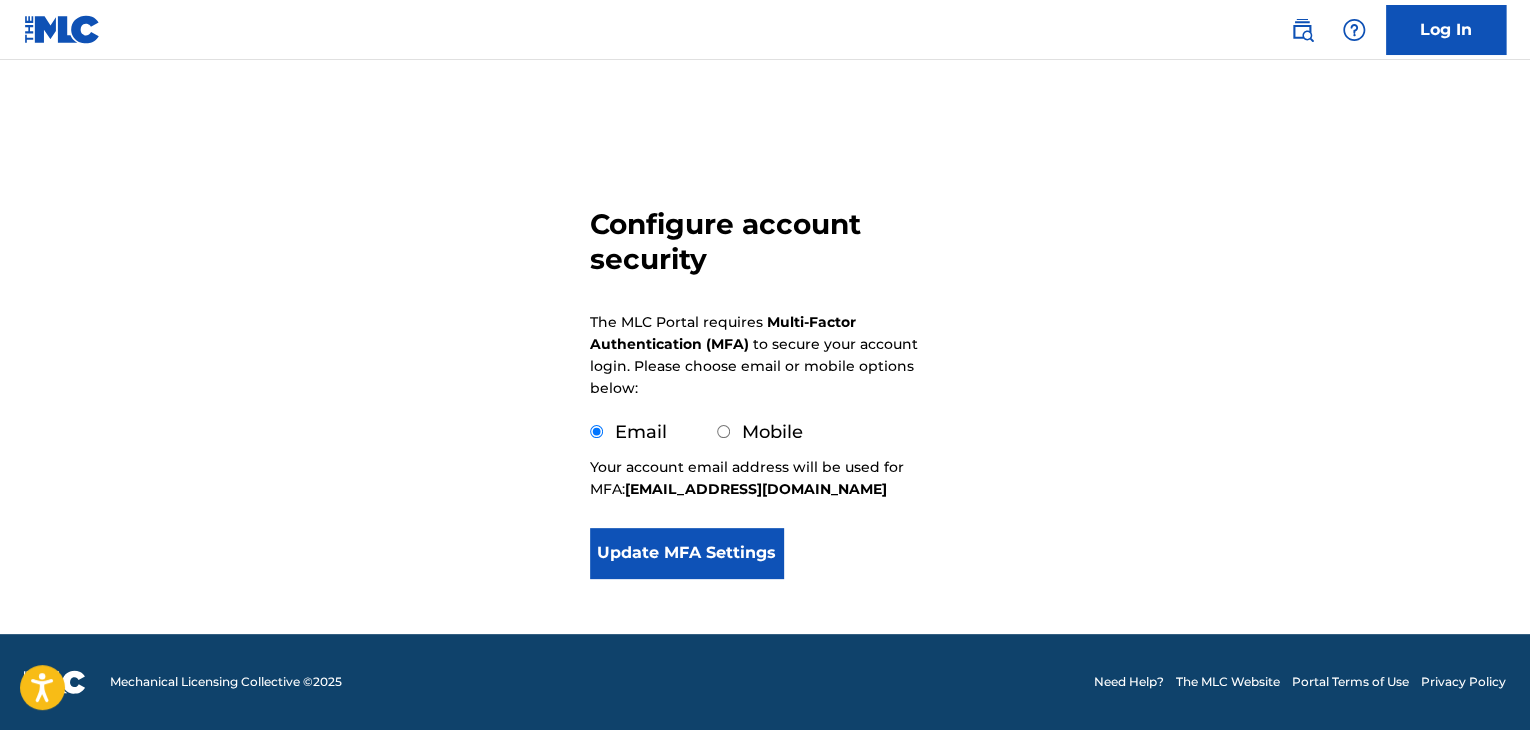 click on "Update MFA Settings" at bounding box center (686, 553) 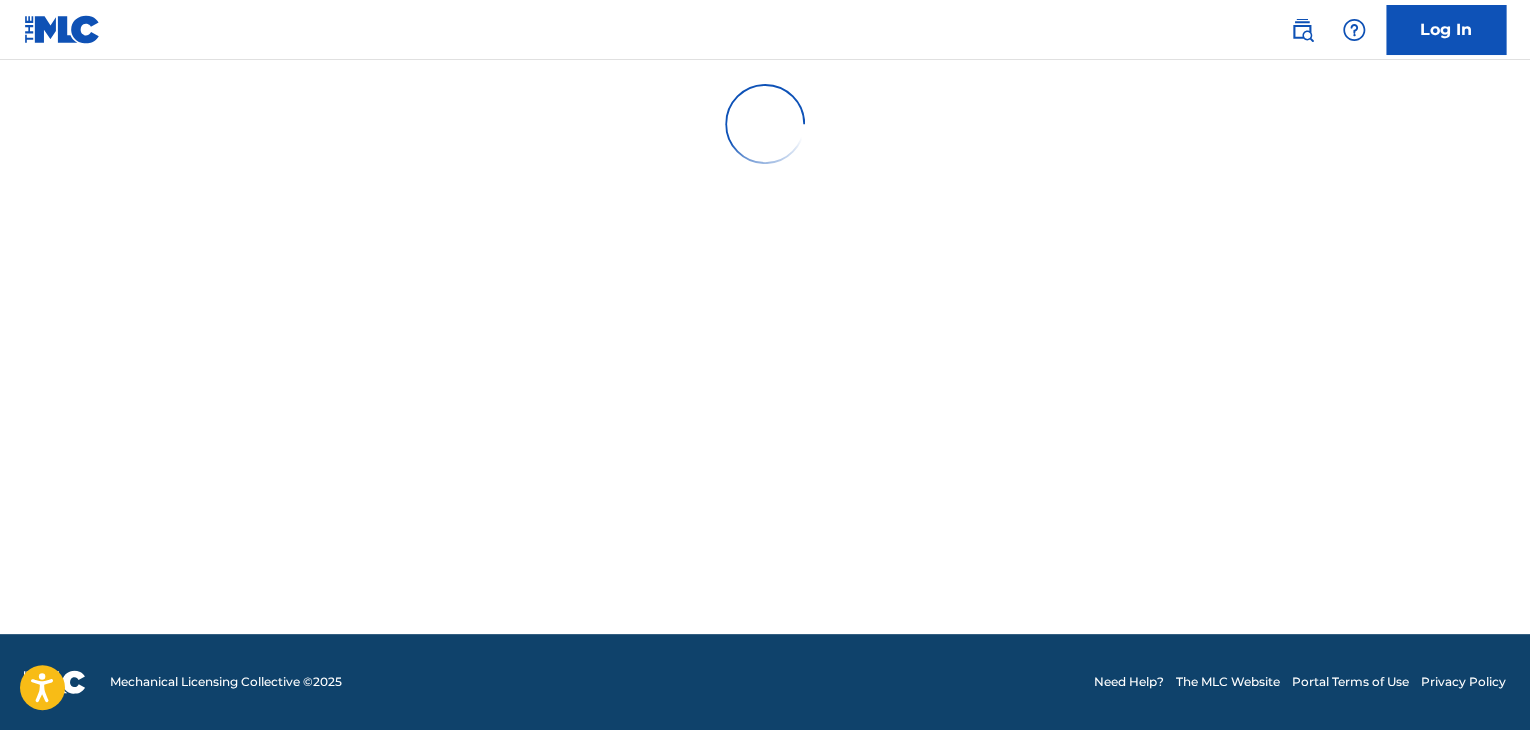 scroll, scrollTop: 0, scrollLeft: 0, axis: both 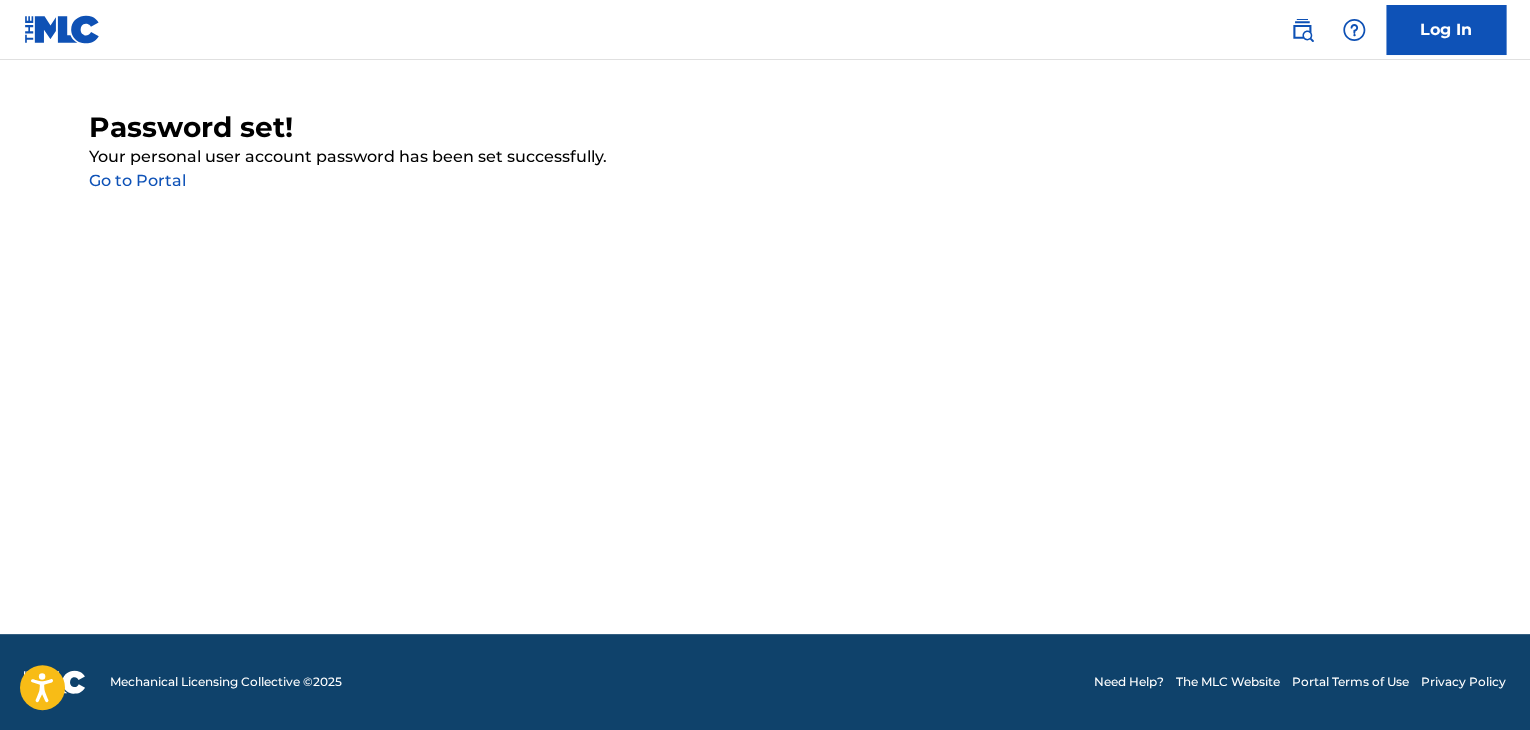 click on "Go to Portal" at bounding box center (137, 180) 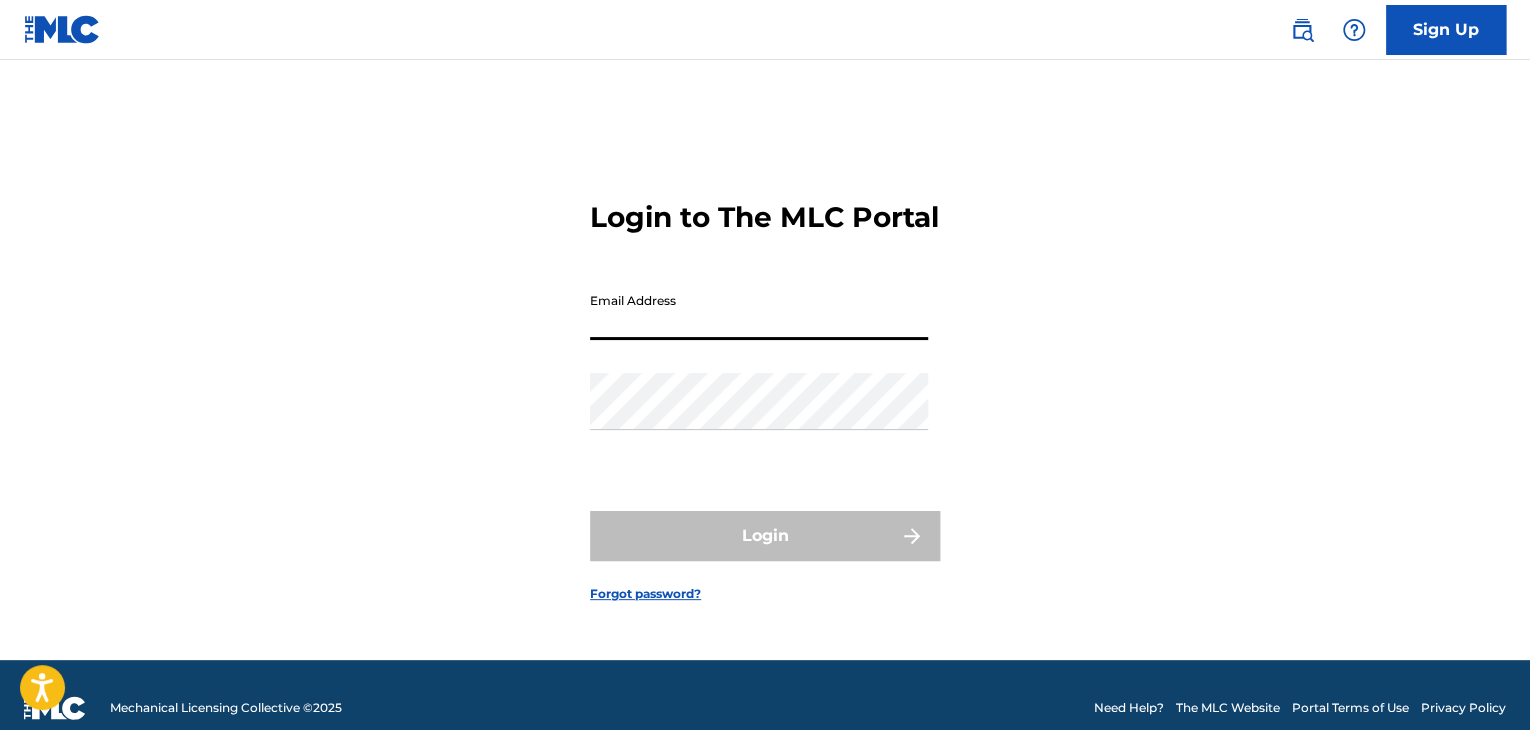 click on "Email Address" at bounding box center (759, 311) 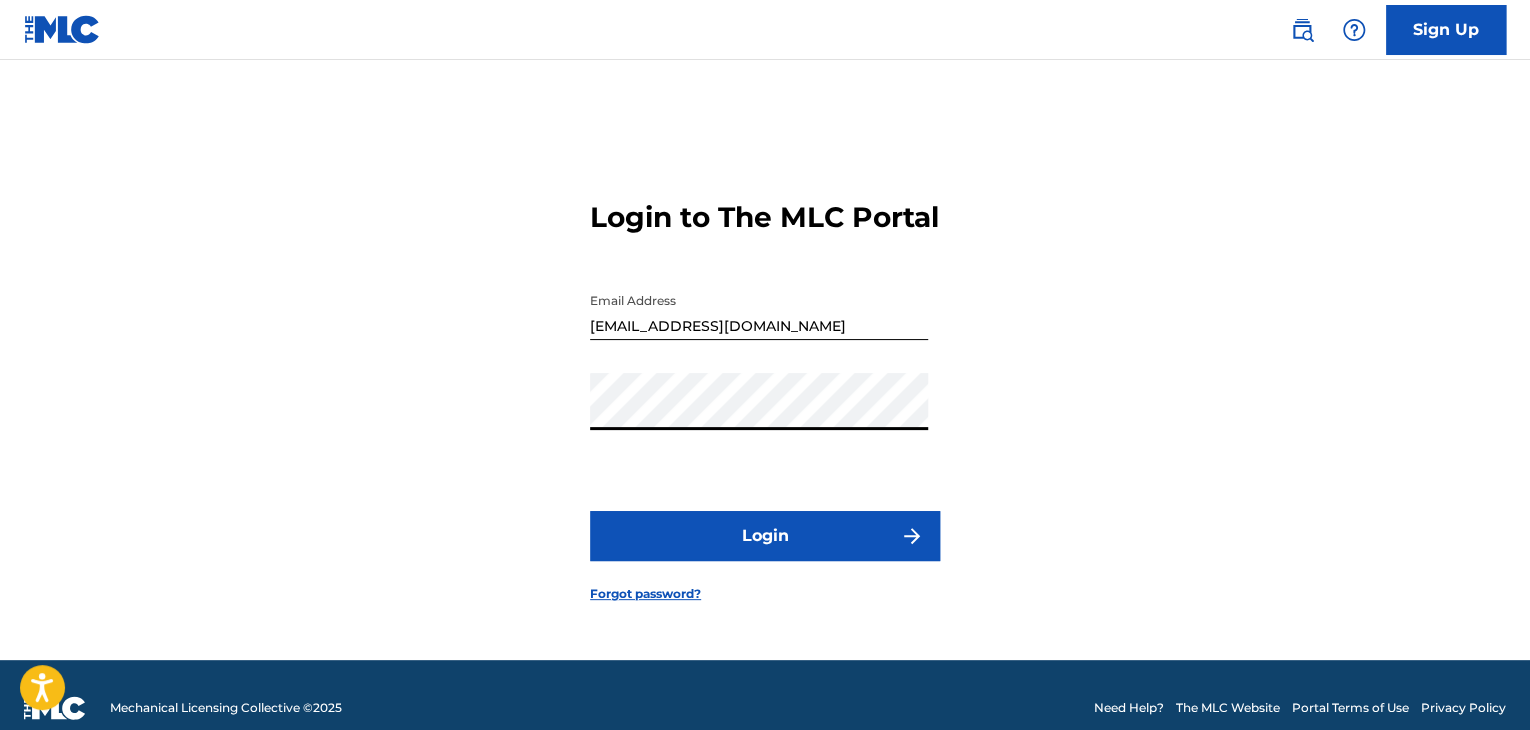 click on "Login" at bounding box center [765, 536] 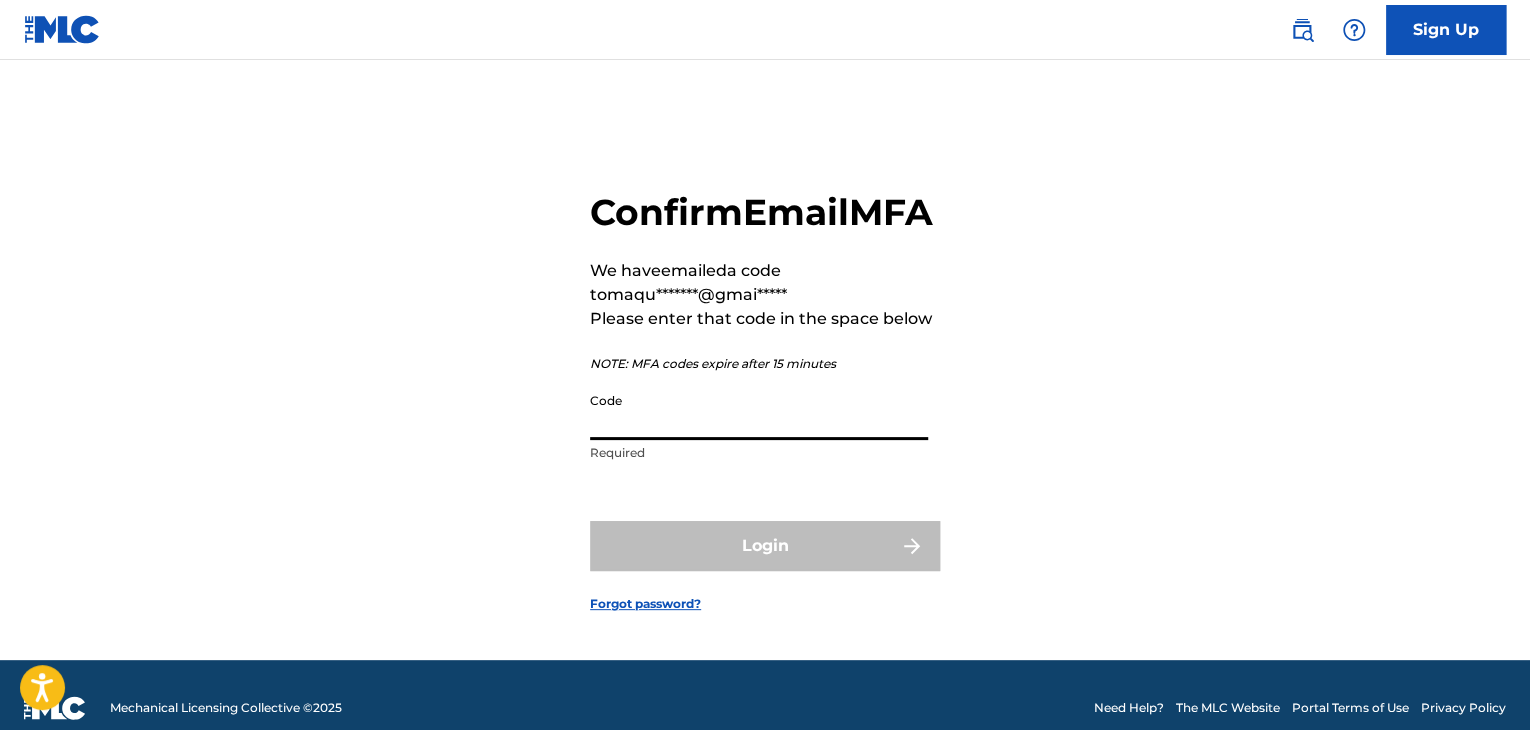 click on "Code" at bounding box center (759, 411) 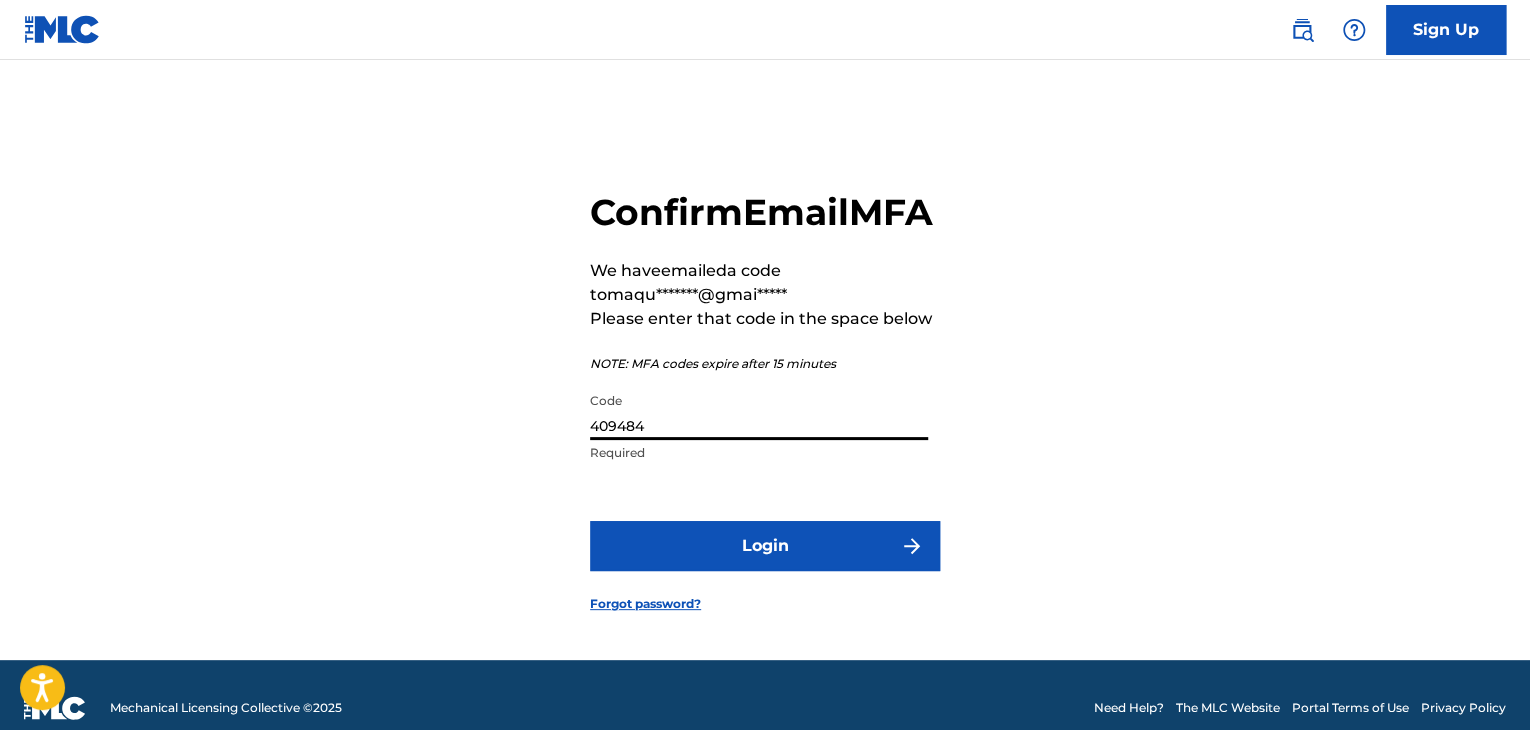 type on "409484" 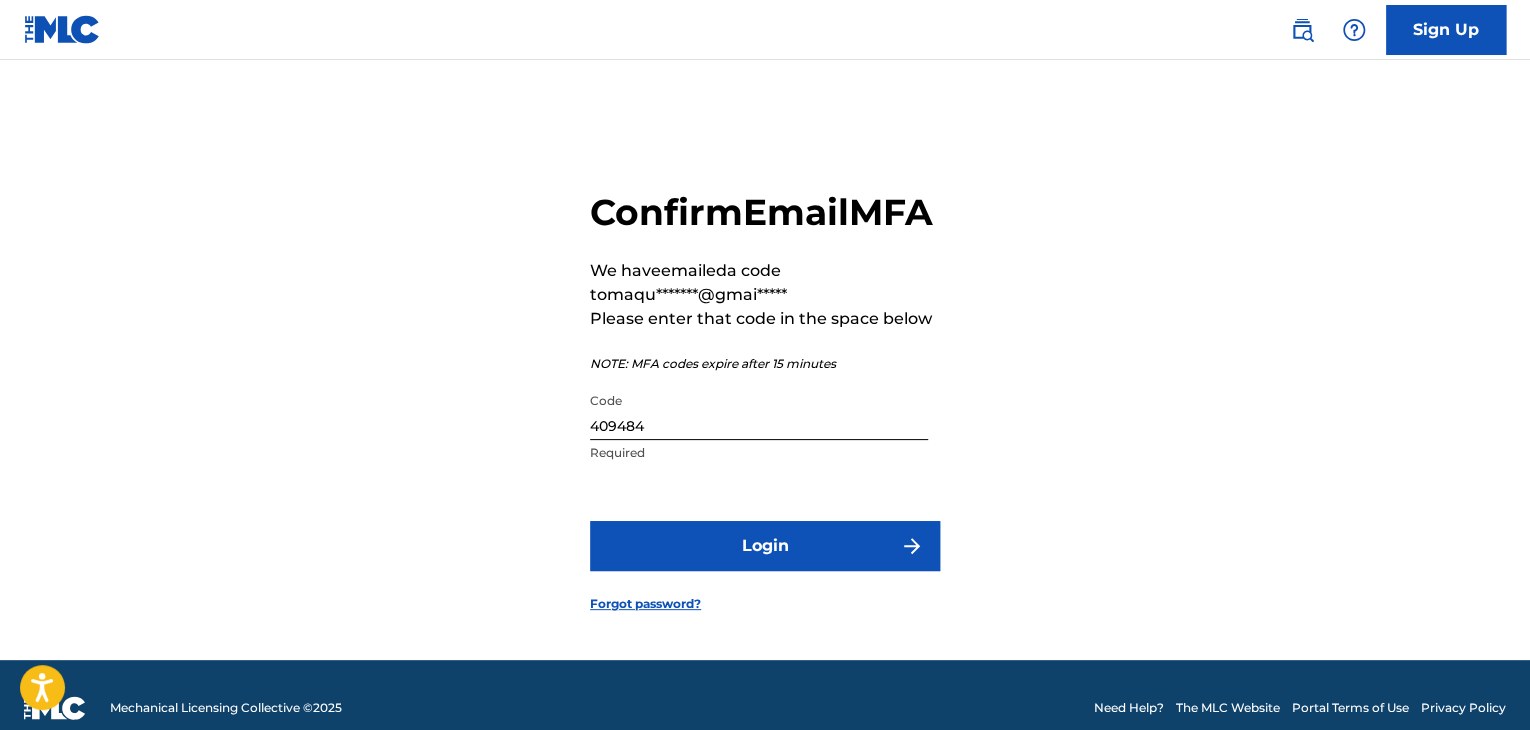 click on "Login" at bounding box center [765, 546] 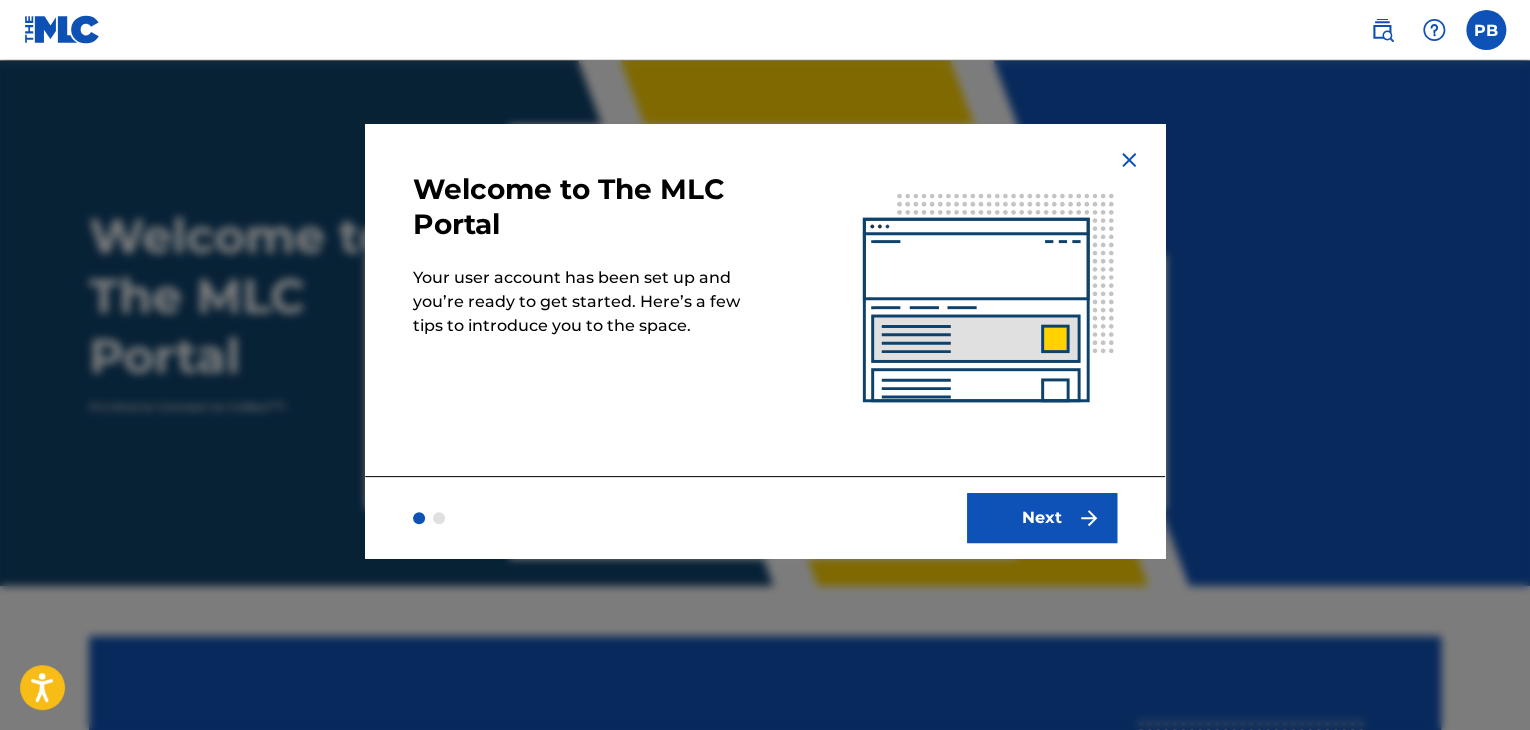 scroll, scrollTop: 0, scrollLeft: 0, axis: both 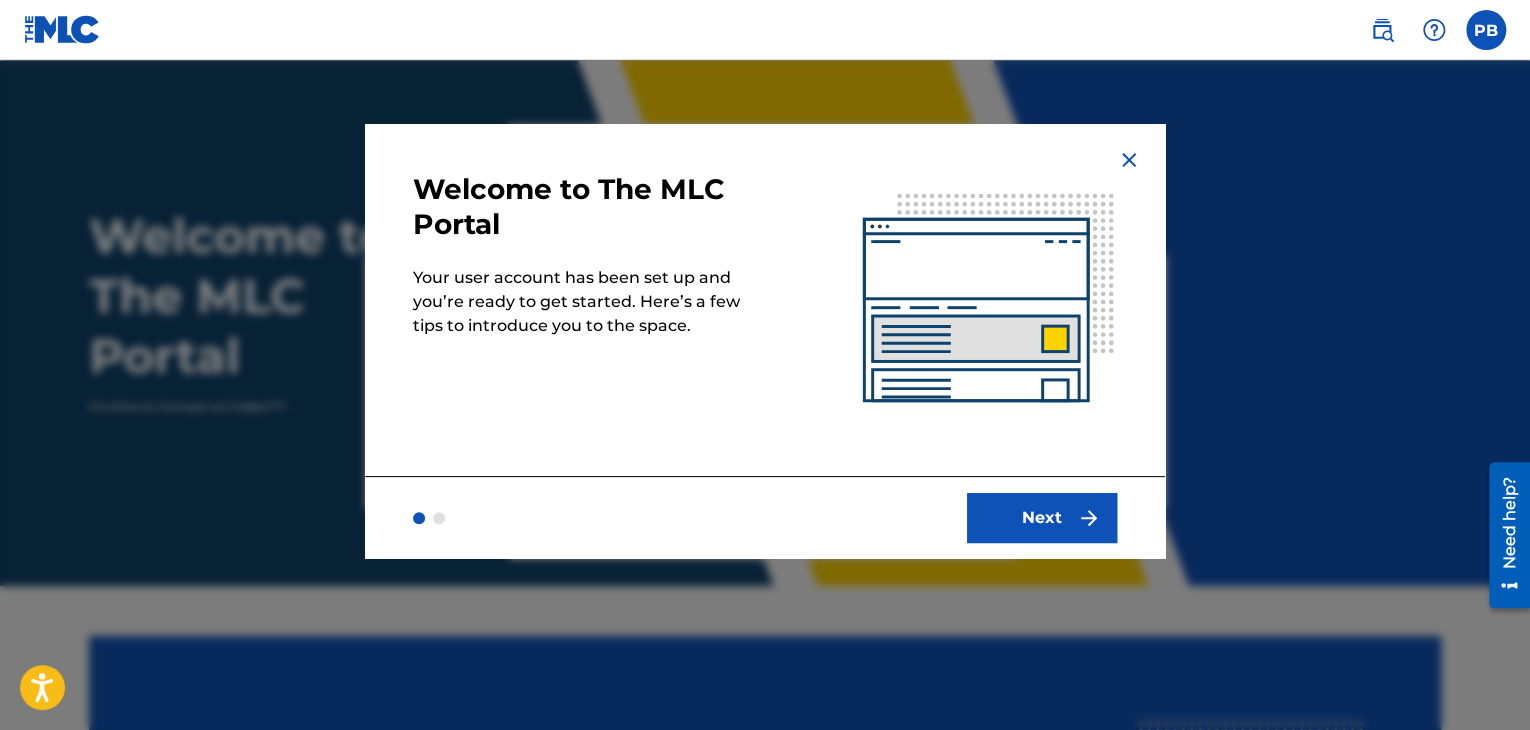 click on "Next" at bounding box center (1042, 518) 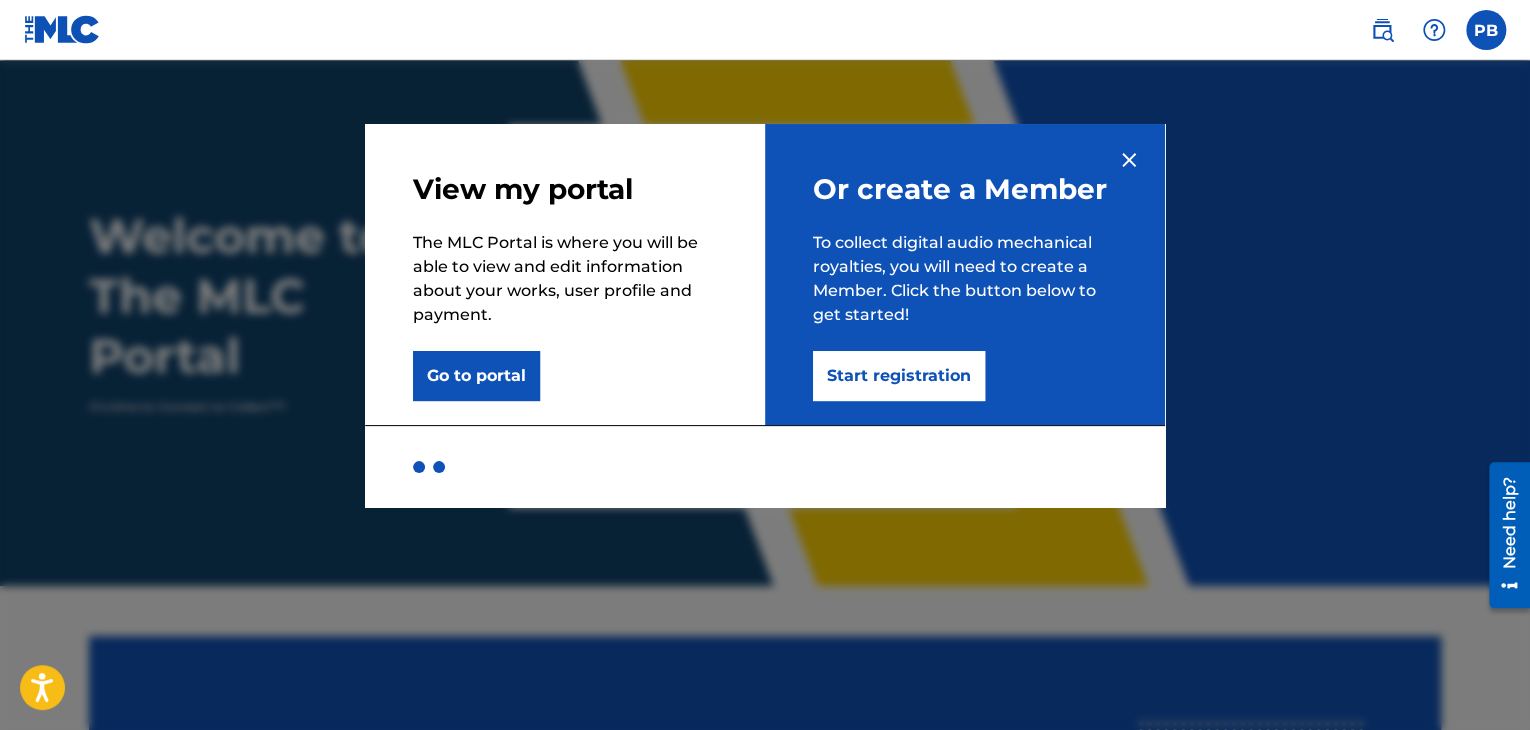 click on "Go to portal" at bounding box center [476, 376] 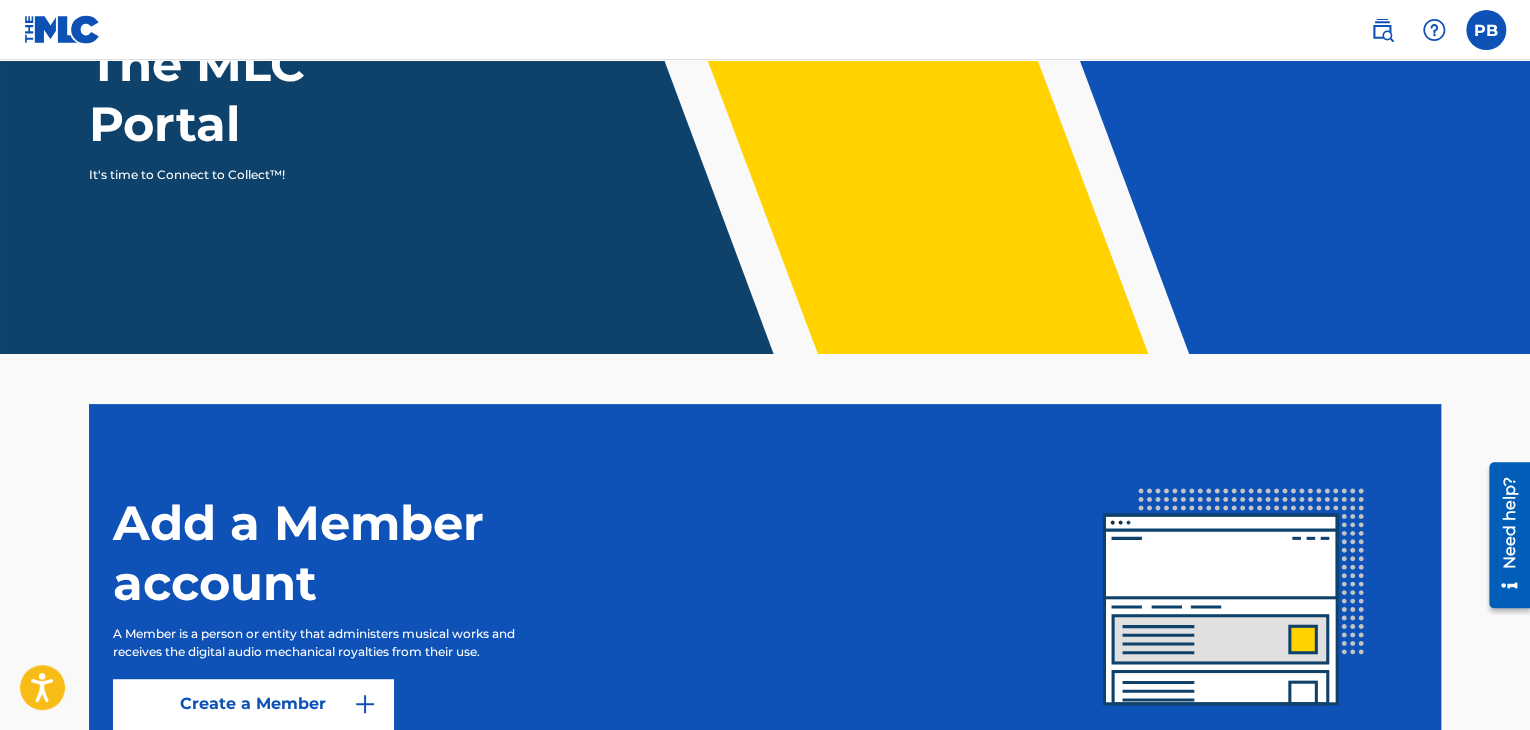 scroll, scrollTop: 0, scrollLeft: 0, axis: both 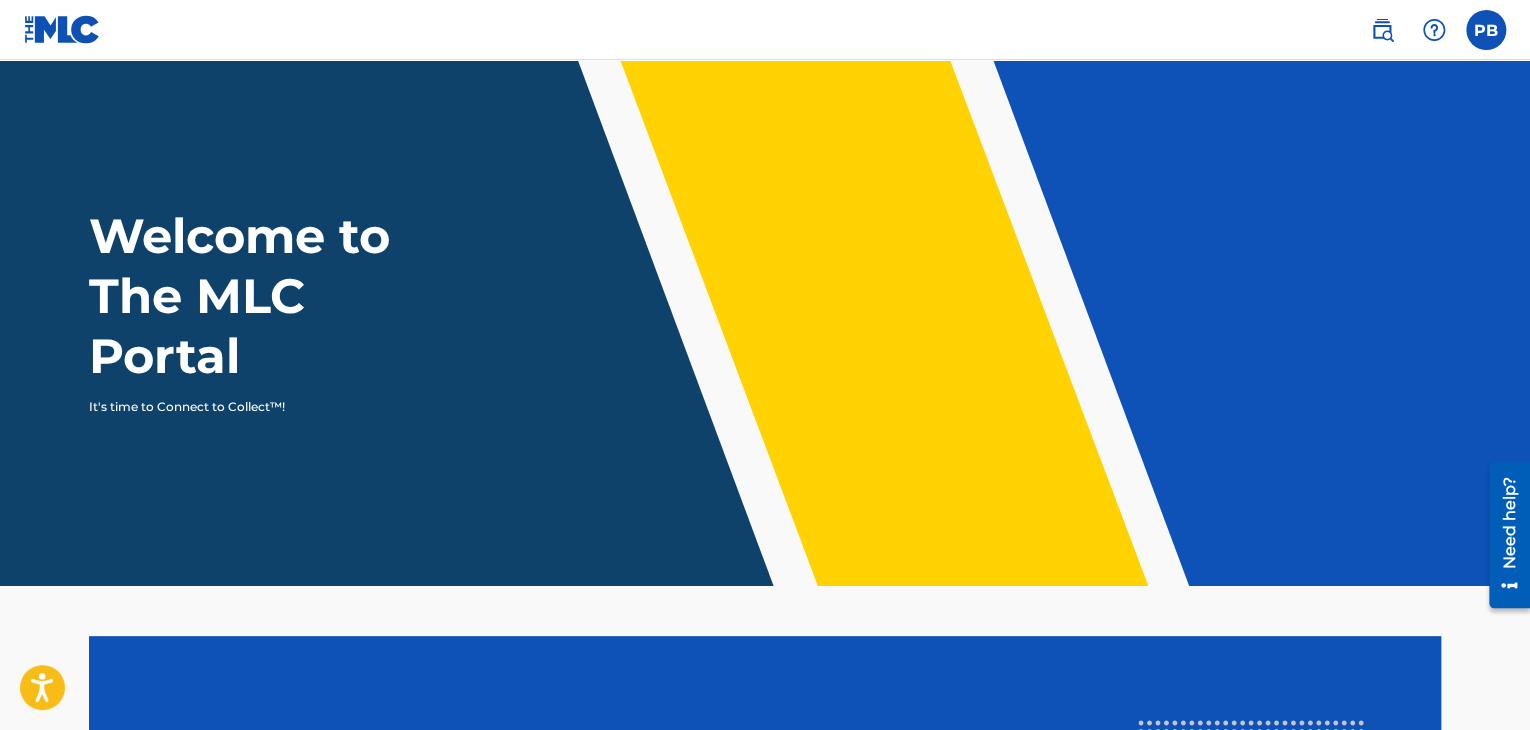 click at bounding box center [1434, 30] 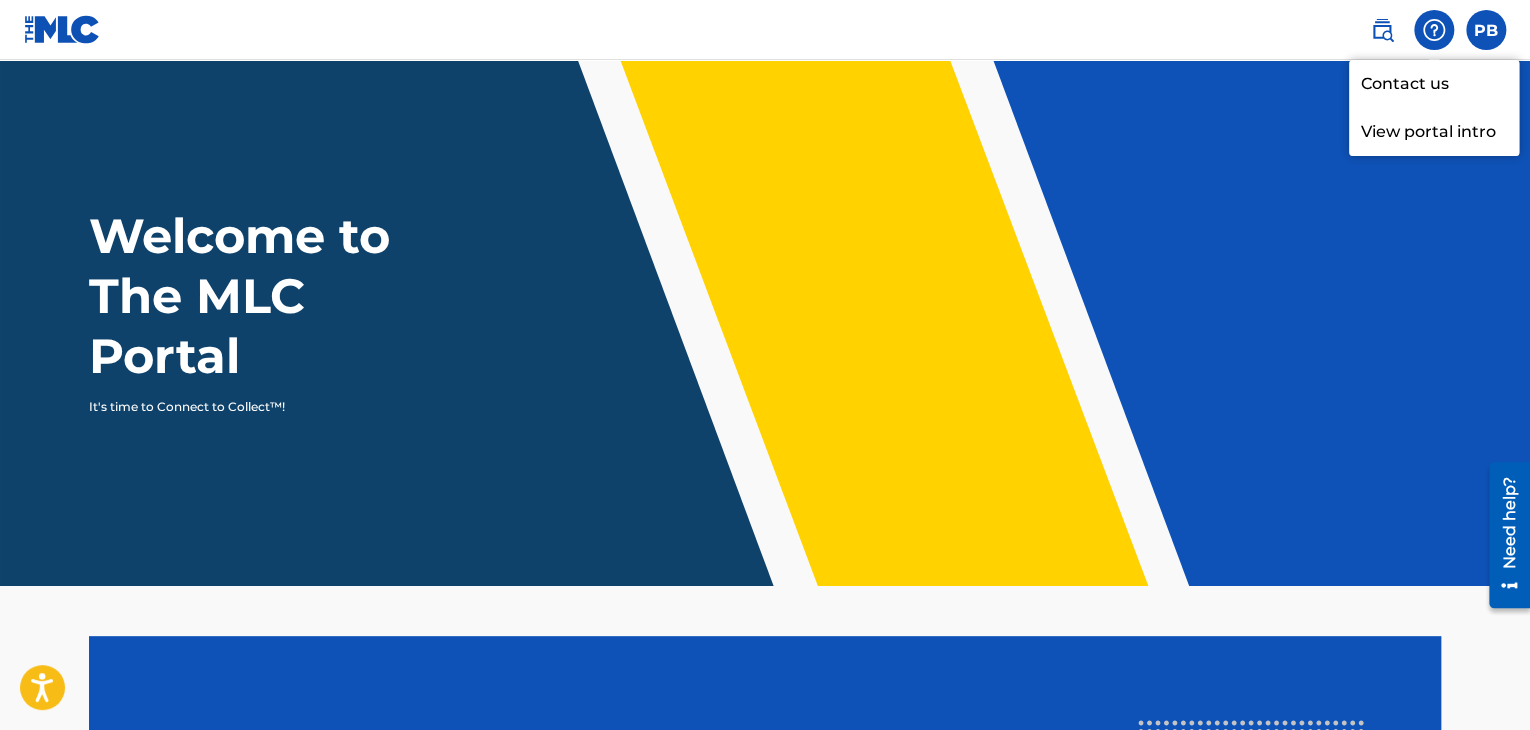 click at bounding box center [1382, 30] 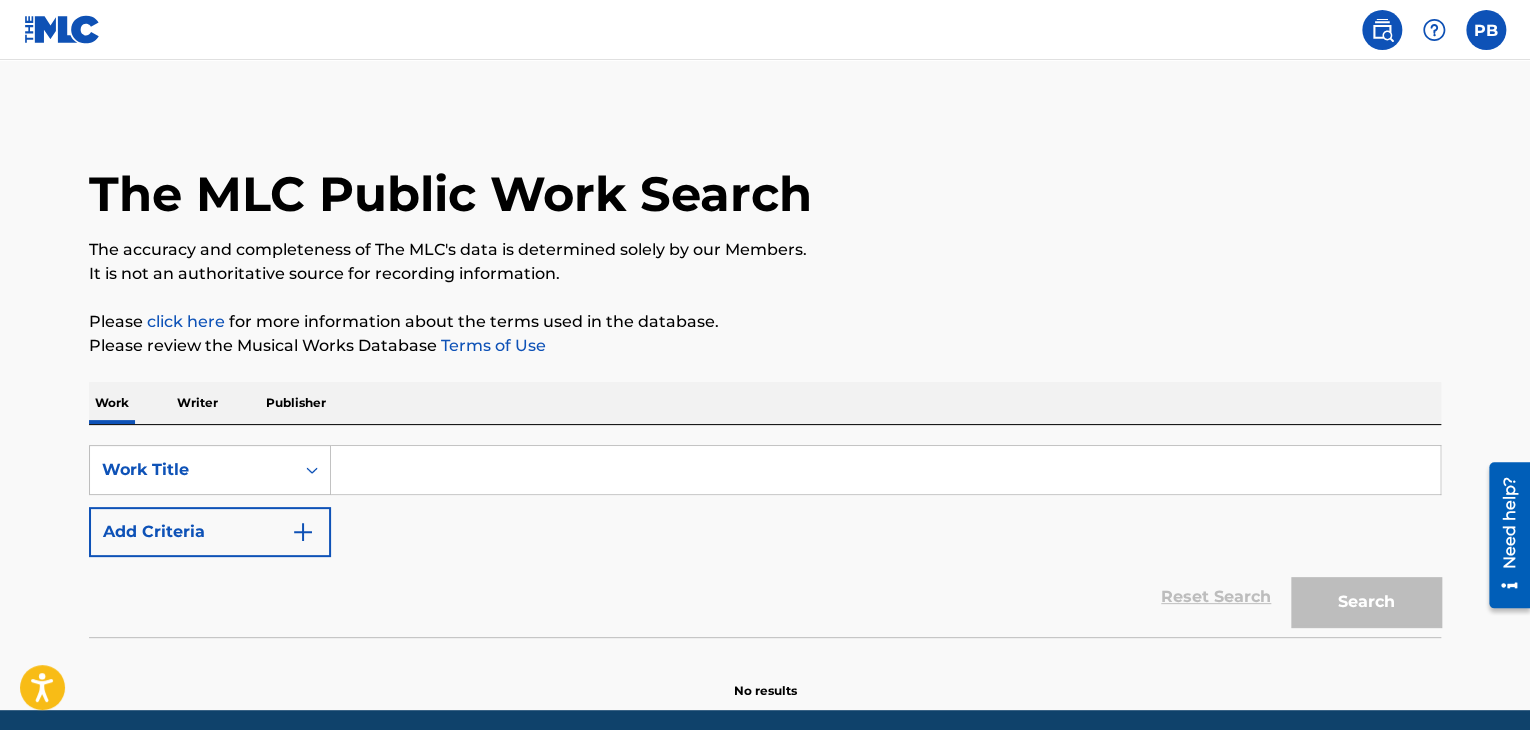 click on "Writer" at bounding box center (197, 403) 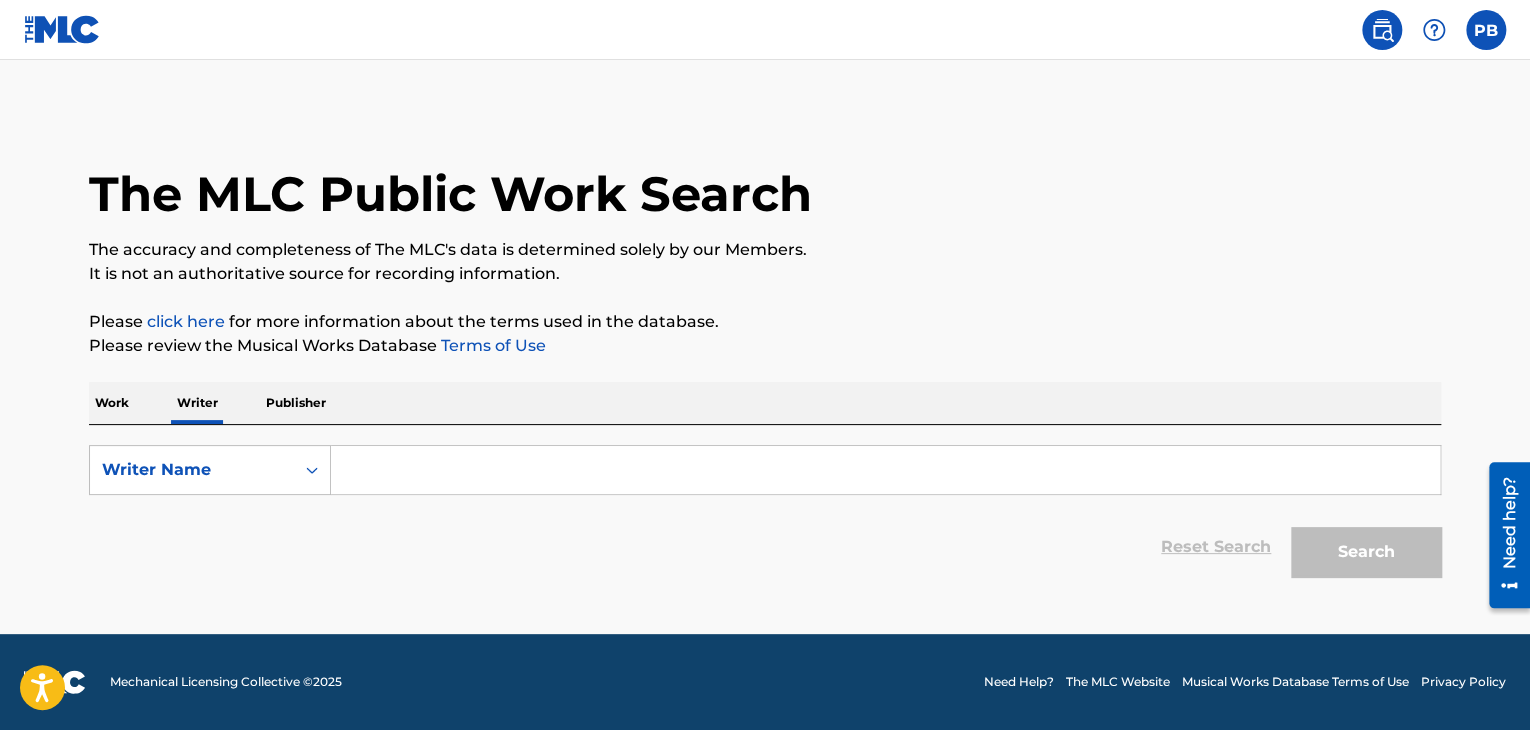 click at bounding box center (885, 470) 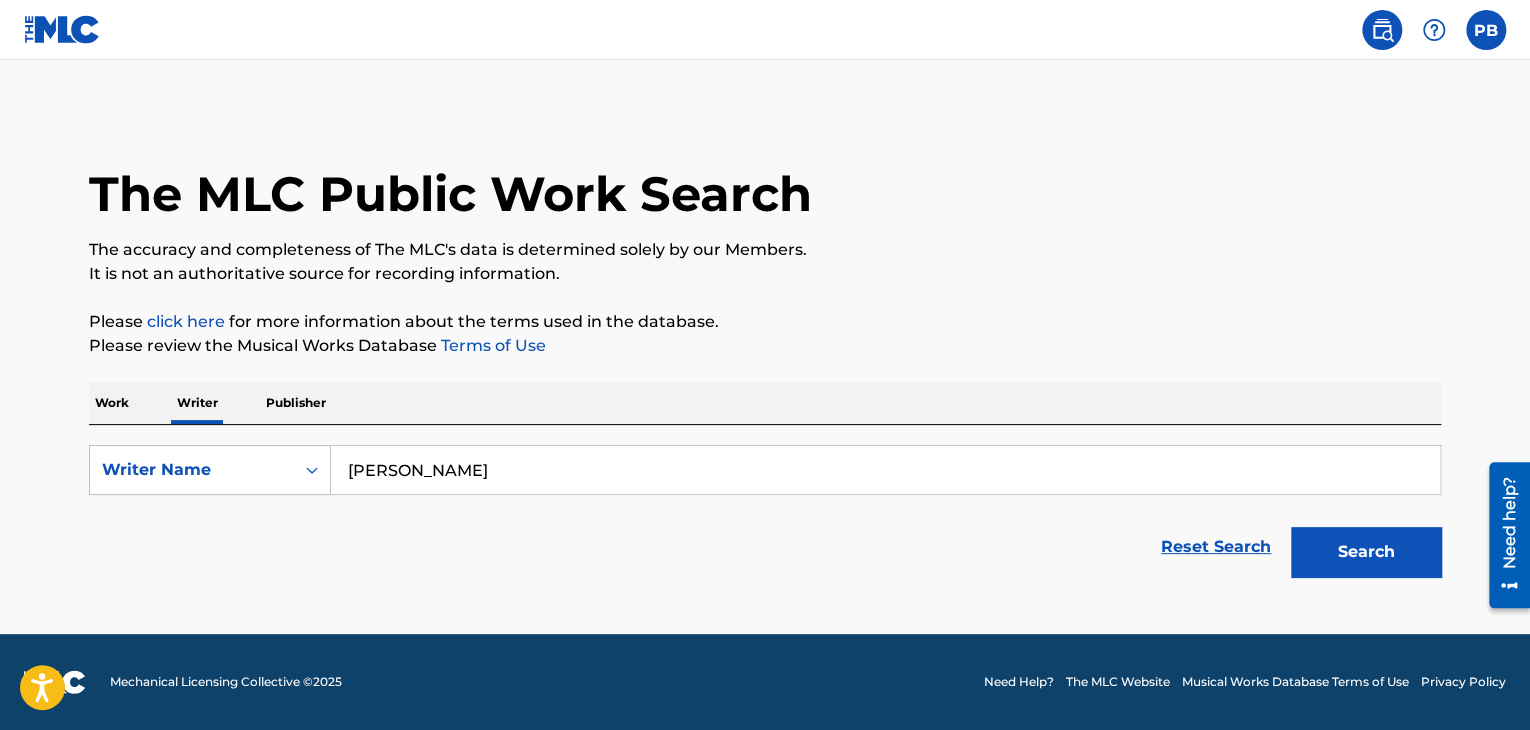 click on "Search" at bounding box center [1366, 552] 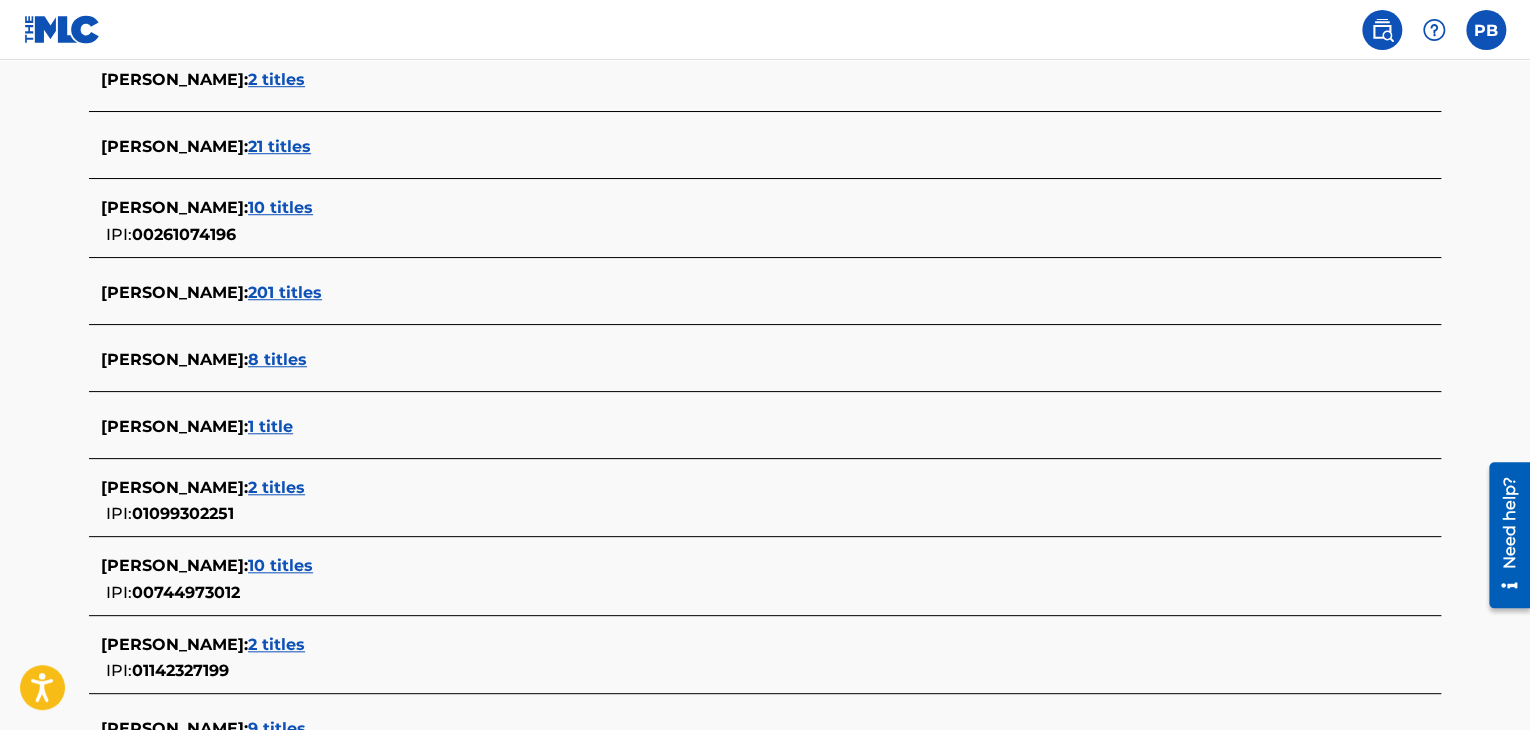scroll, scrollTop: 626, scrollLeft: 0, axis: vertical 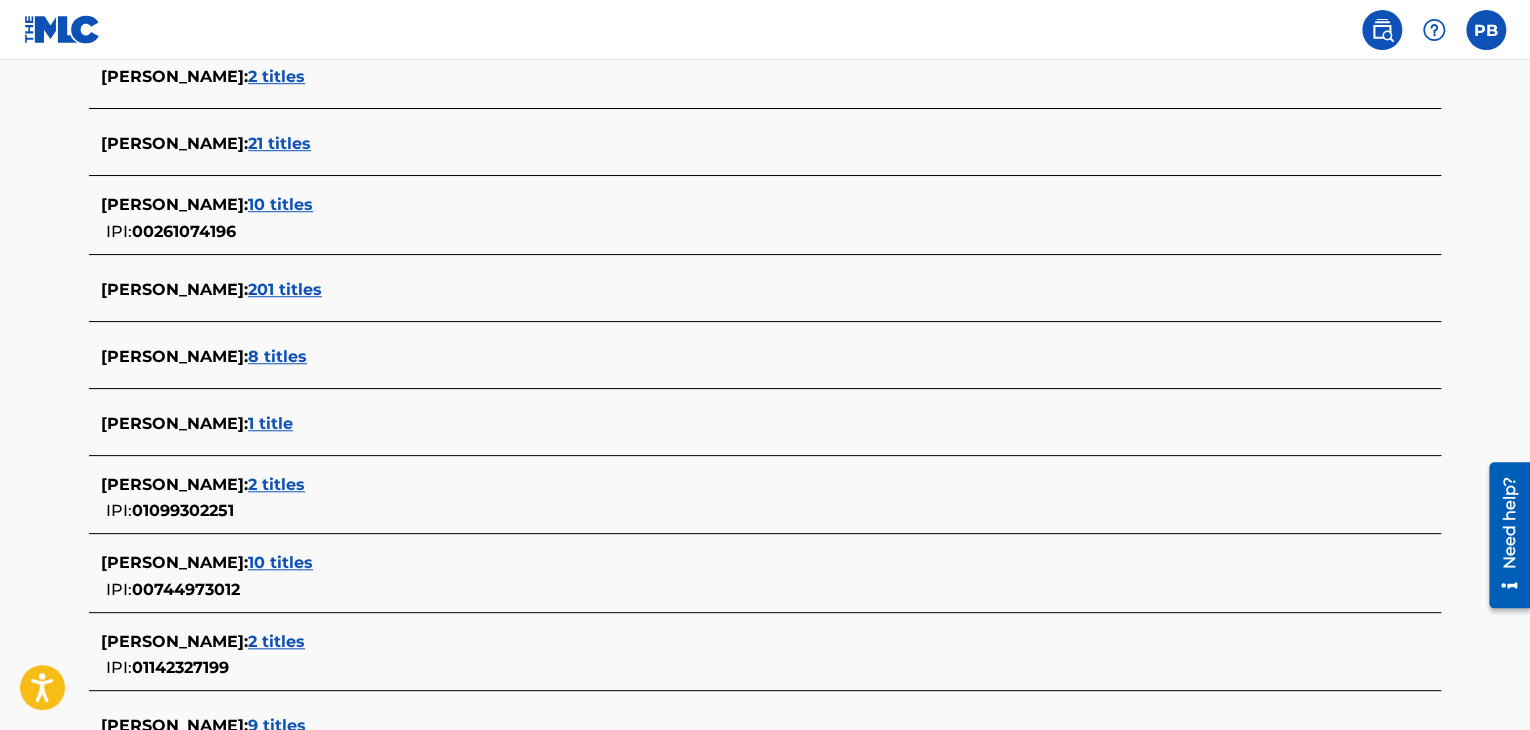 click on "2 titles" at bounding box center [276, 484] 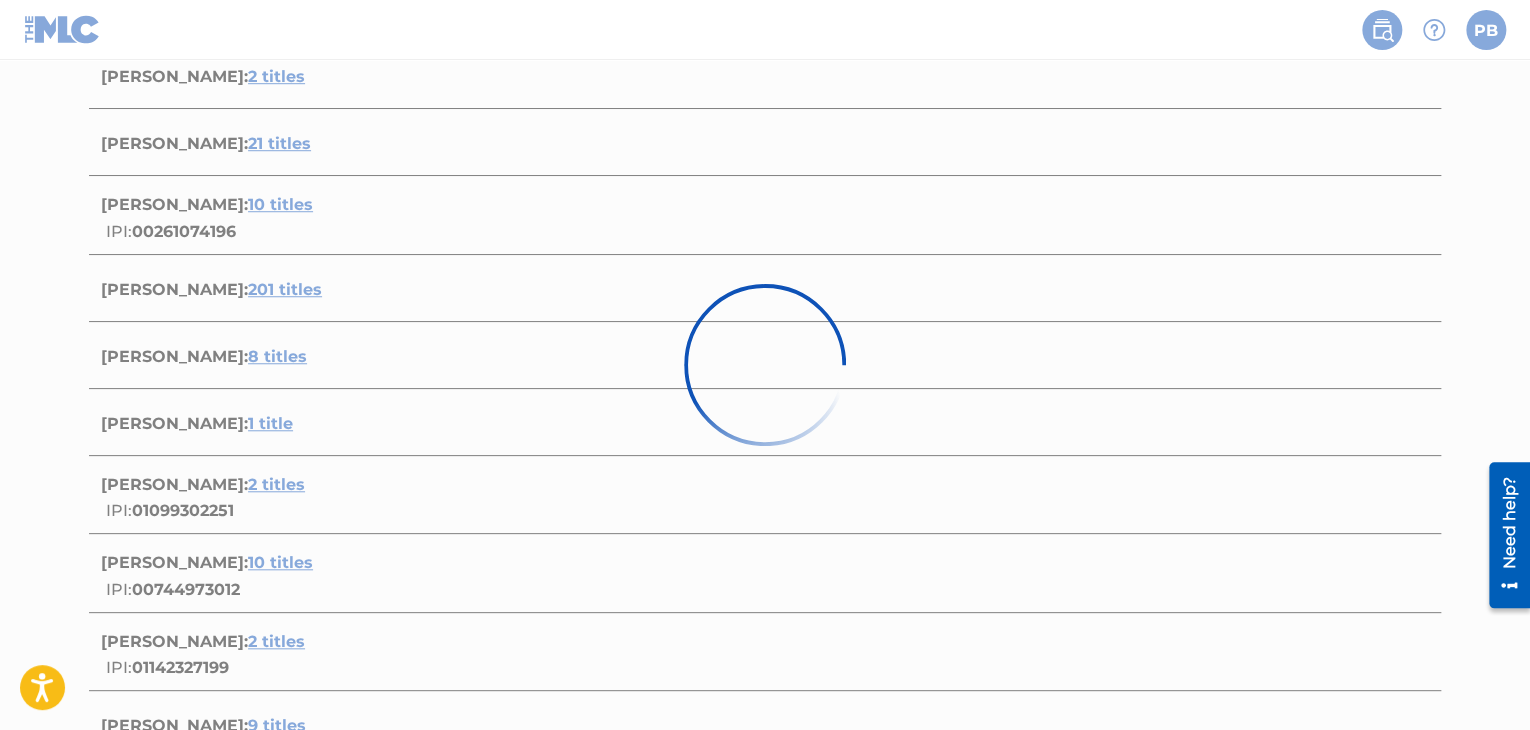 scroll, scrollTop: 533, scrollLeft: 0, axis: vertical 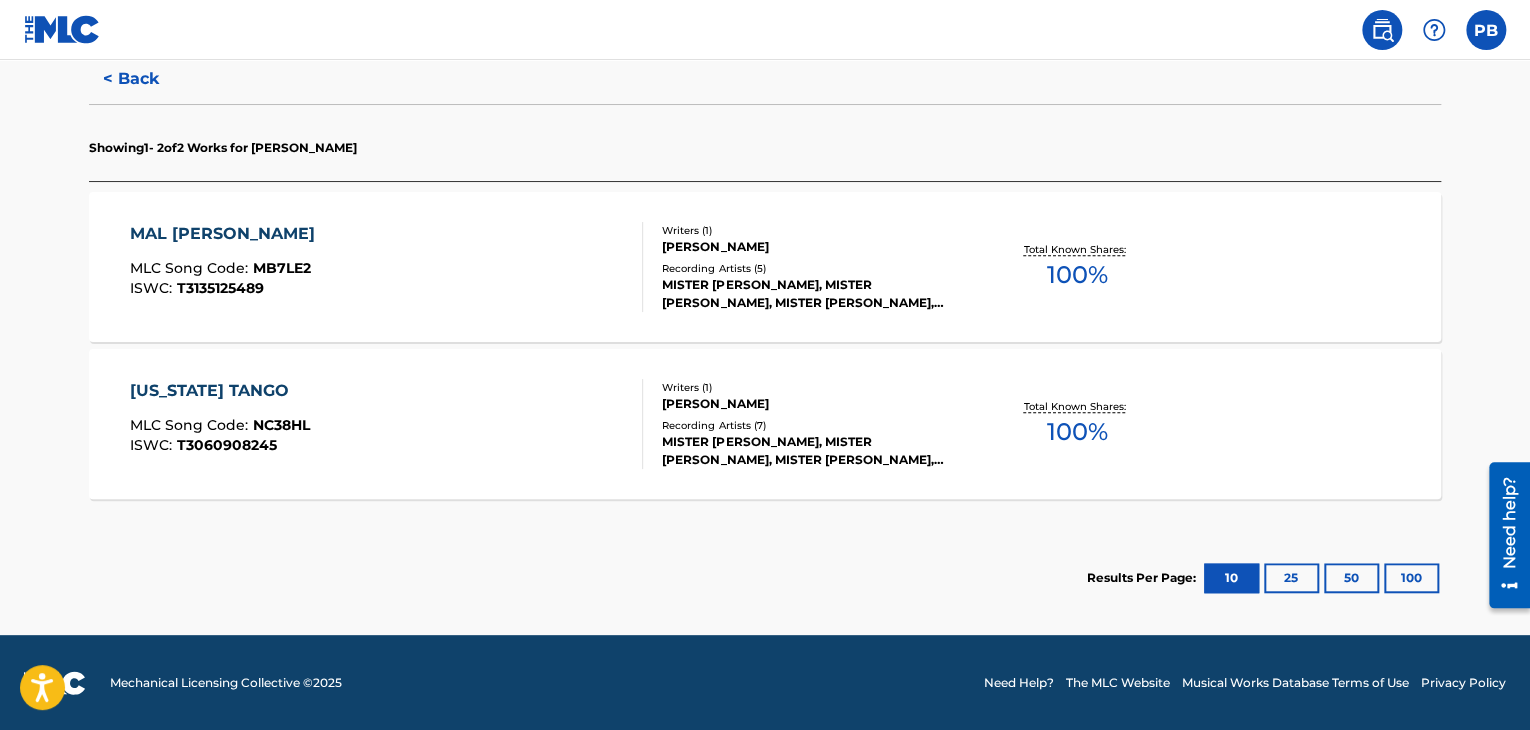 click on "Need help?" at bounding box center [1509, 522] 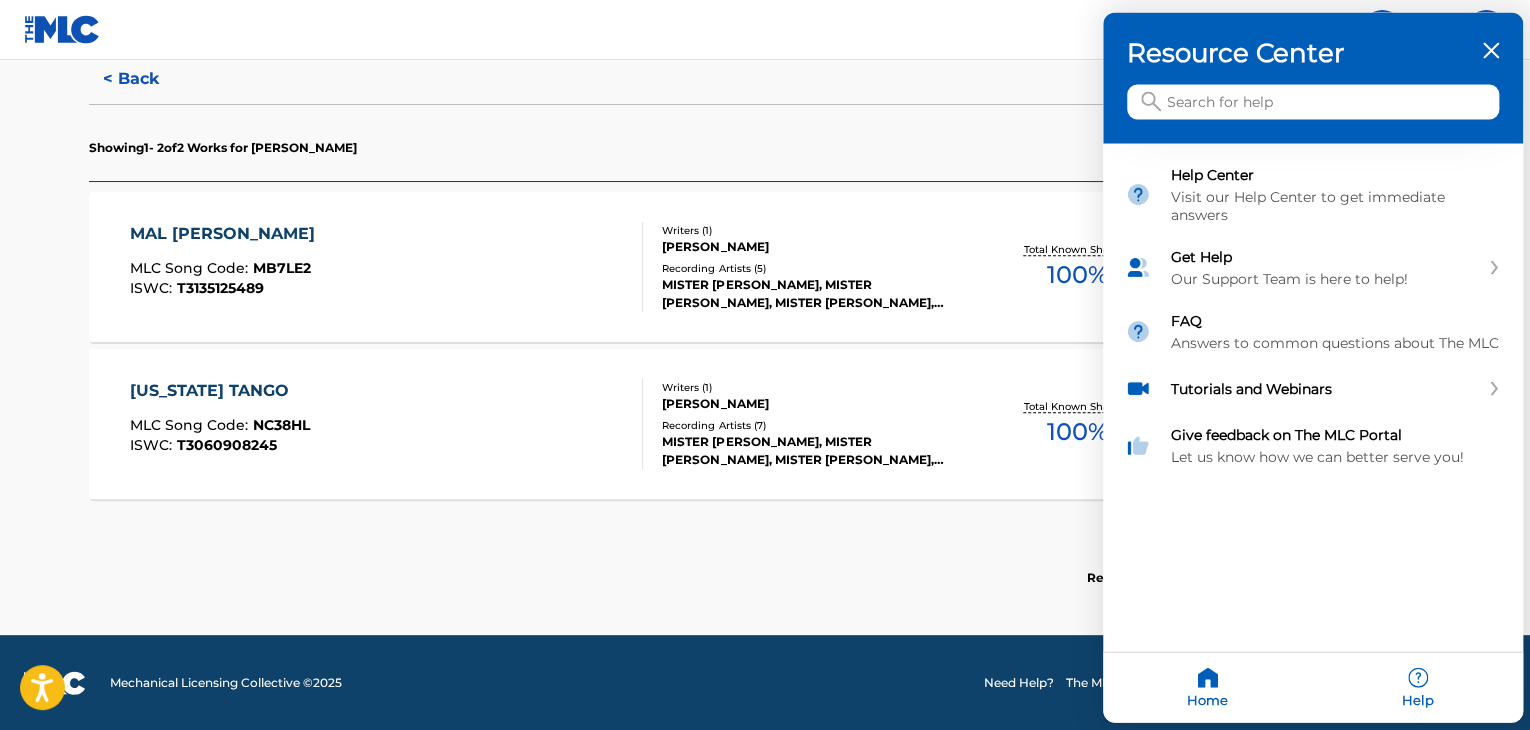 click at bounding box center [1313, 102] 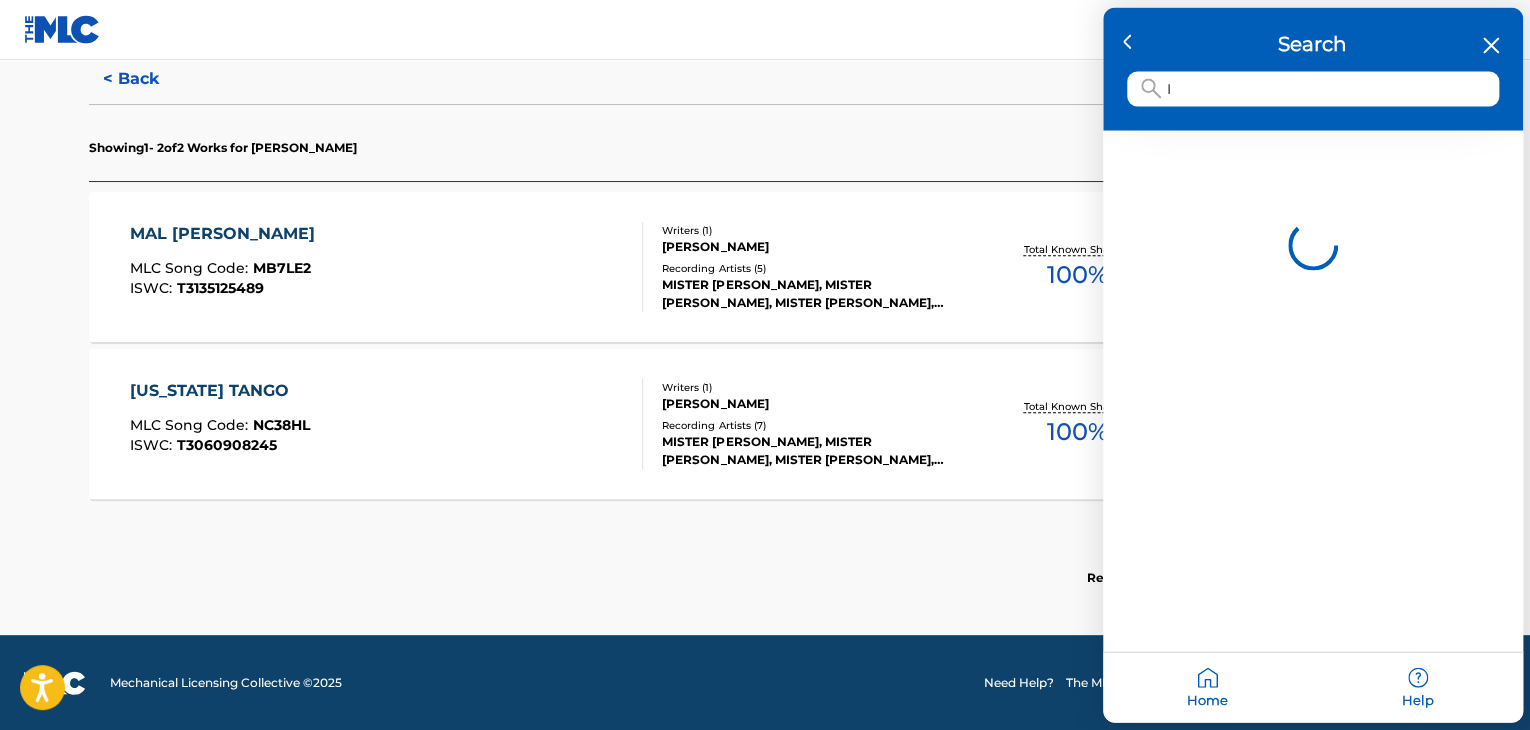 type on "I" 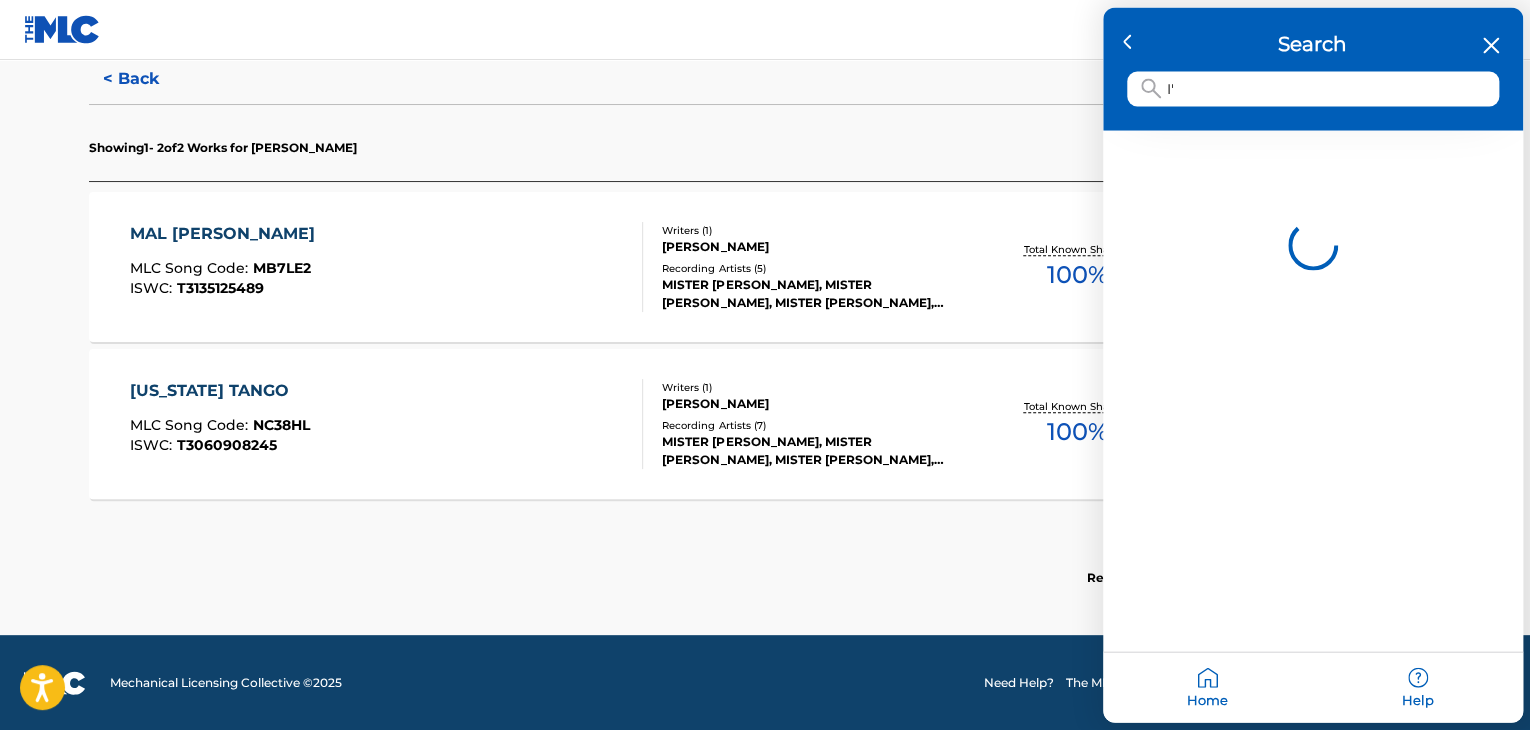 type on "I" 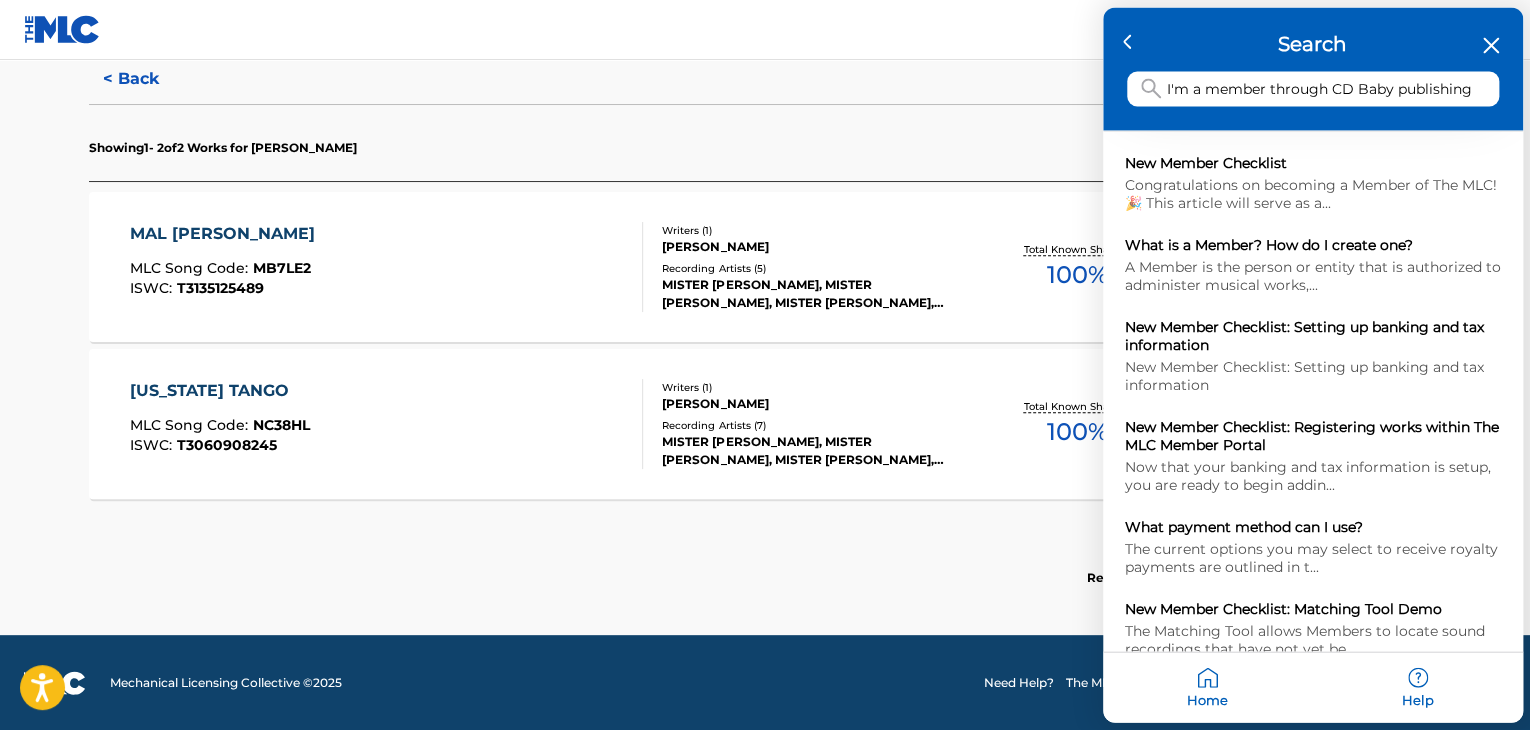 type on "I'm a member through CD Baby publishing" 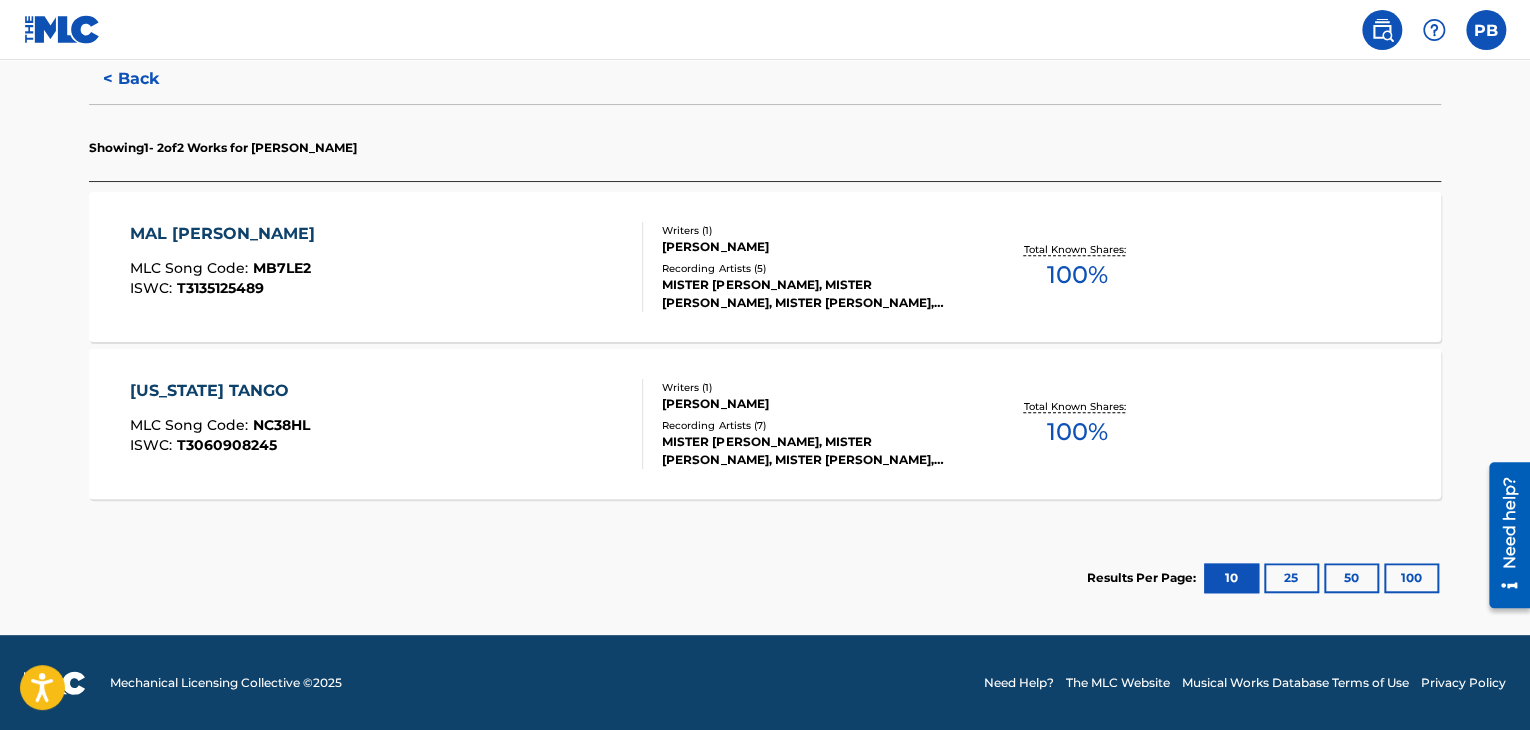 click on "Showing  1  -   2  of  2   Works for [PERSON_NAME]" at bounding box center [765, 142] 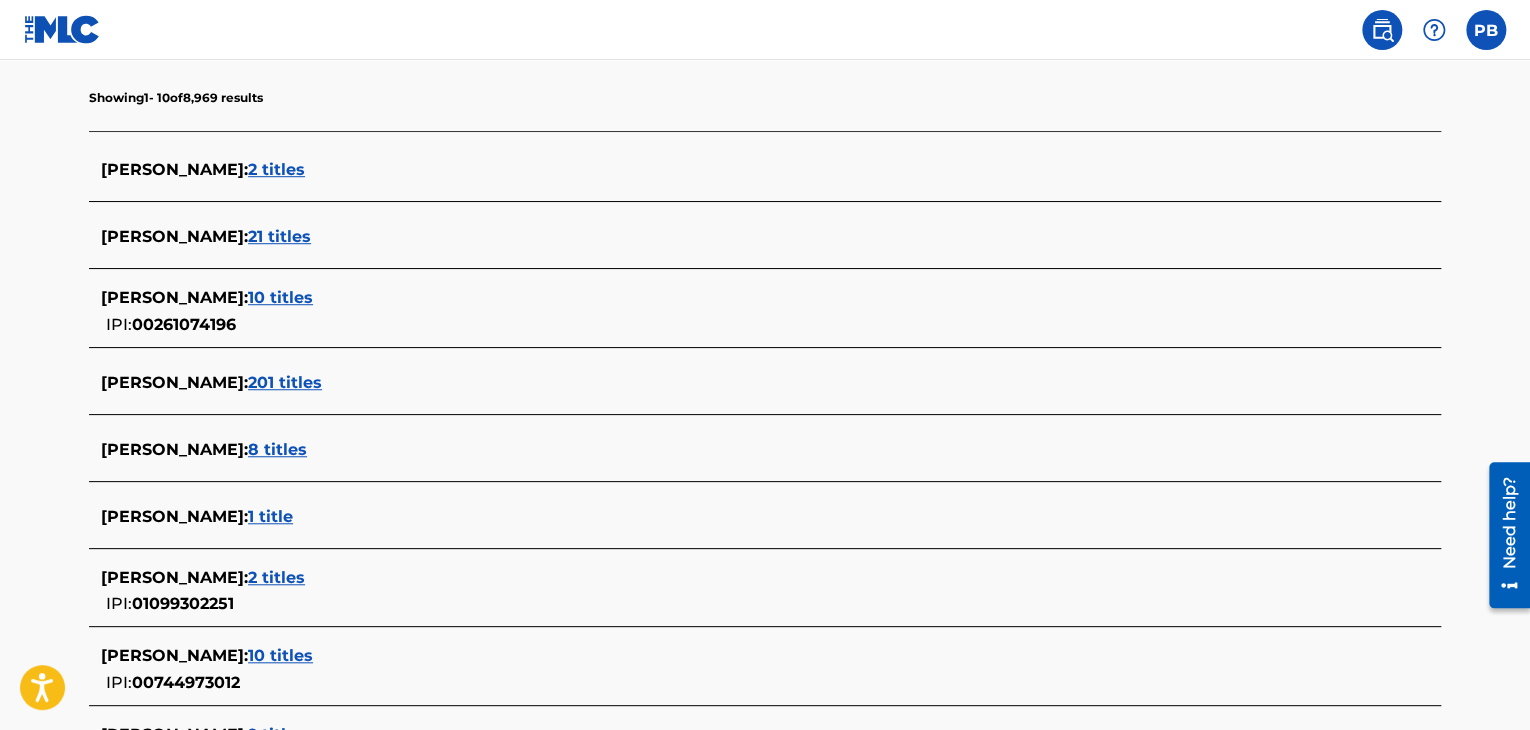 click on "Showing  1  -   10  of  8,969   results" at bounding box center (765, 92) 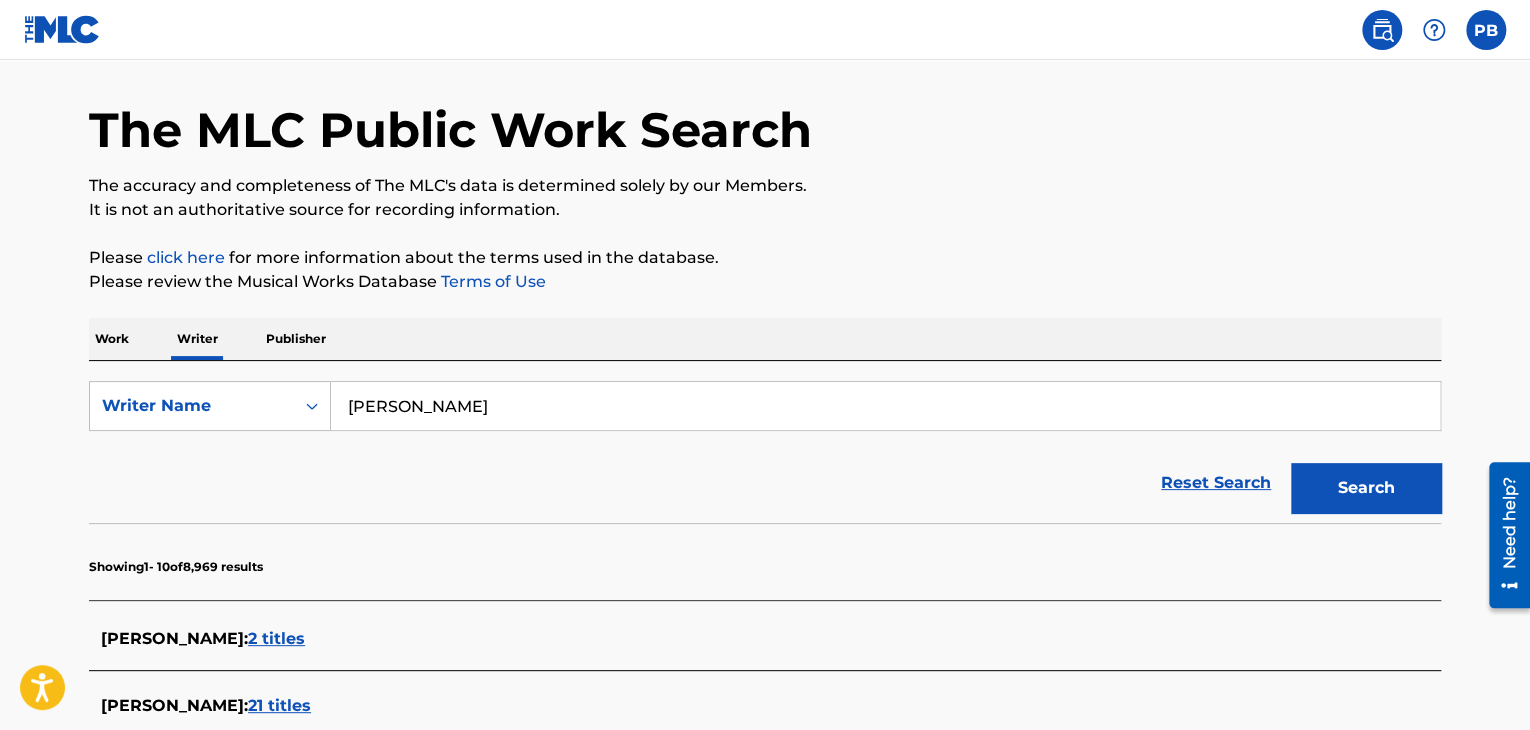 scroll, scrollTop: 63, scrollLeft: 0, axis: vertical 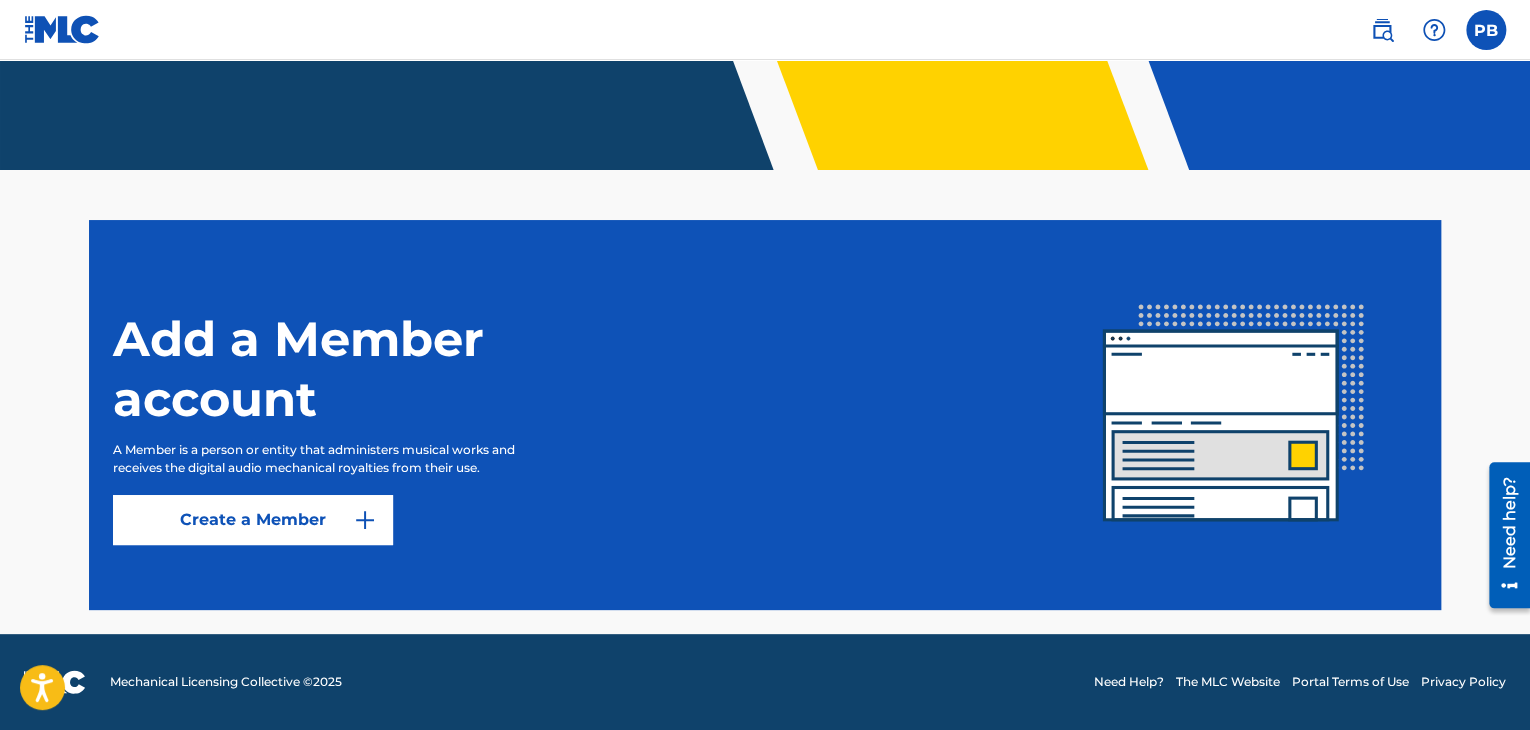 click on "Create a Member" at bounding box center [253, 520] 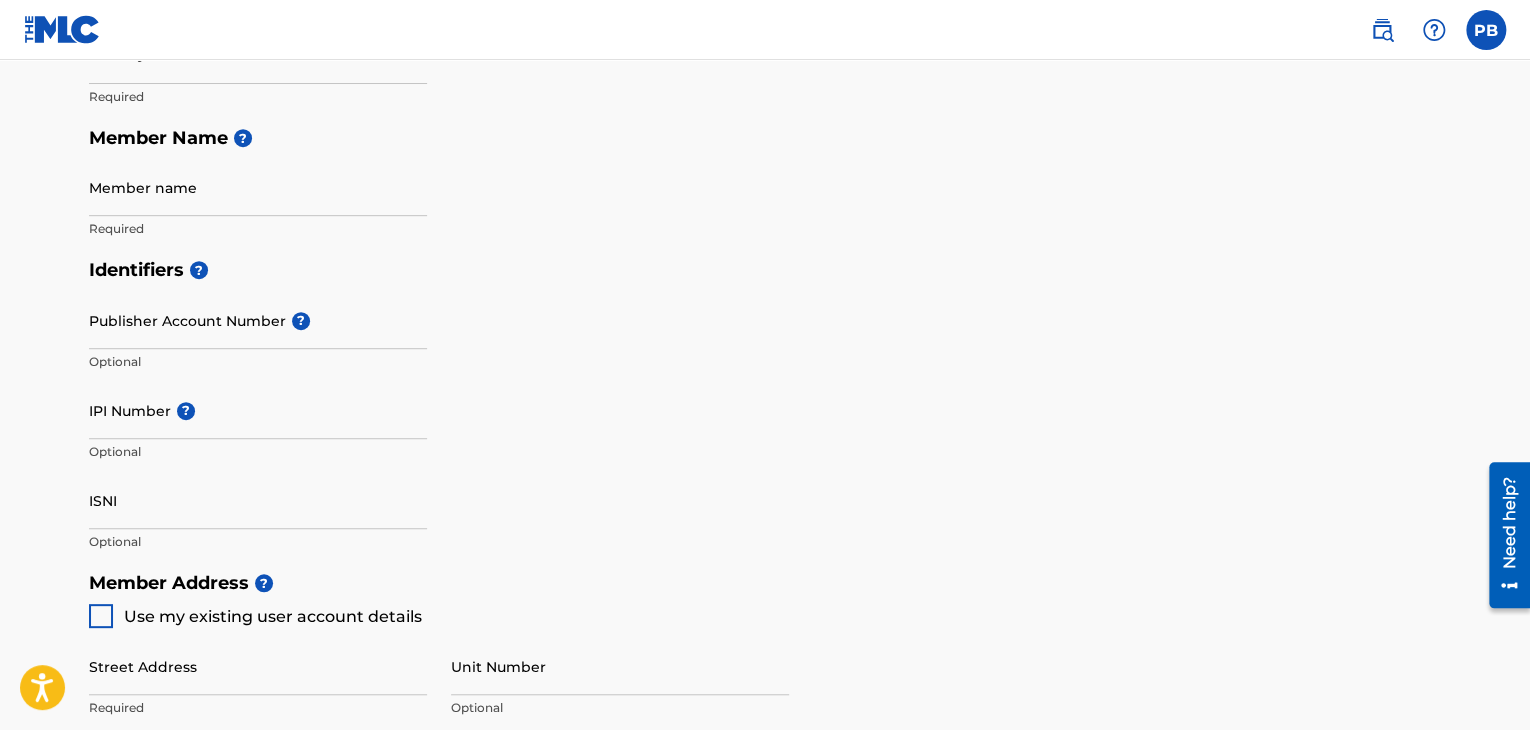 scroll, scrollTop: 0, scrollLeft: 0, axis: both 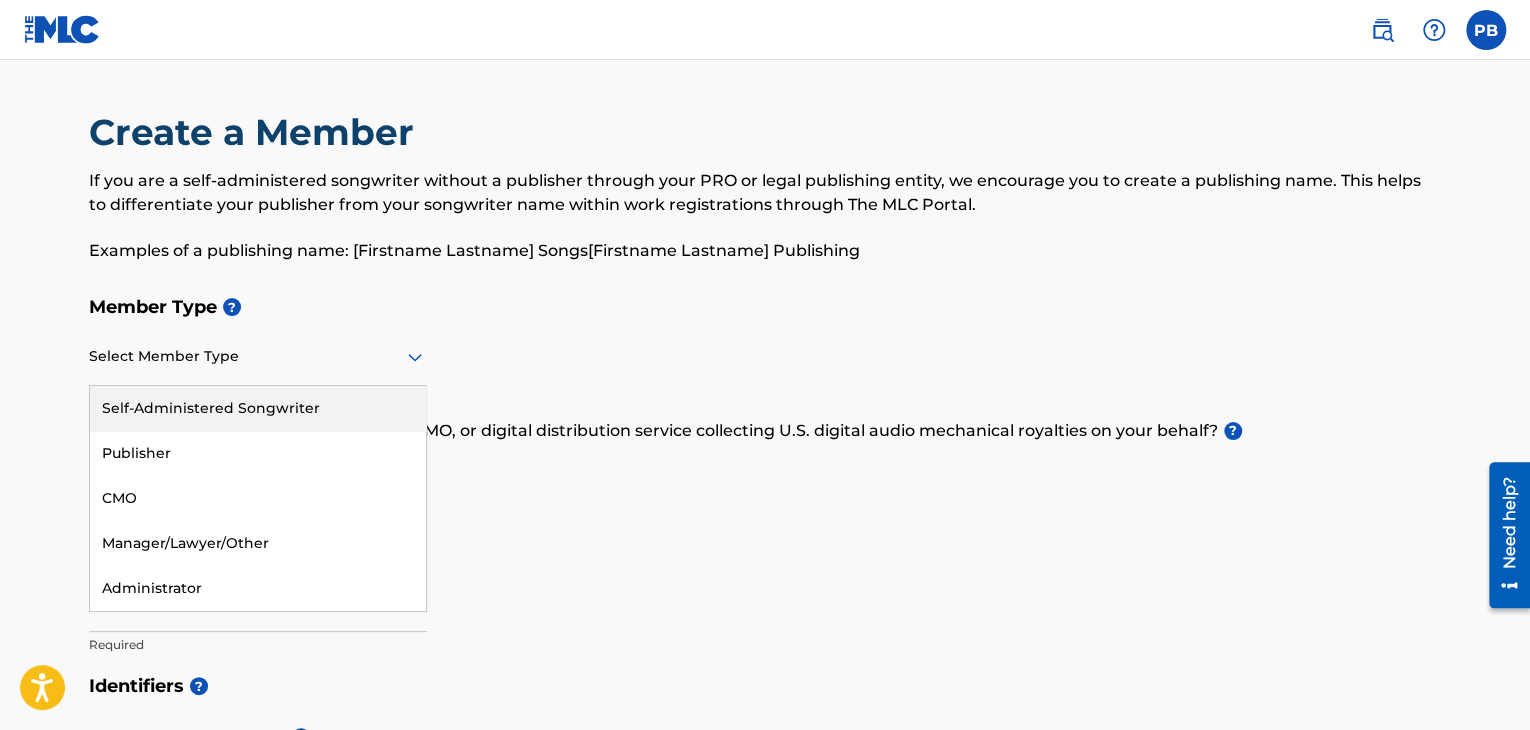 click at bounding box center [258, 356] 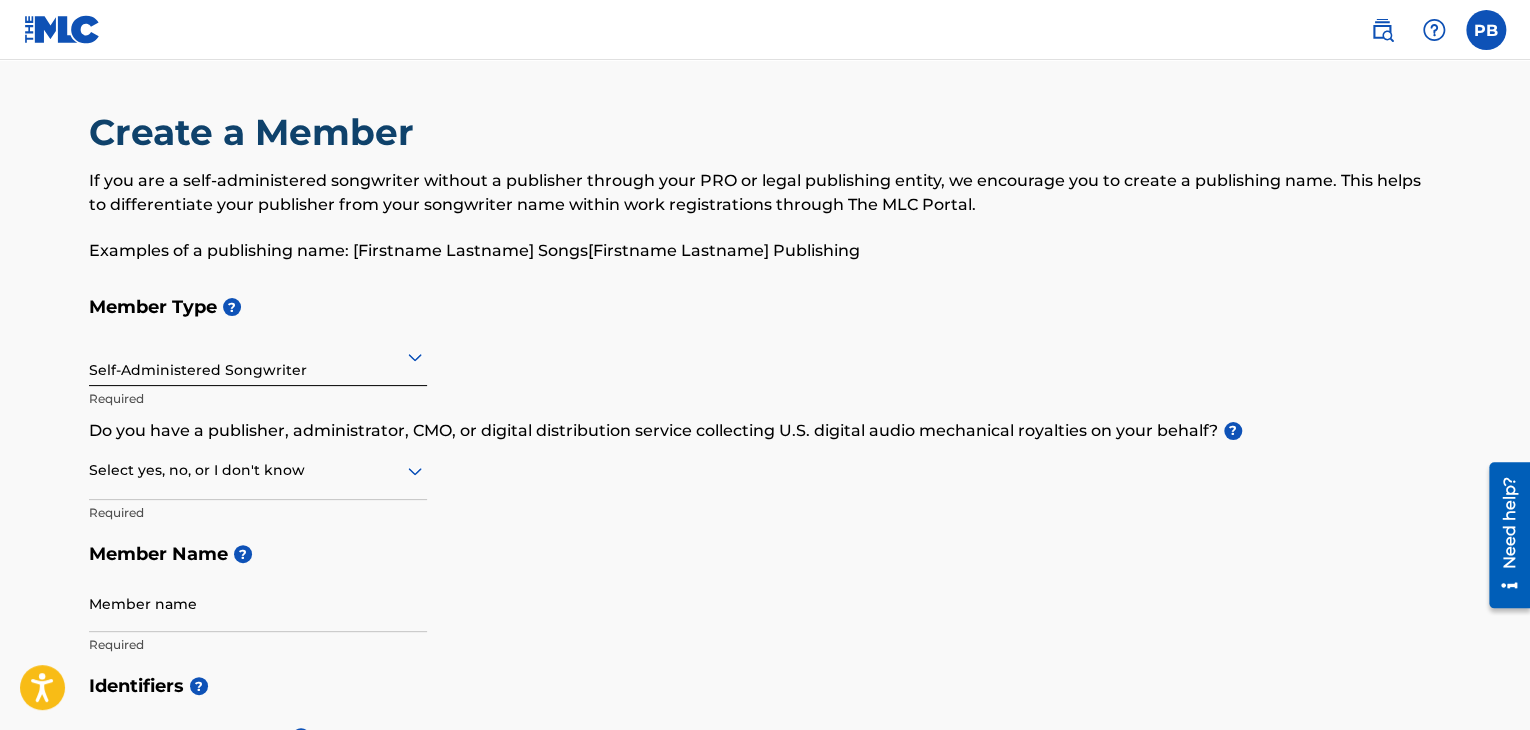 click at bounding box center (258, 470) 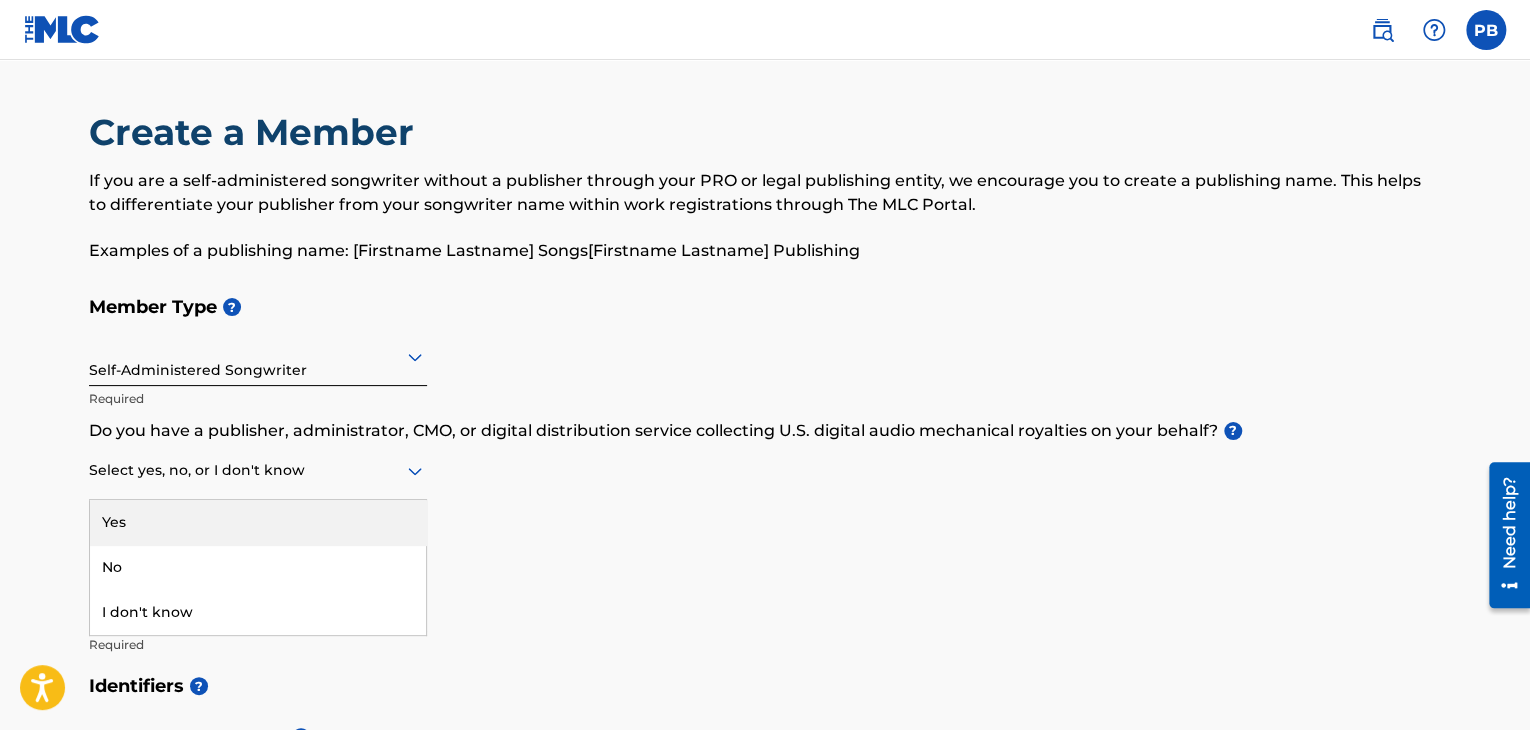 click on "Yes" at bounding box center [258, 522] 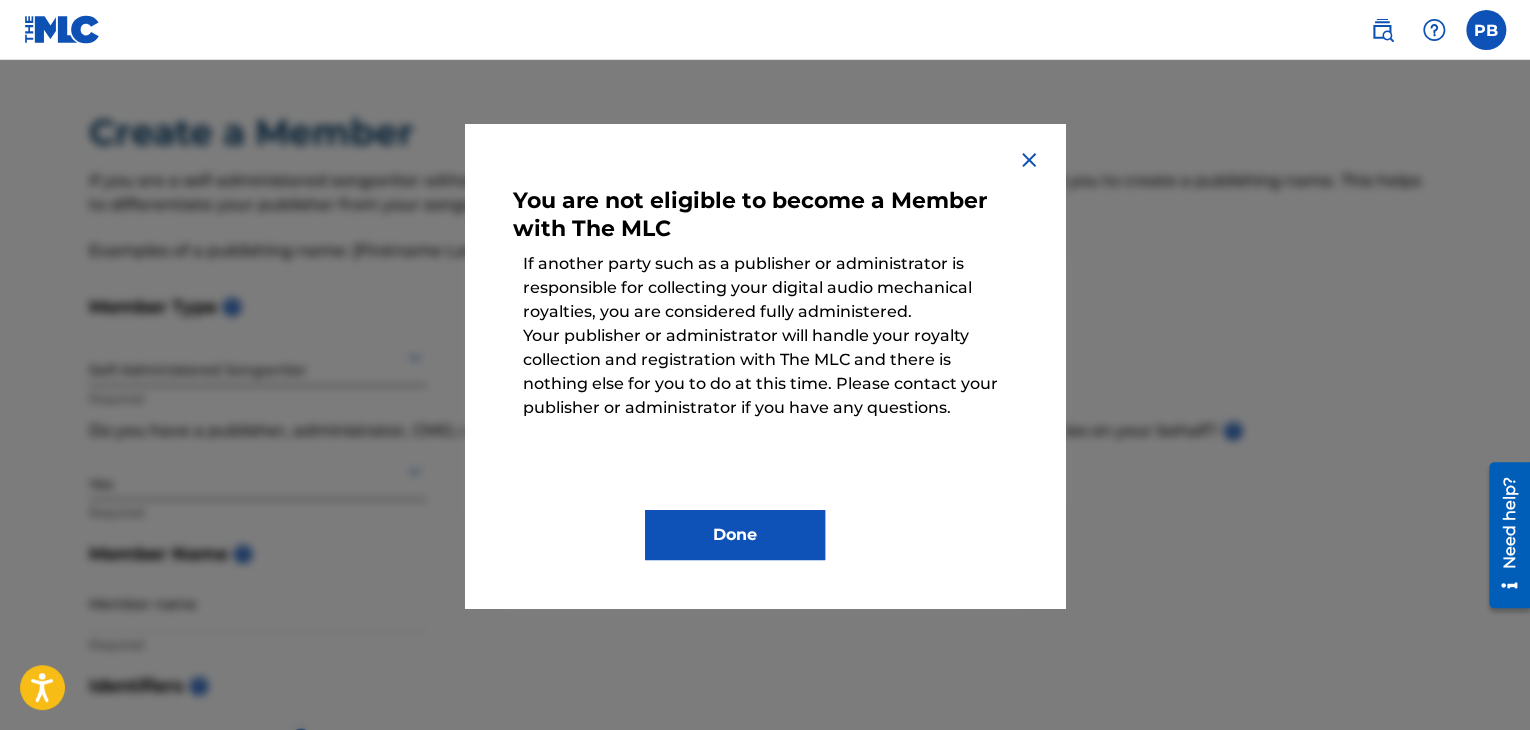 click on "You are not eligible to become a Member with The MLC" at bounding box center (765, 219) 